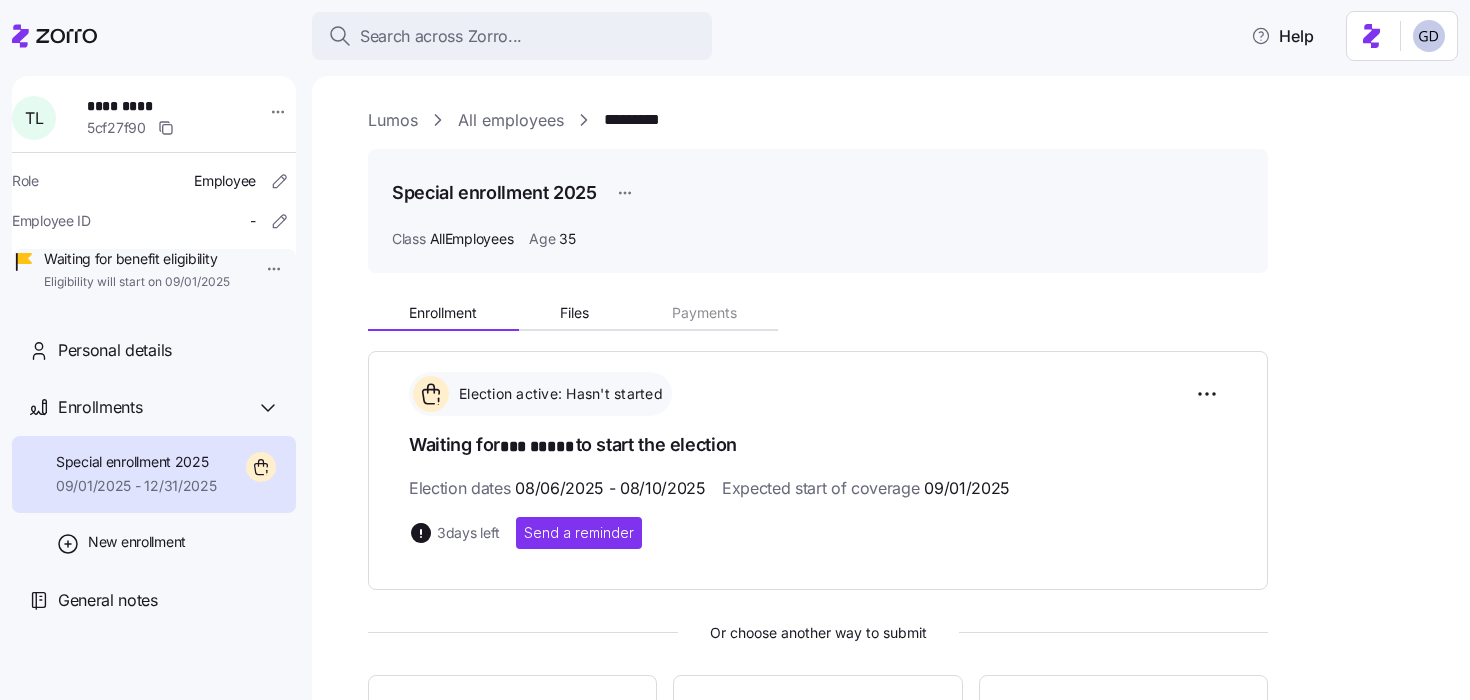scroll, scrollTop: 0, scrollLeft: 0, axis: both 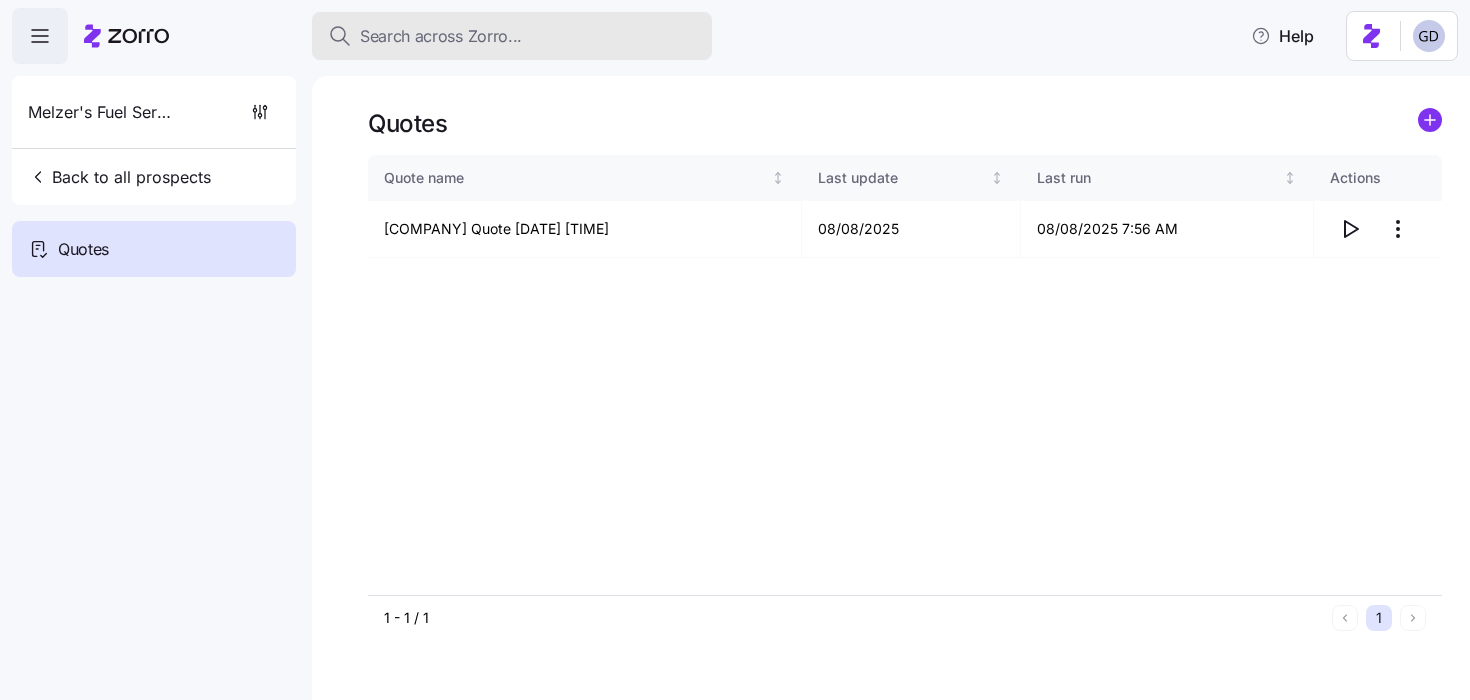 click on "Search across Zorro..." at bounding box center (441, 36) 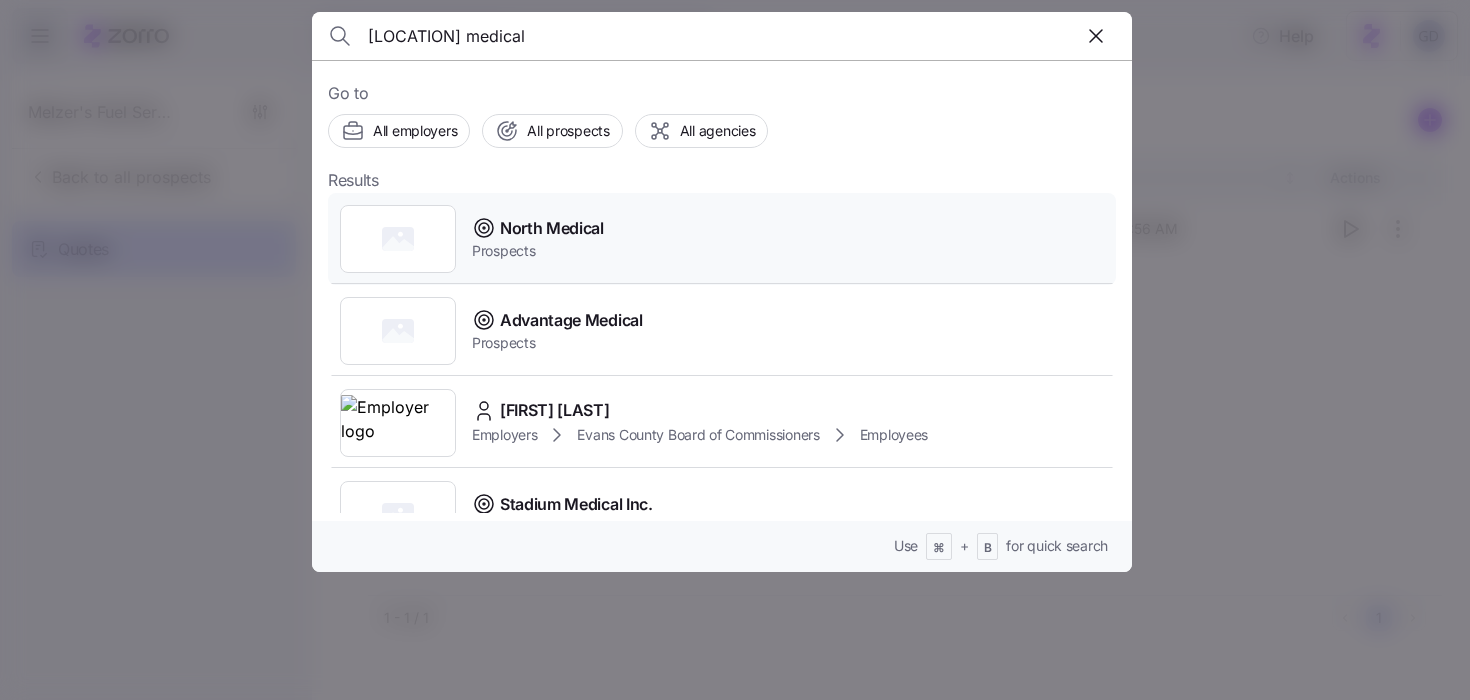 type on "north medical" 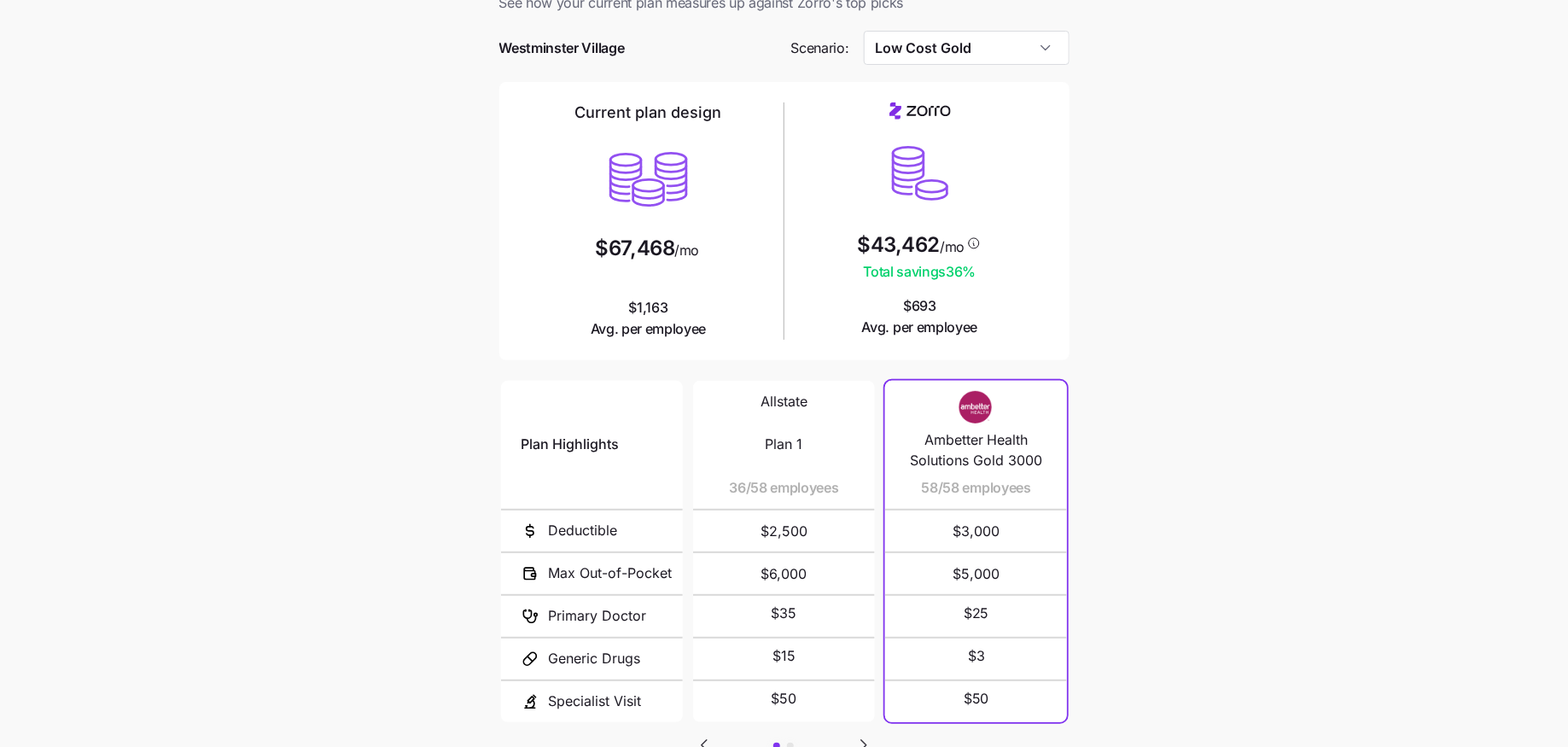 scroll, scrollTop: 31, scrollLeft: 0, axis: vertical 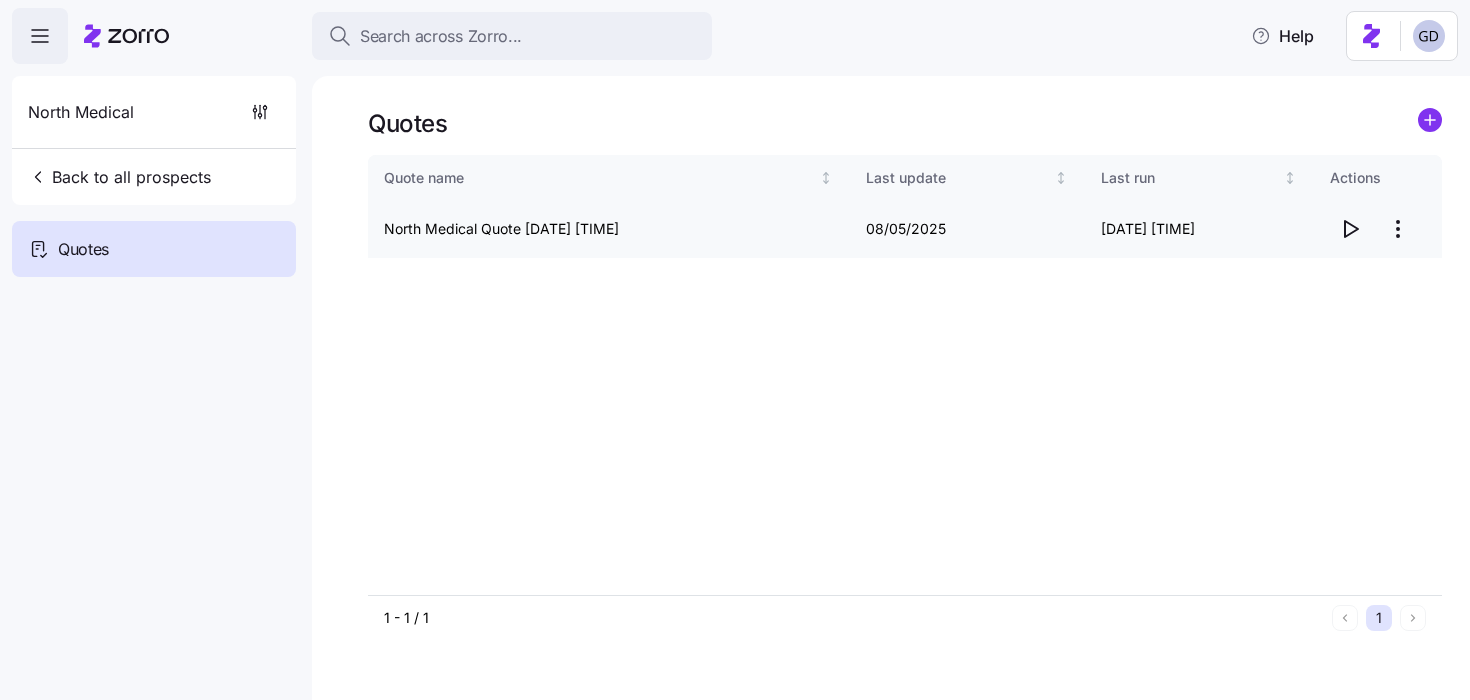 click 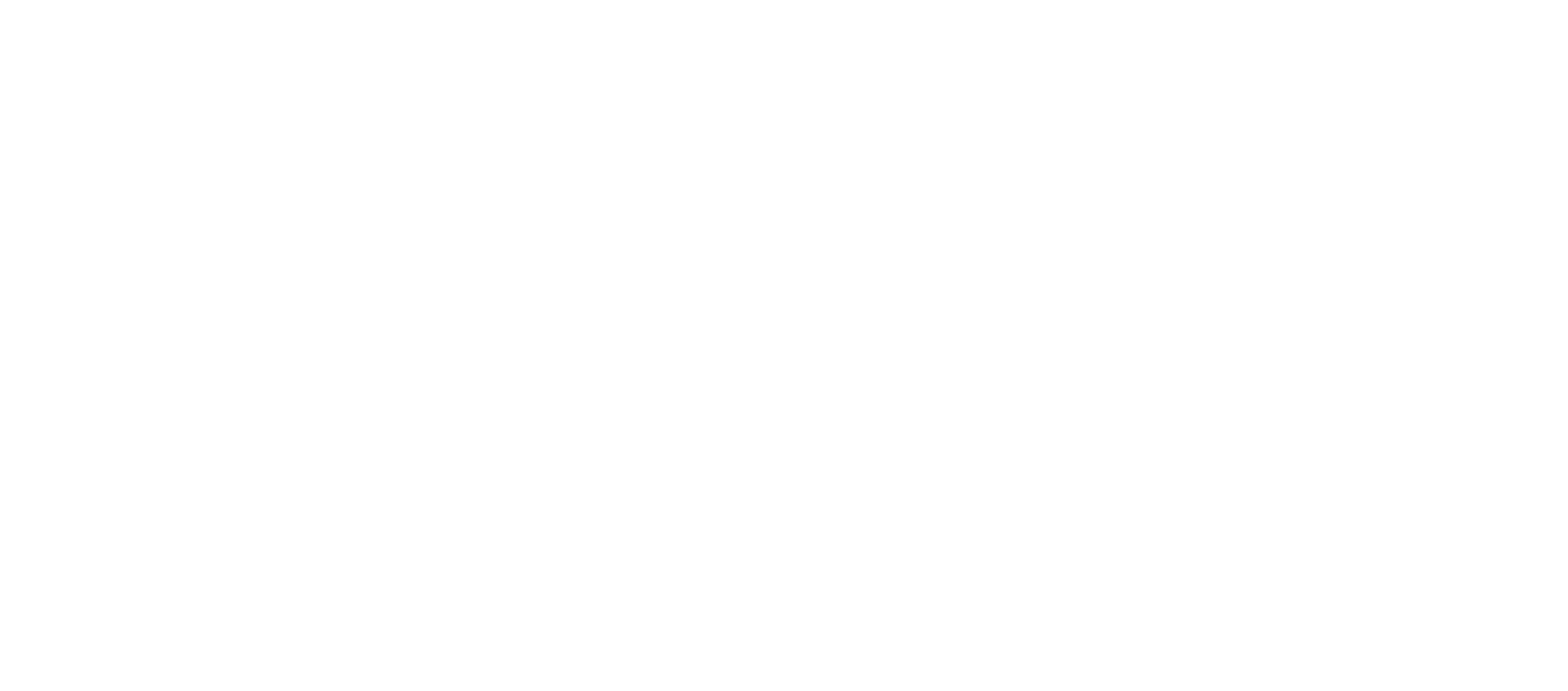 scroll, scrollTop: 0, scrollLeft: 0, axis: both 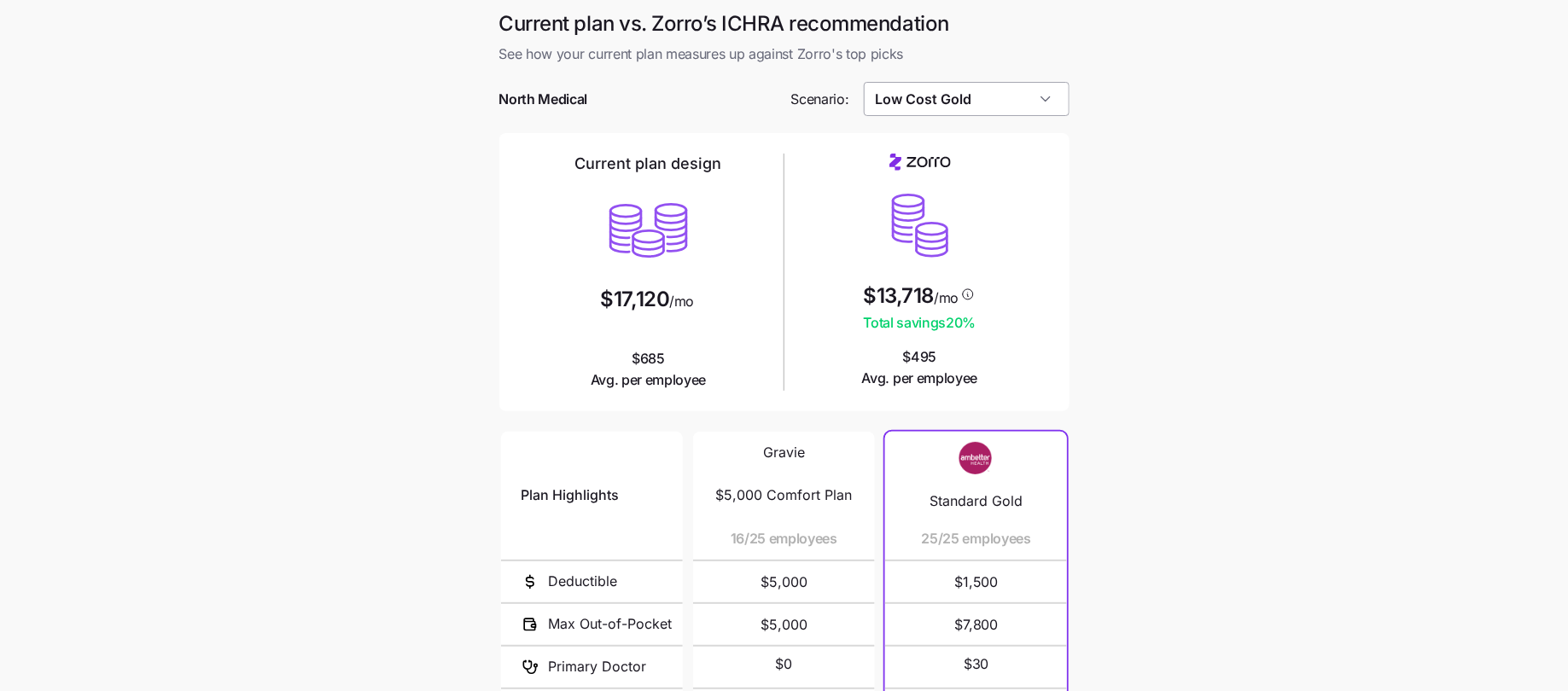 click on "Low Cost Gold" at bounding box center (966, 99) 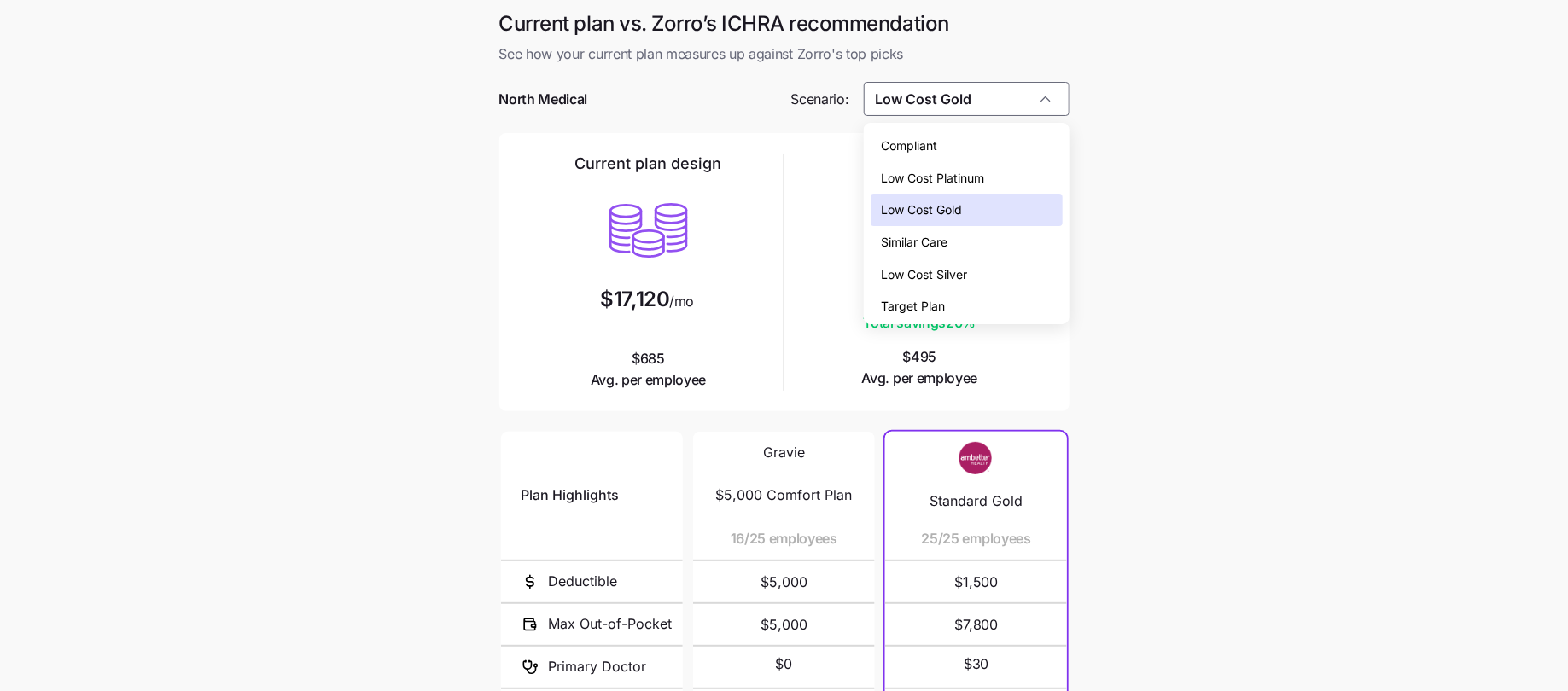 click on "Low Cost Silver" at bounding box center [966, 275] 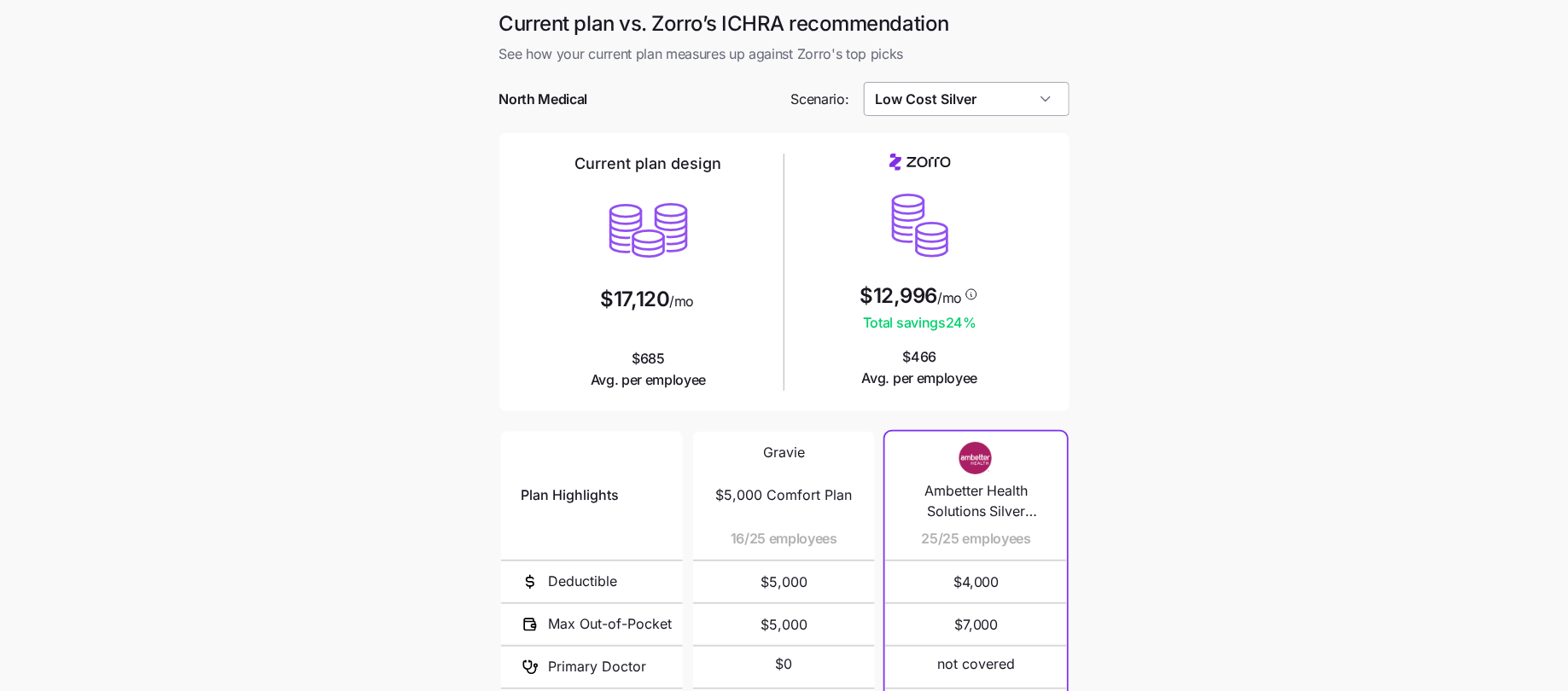 click on "Low Cost Silver" at bounding box center [966, 99] 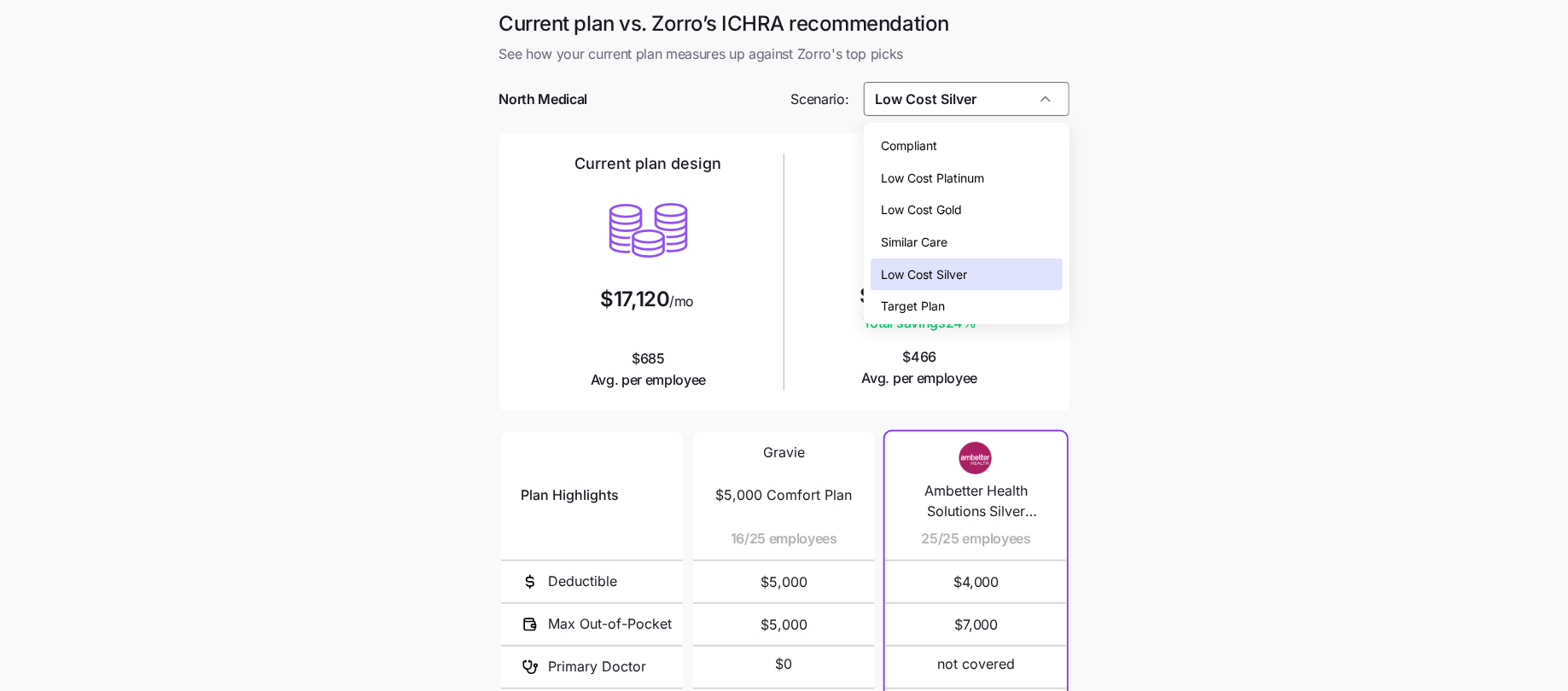 click on "Low Cost Gold" at bounding box center (966, 210) 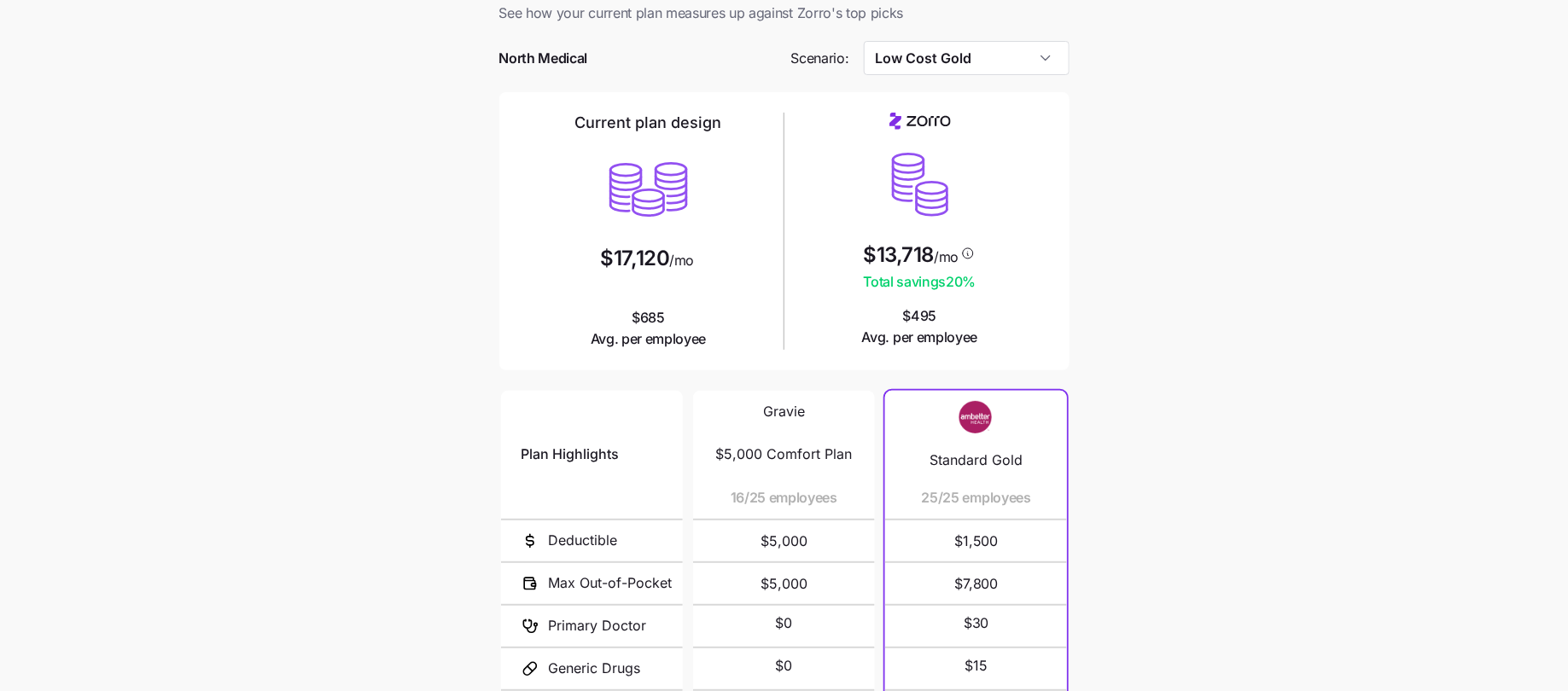 scroll, scrollTop: 37, scrollLeft: 0, axis: vertical 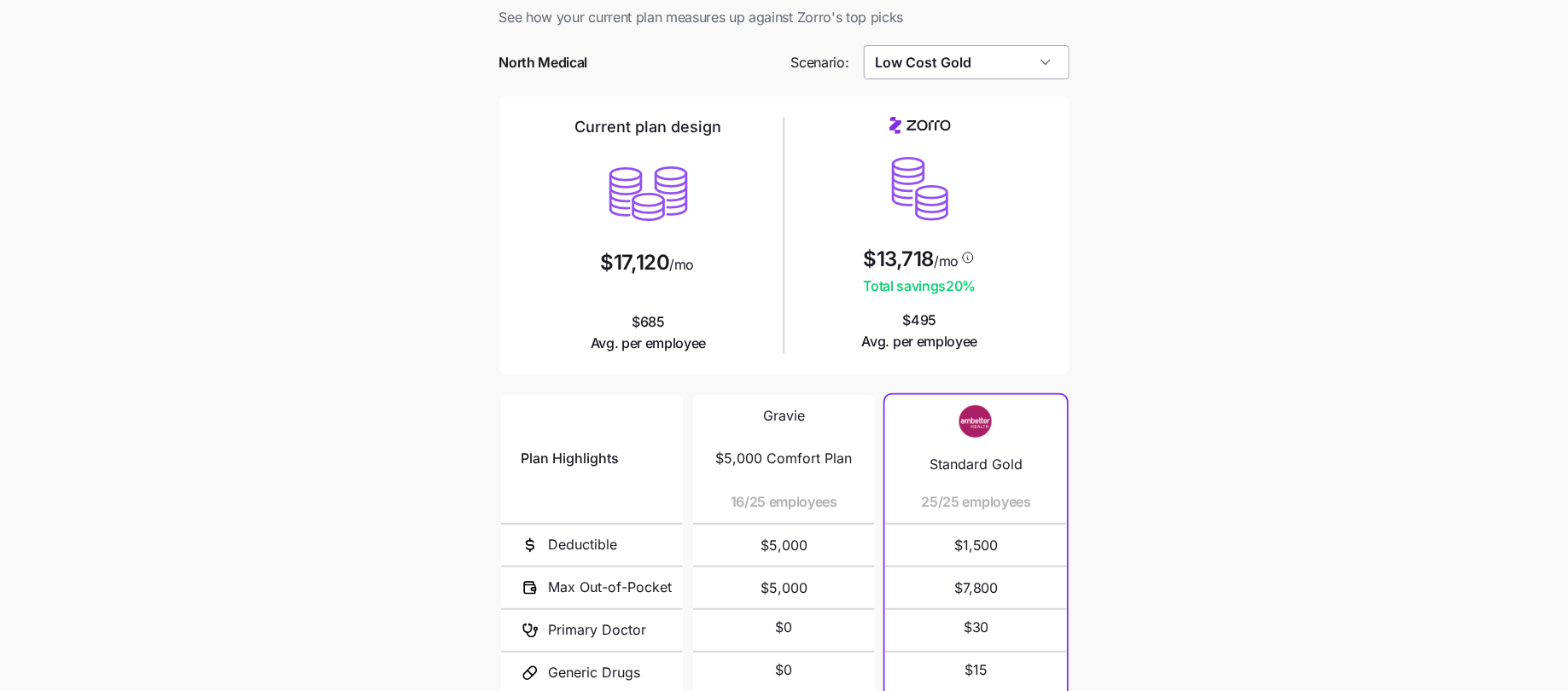 click on "Low Cost Gold" at bounding box center [966, 62] 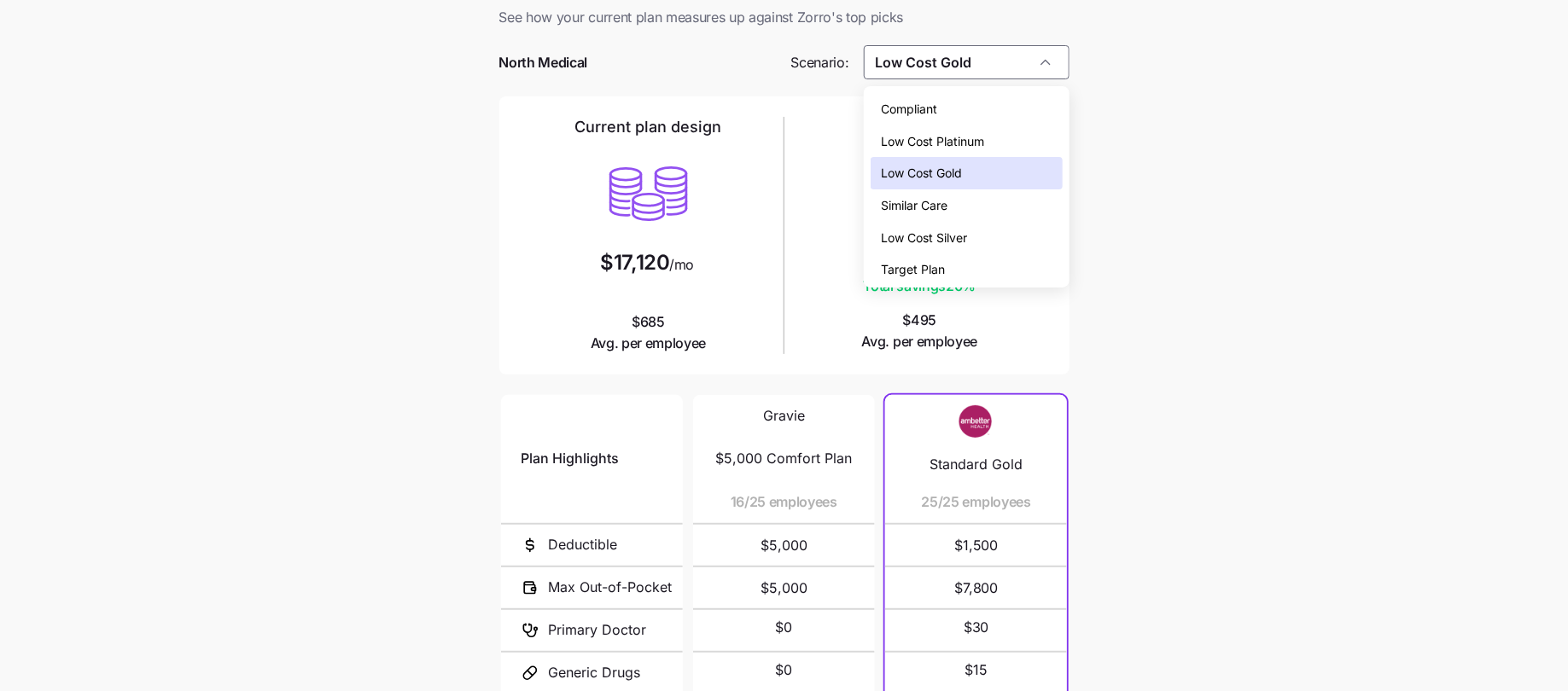 click on "Low Cost Silver" at bounding box center [924, 238] 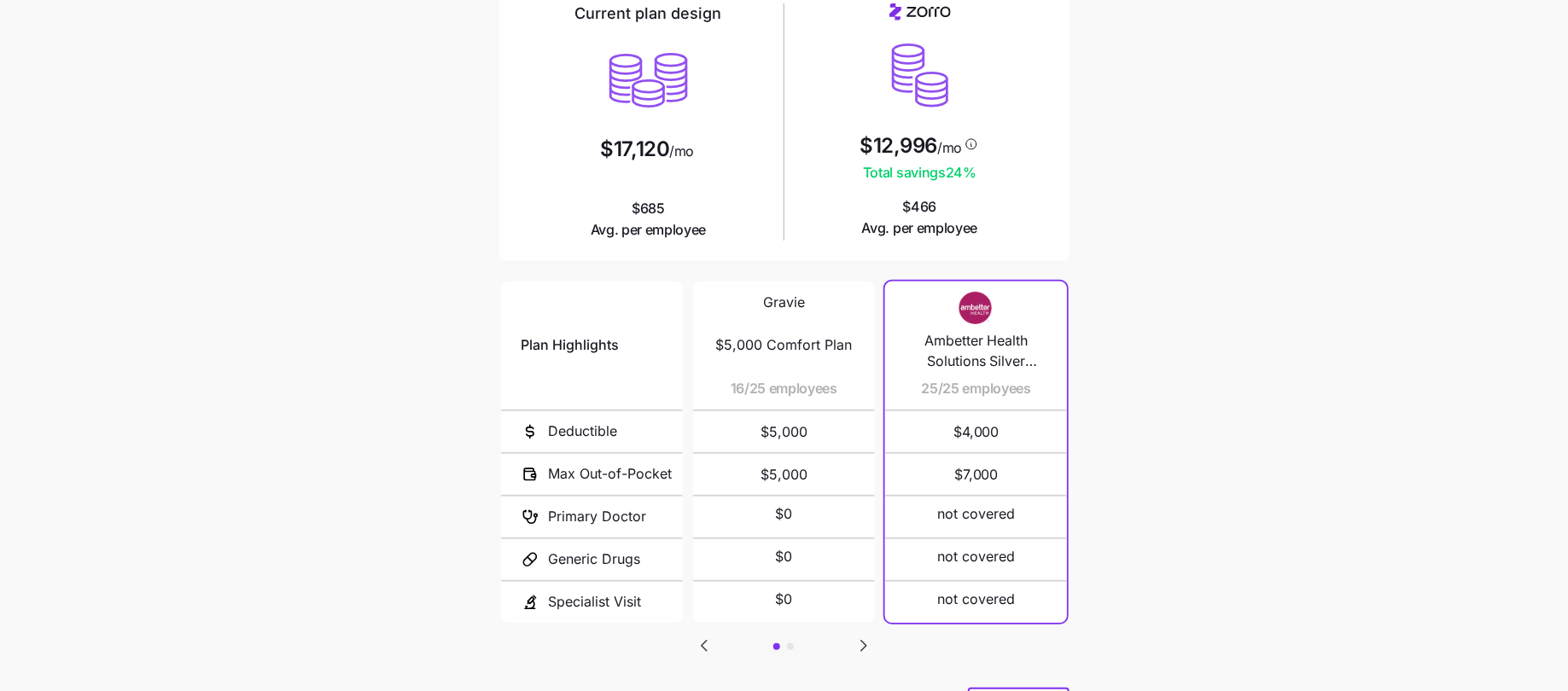 scroll, scrollTop: 68, scrollLeft: 0, axis: vertical 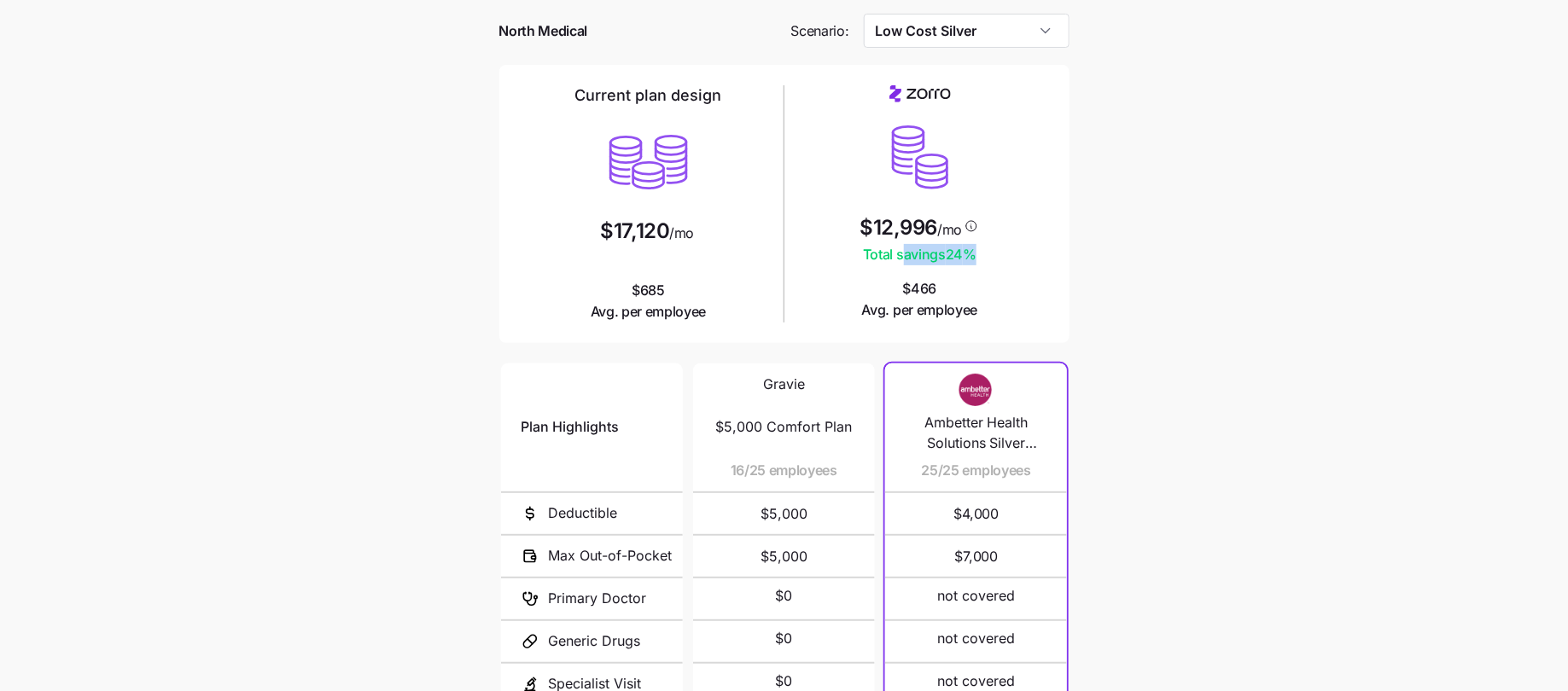drag, startPoint x: 984, startPoint y: 253, endPoint x: 866, endPoint y: 253, distance: 118 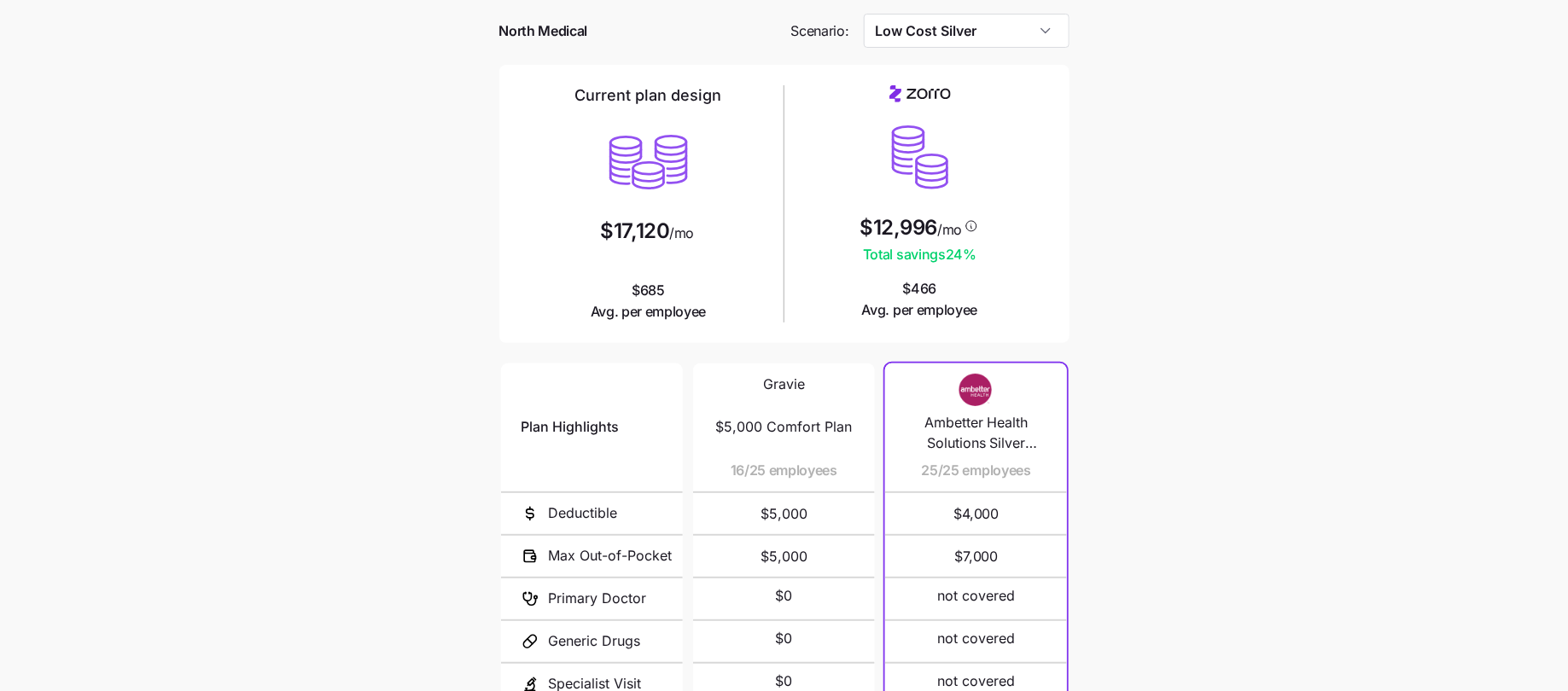 click on "Current plan vs. Zorro’s ICHRA recommendation See how your current plan measures up against Zorro's top picks North Medical Scenario: Low Cost Silver Current plan design $17,120 /mo $685 Avg. per employee $12,996 /mo Total savings  24 % $466 Avg. per employee Plan Highlights Deductible Max Out-of-Pocket Primary Doctor Generic Drugs Specialist Visit Gravie $5,000 Comfort Plan 16/25 employees $5,000 $5,000 $0 $0 $0 Gravie $6,000 Copay Plan 9/25 employees $6,000 $7,900 $30 $10 $50 Ambetter Health Solutions Silver Copay HSA 4000 25/25 employees $4,000 $7,000 not covered not covered not covered Next" at bounding box center (784, 398) 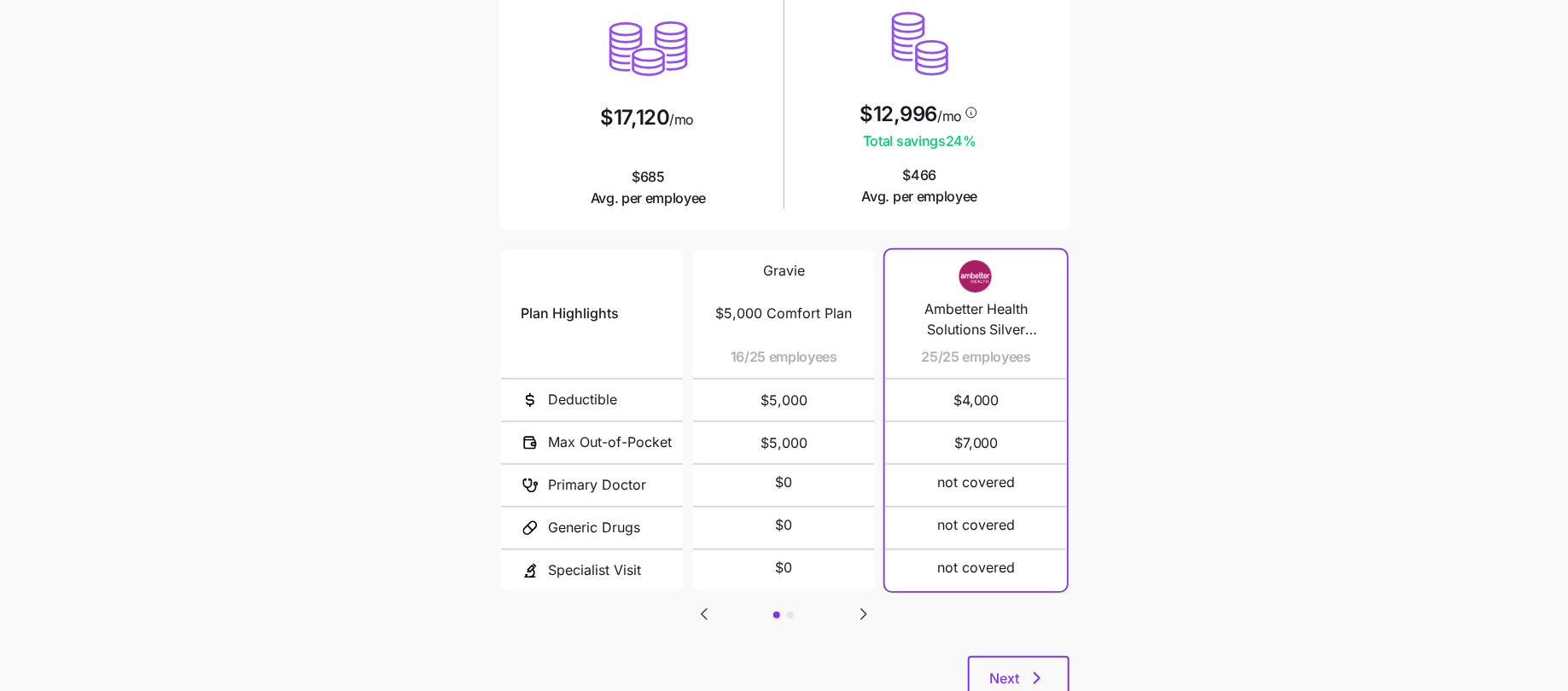 scroll, scrollTop: 218, scrollLeft: 0, axis: vertical 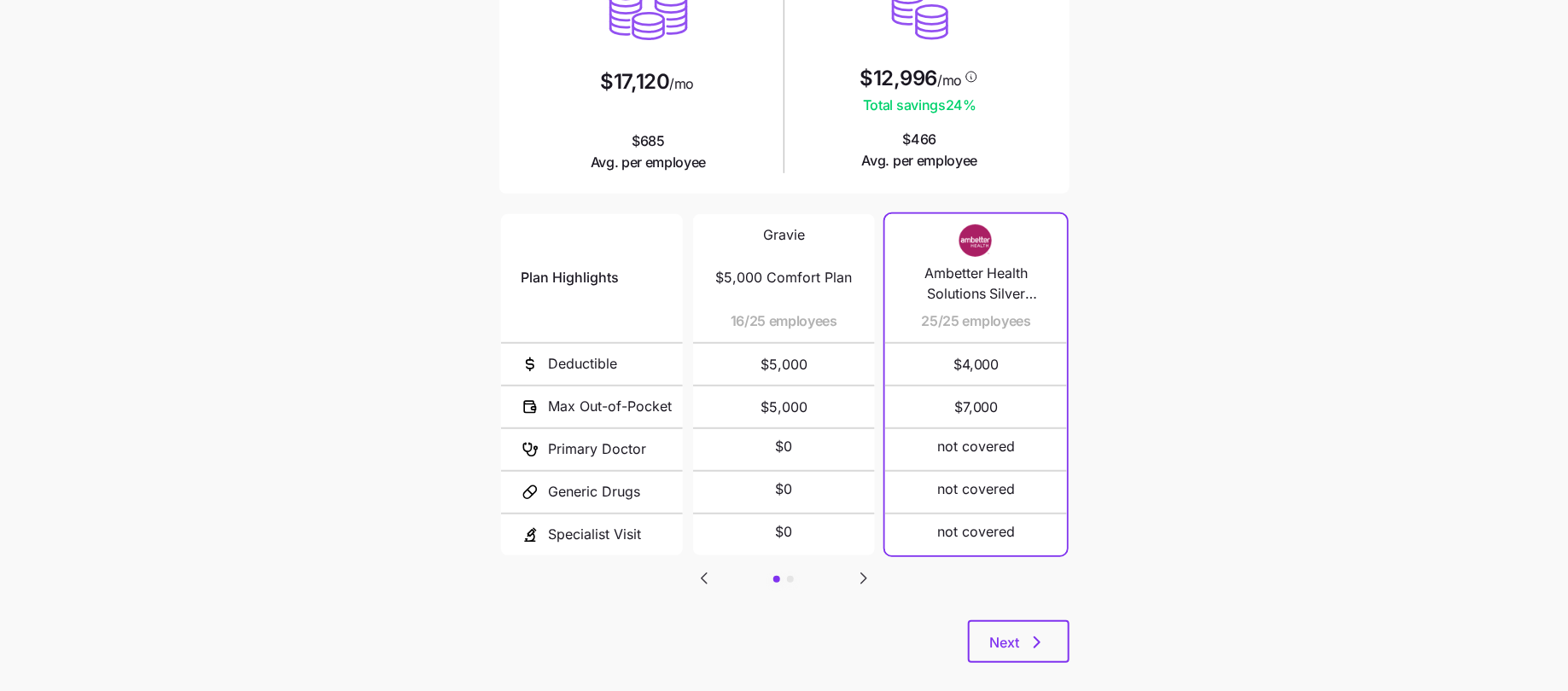 drag, startPoint x: 969, startPoint y: 361, endPoint x: 900, endPoint y: 361, distance: 69 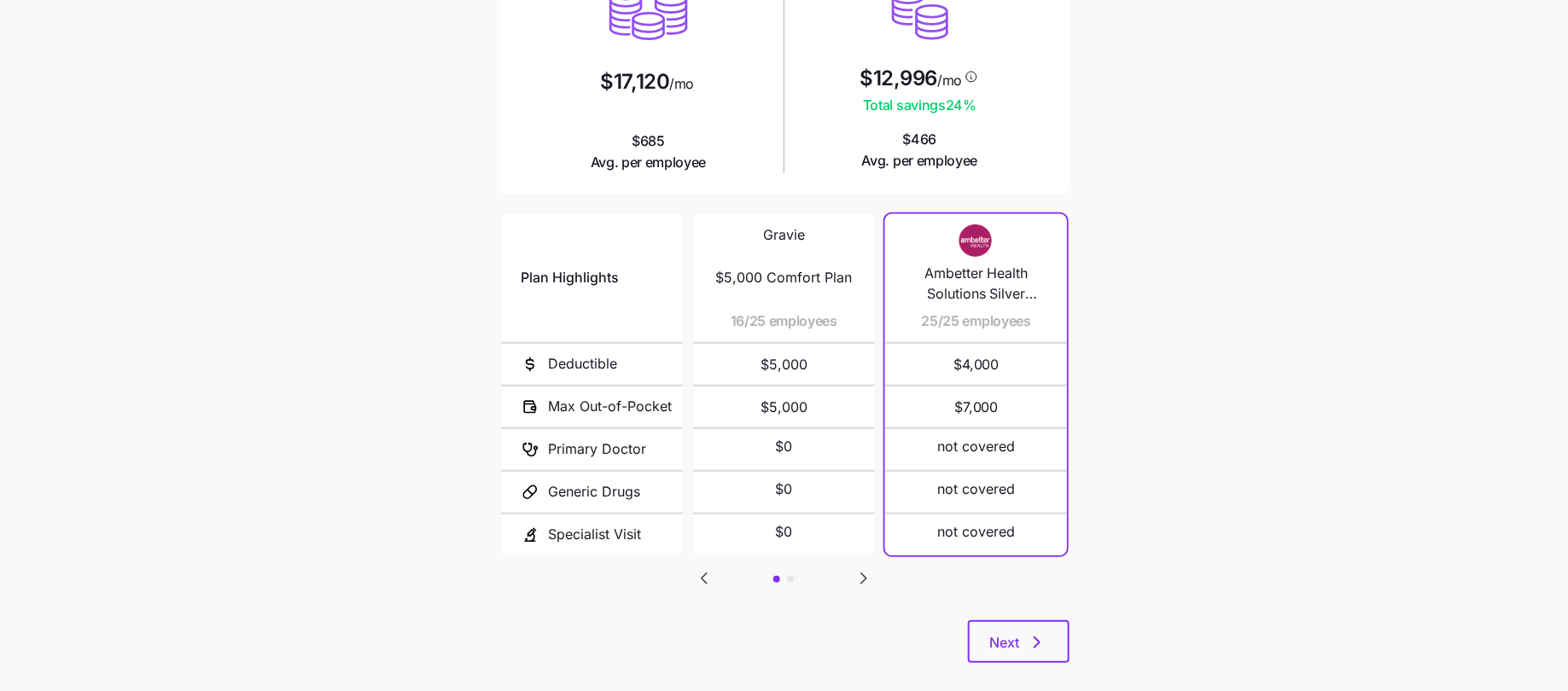 click on "$7,000" at bounding box center (976, 407) 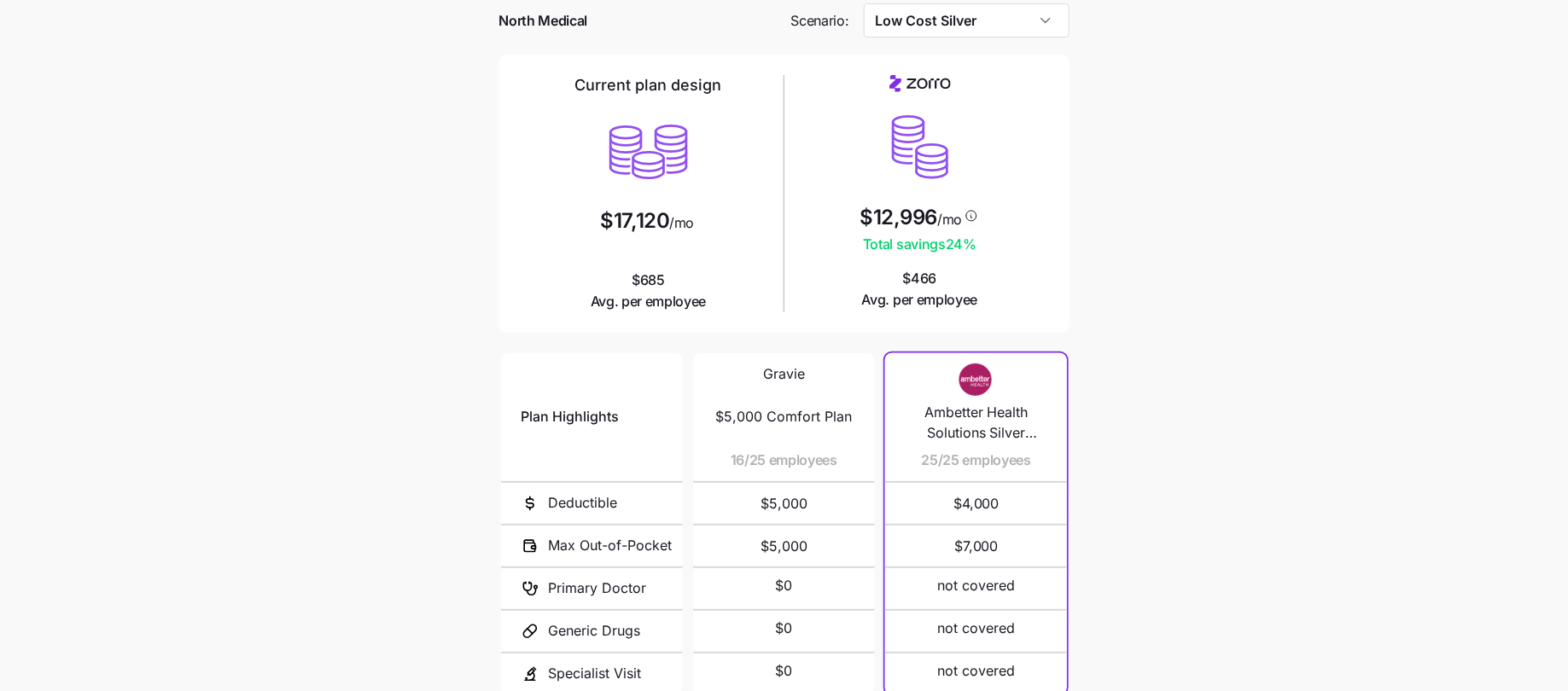 scroll, scrollTop: 70, scrollLeft: 0, axis: vertical 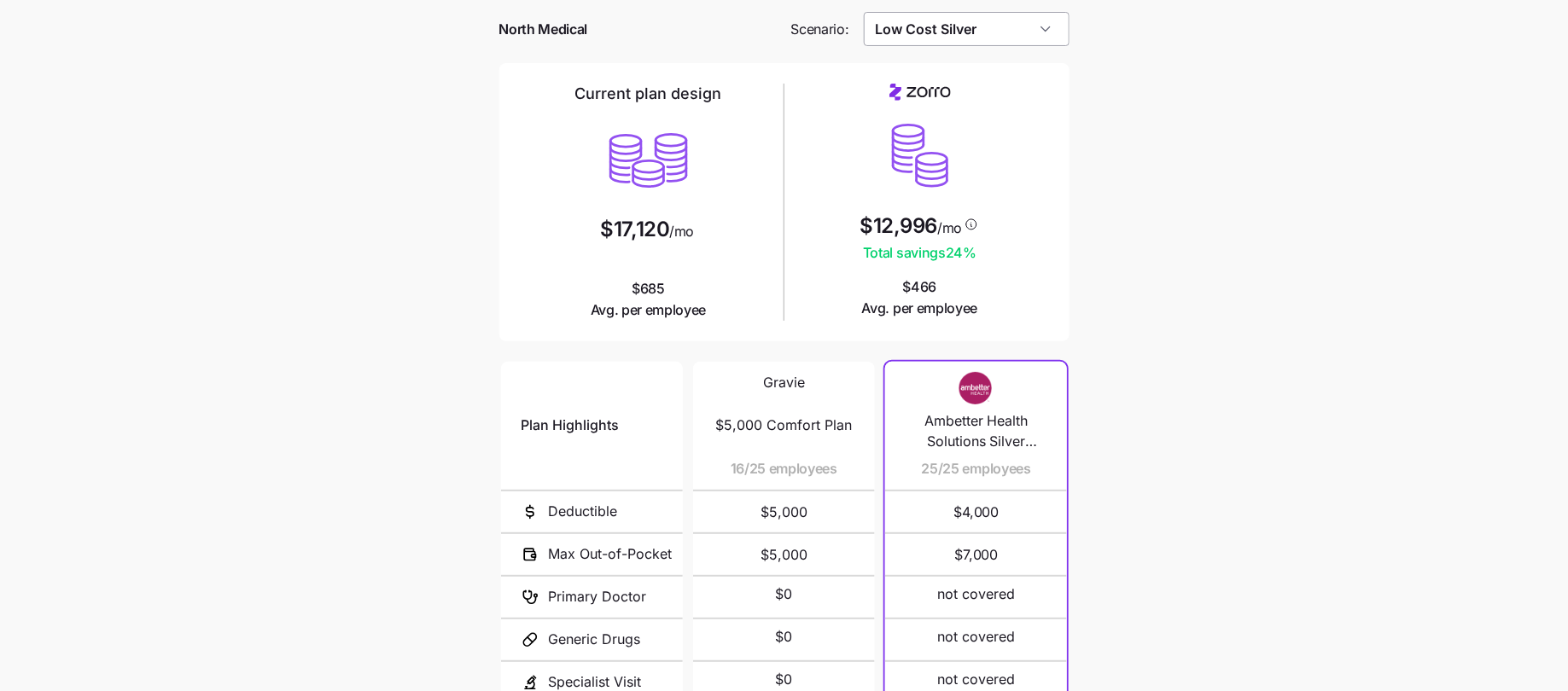 click on "Low Cost Silver" at bounding box center [966, 29] 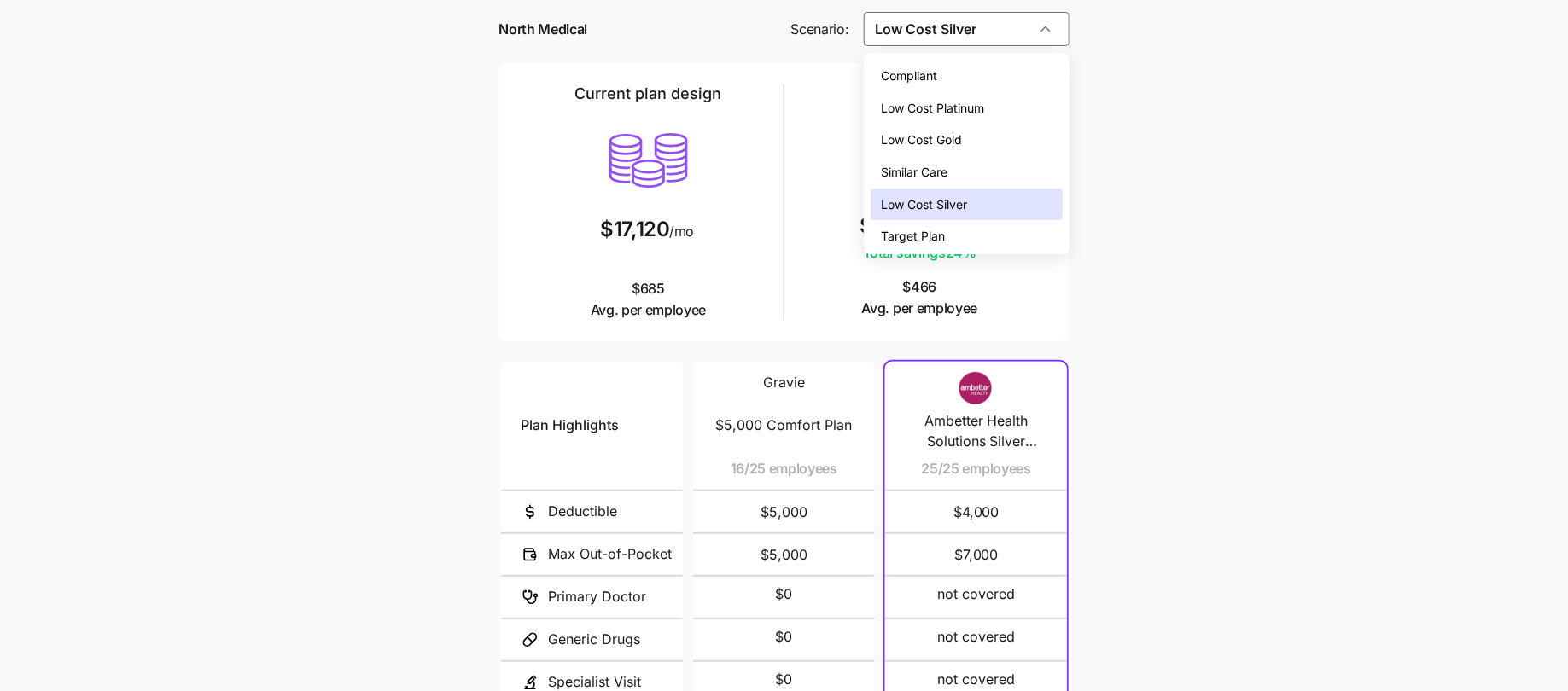 click on "Low Cost Gold" at bounding box center [921, 140] 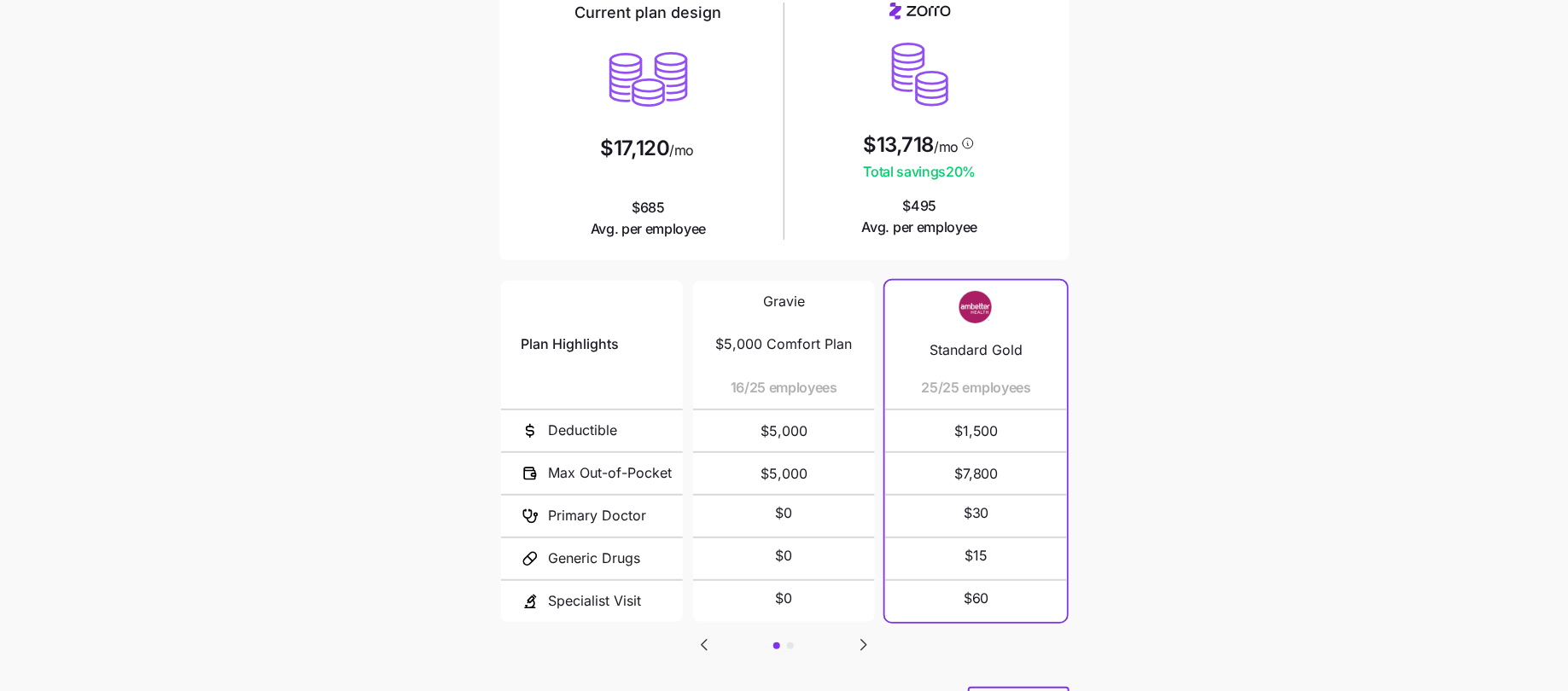 scroll, scrollTop: 155, scrollLeft: 0, axis: vertical 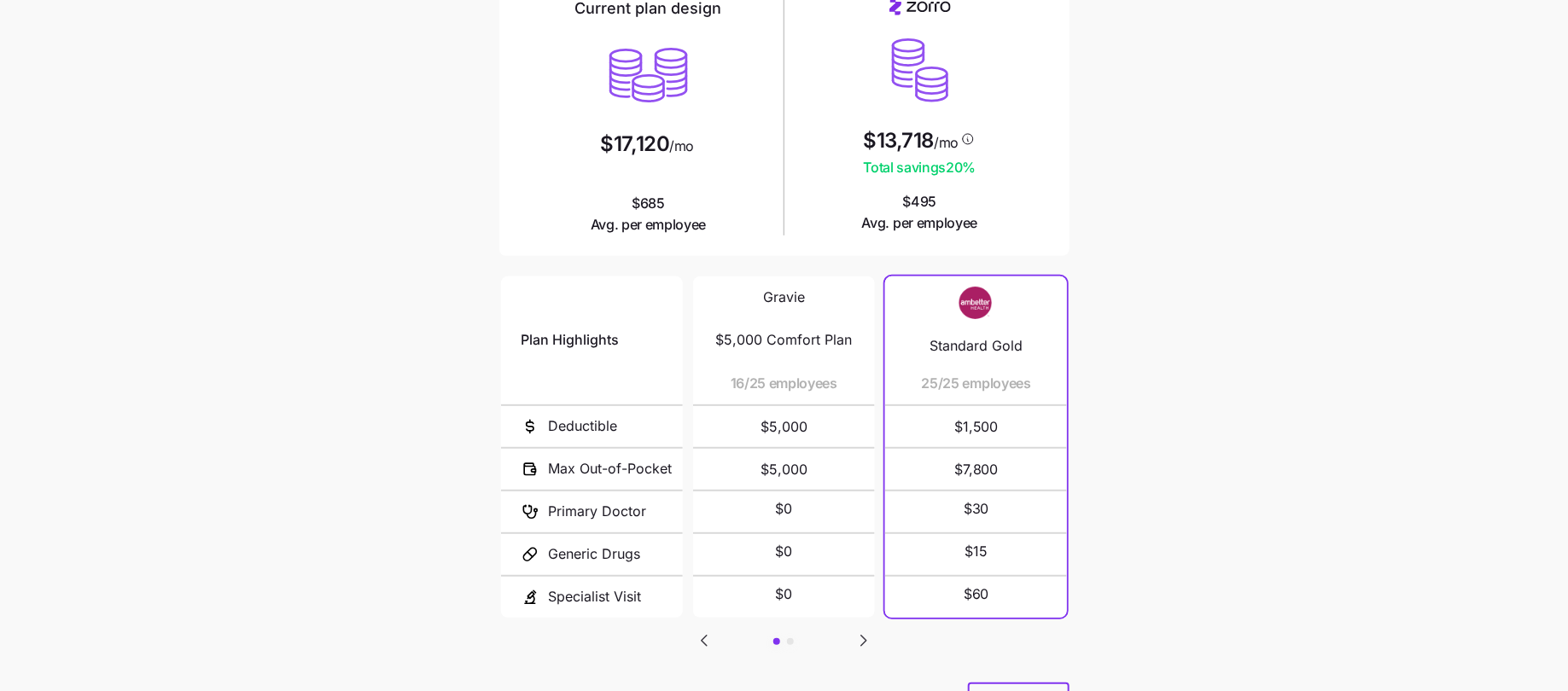 click 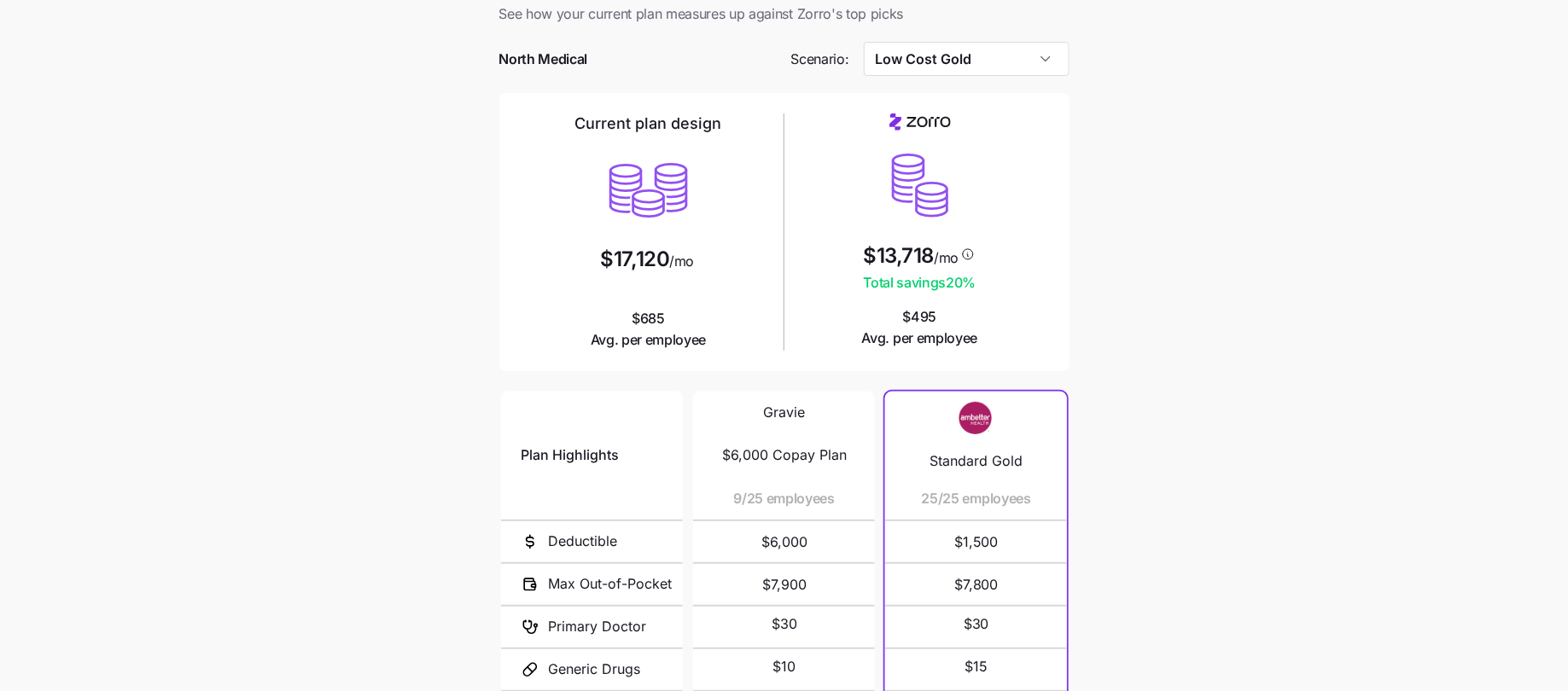 scroll, scrollTop: 0, scrollLeft: 0, axis: both 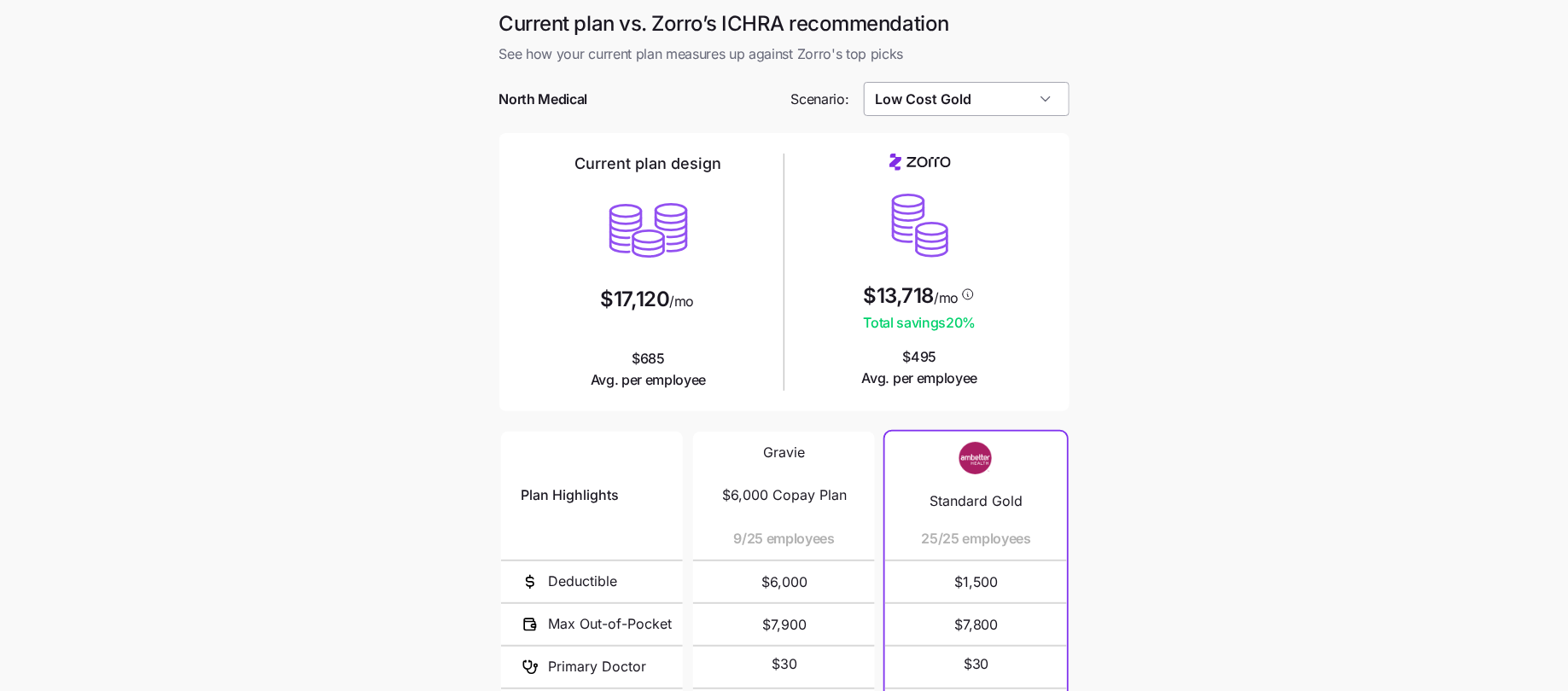 click on "Low Cost Gold" at bounding box center [966, 99] 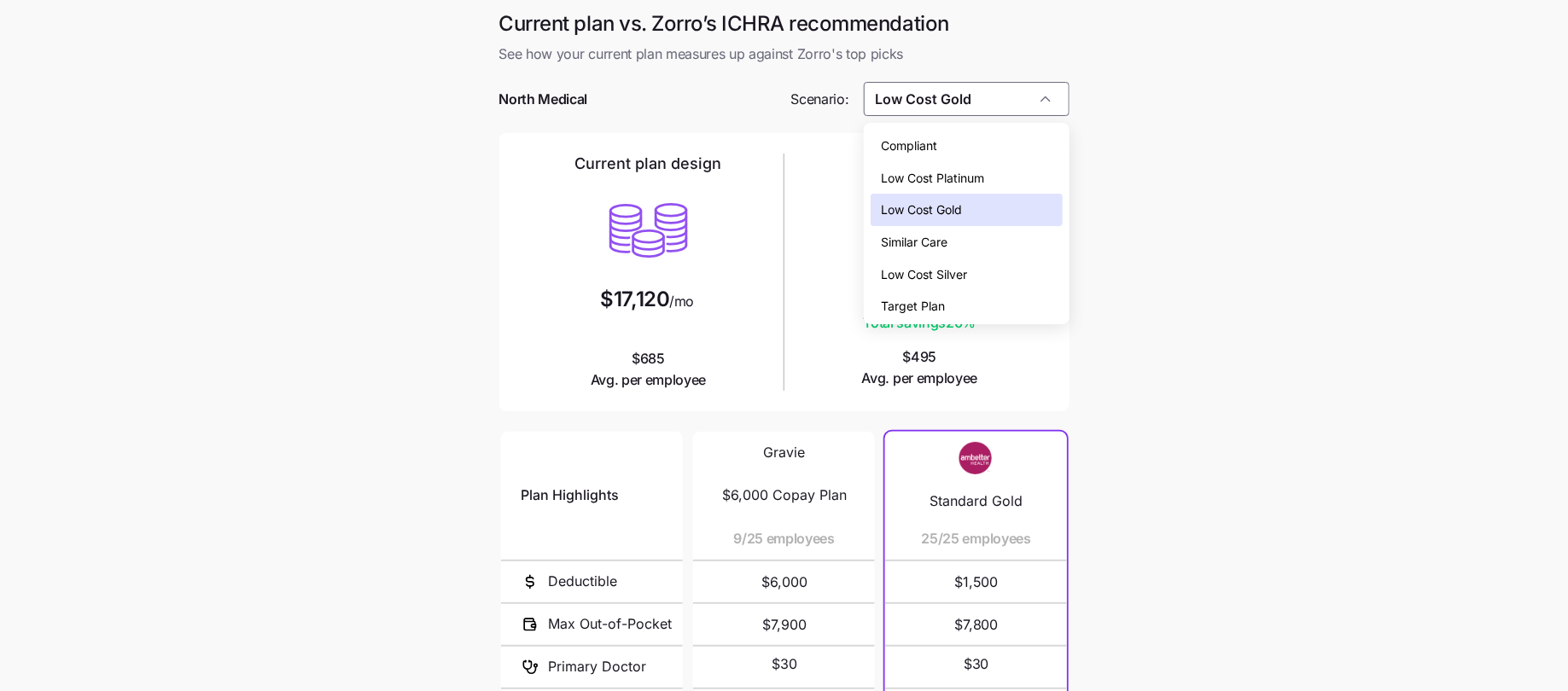 click on "Compliant Low Cost Platinum Low Cost Gold Similar Care Low Cost Silver Target Plan" at bounding box center (970, 224) 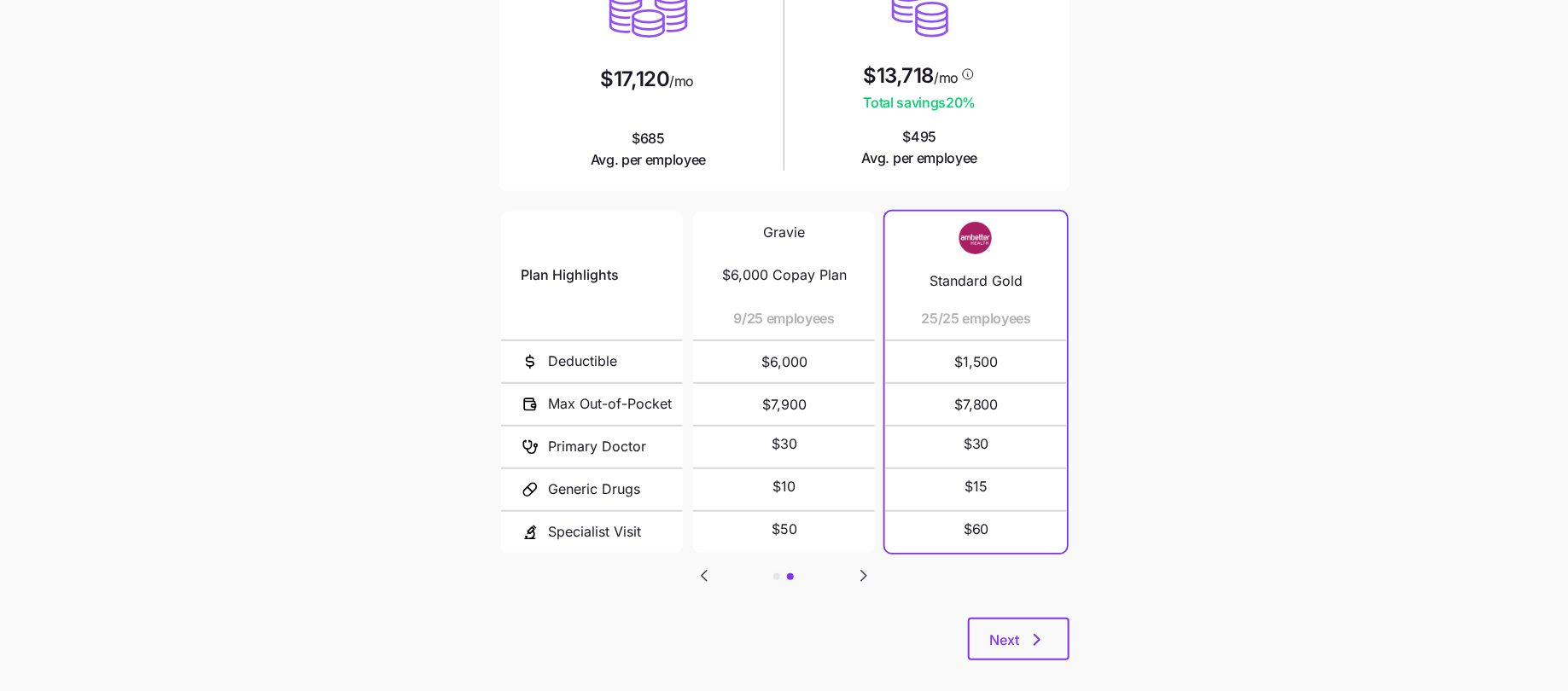 scroll, scrollTop: 240, scrollLeft: 0, axis: vertical 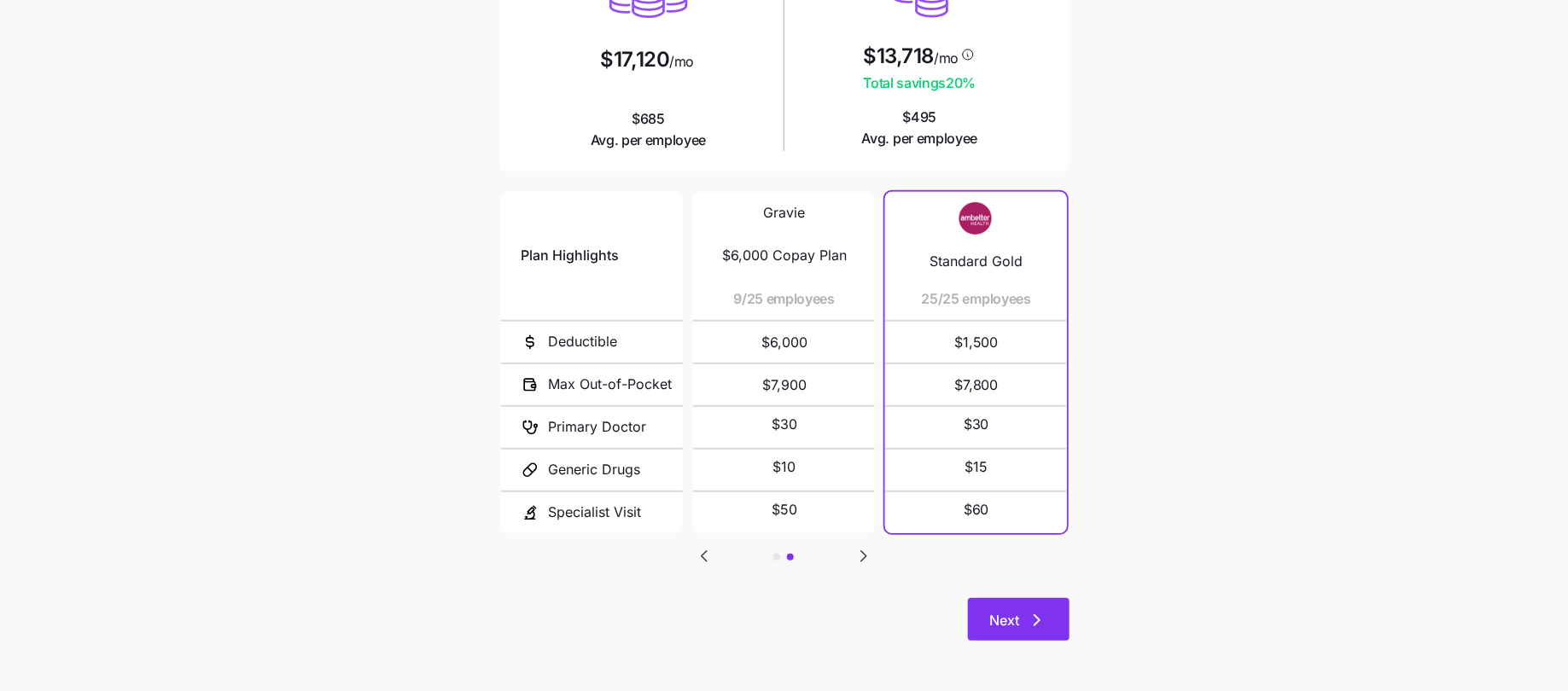 click on "Next" at bounding box center (1018, 619) 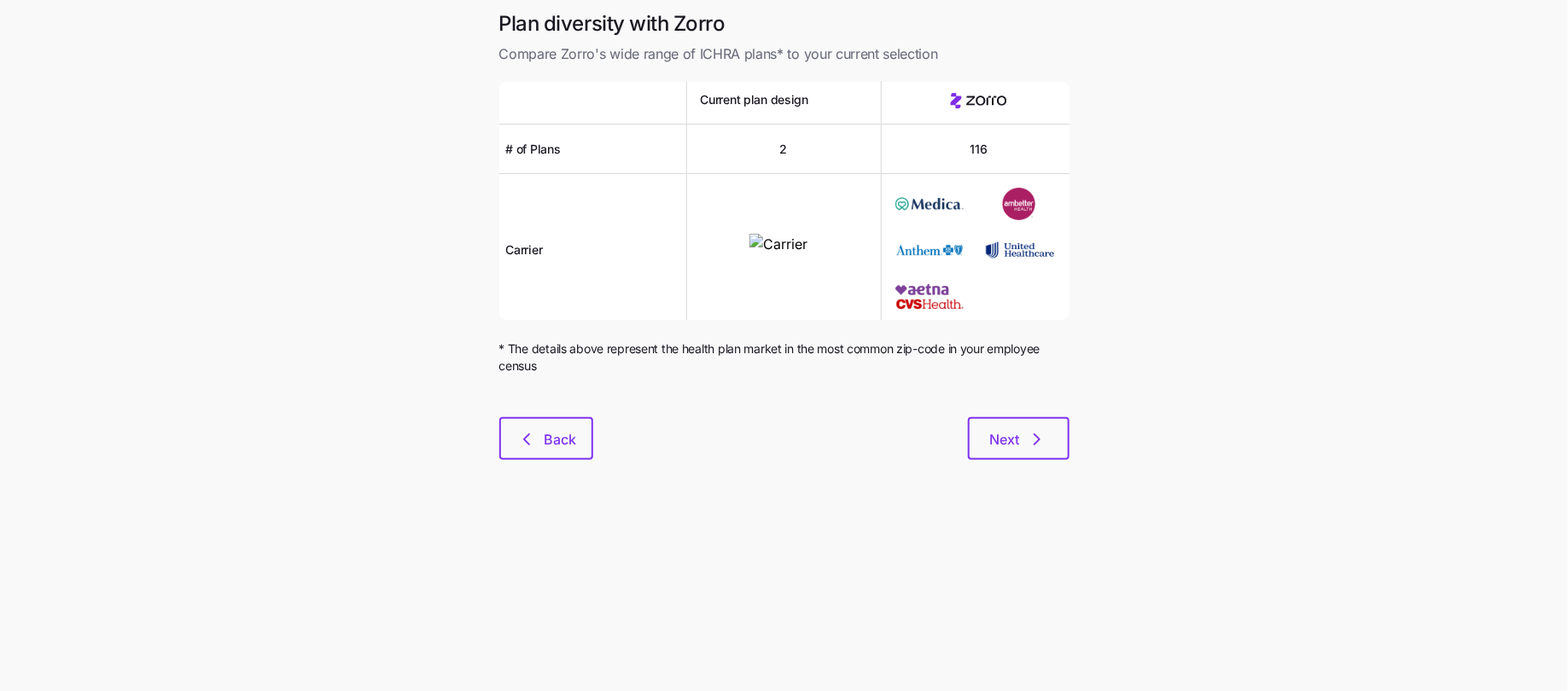 scroll, scrollTop: 0, scrollLeft: 0, axis: both 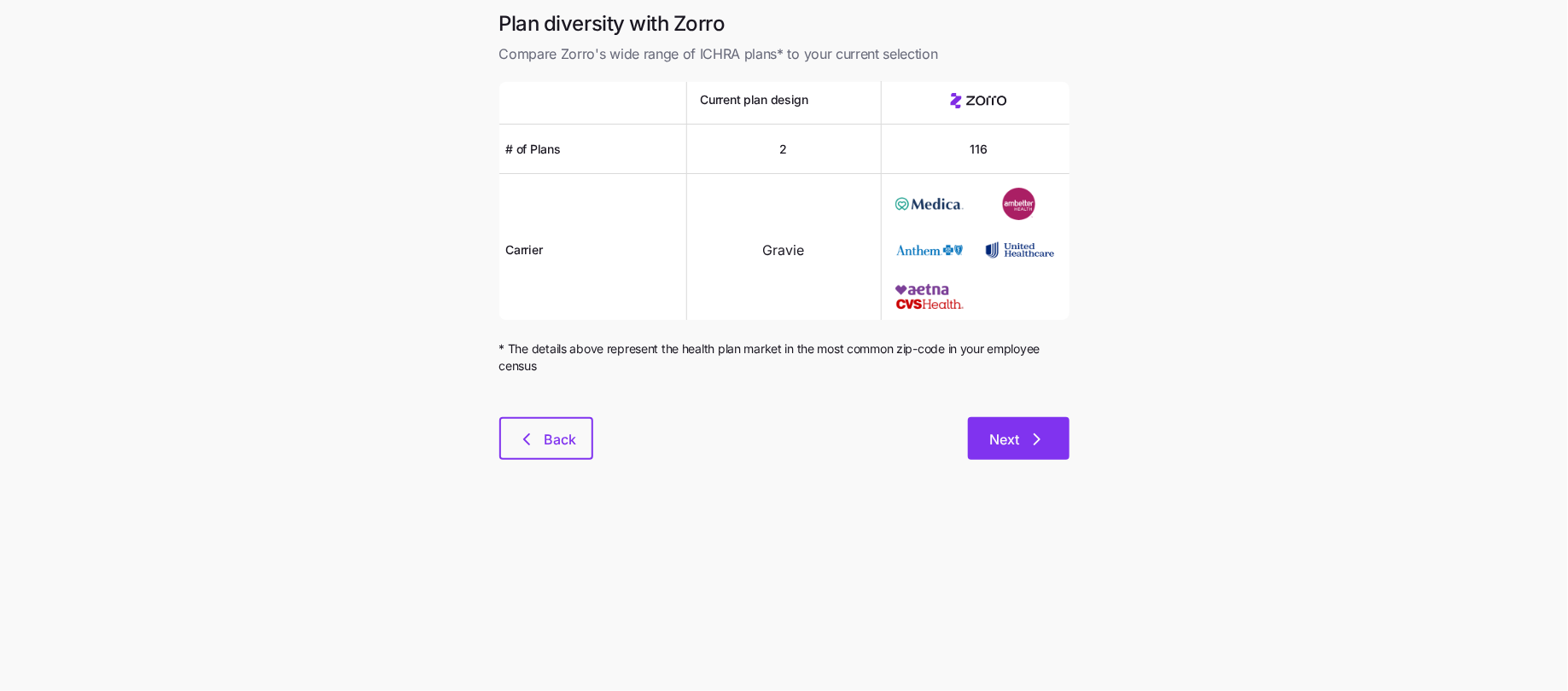 click on "Next" at bounding box center [1018, 438] 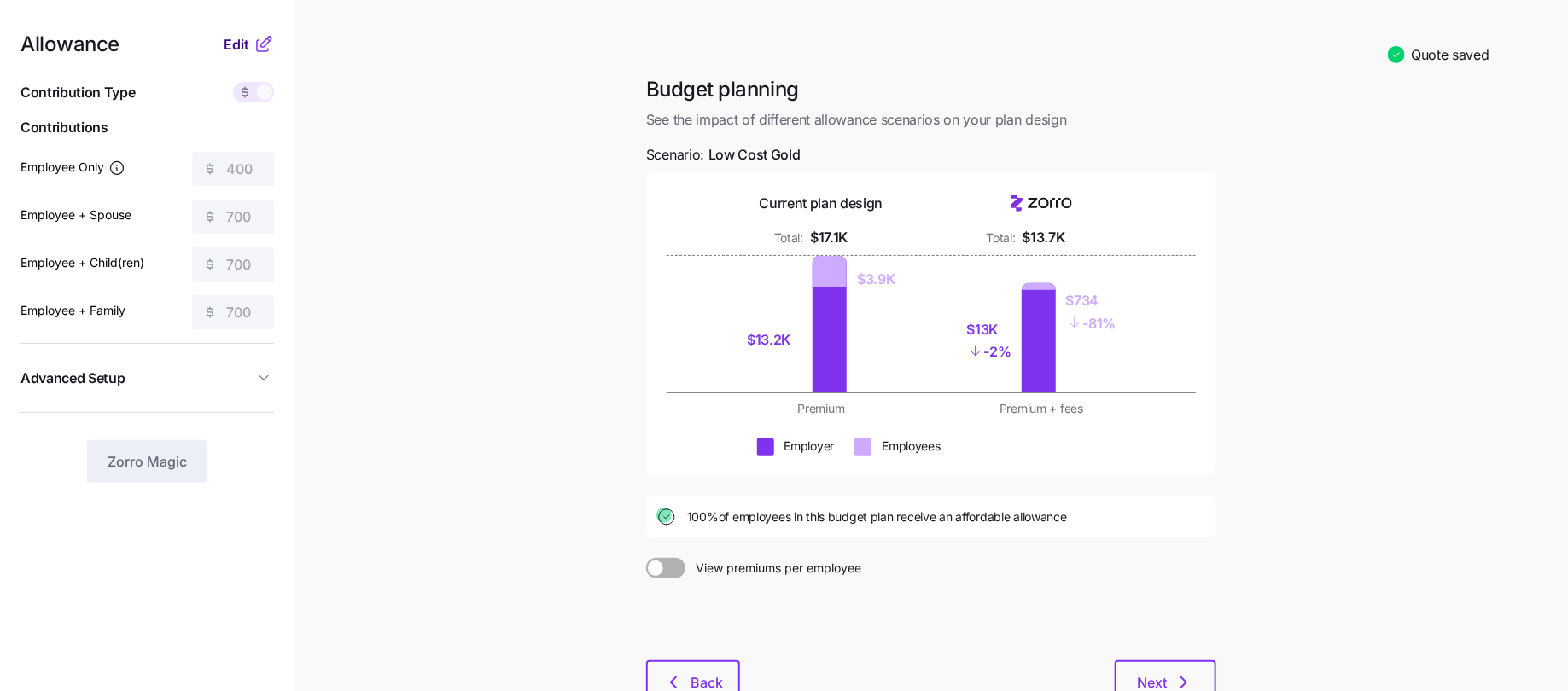 click on "Edit" at bounding box center [236, 44] 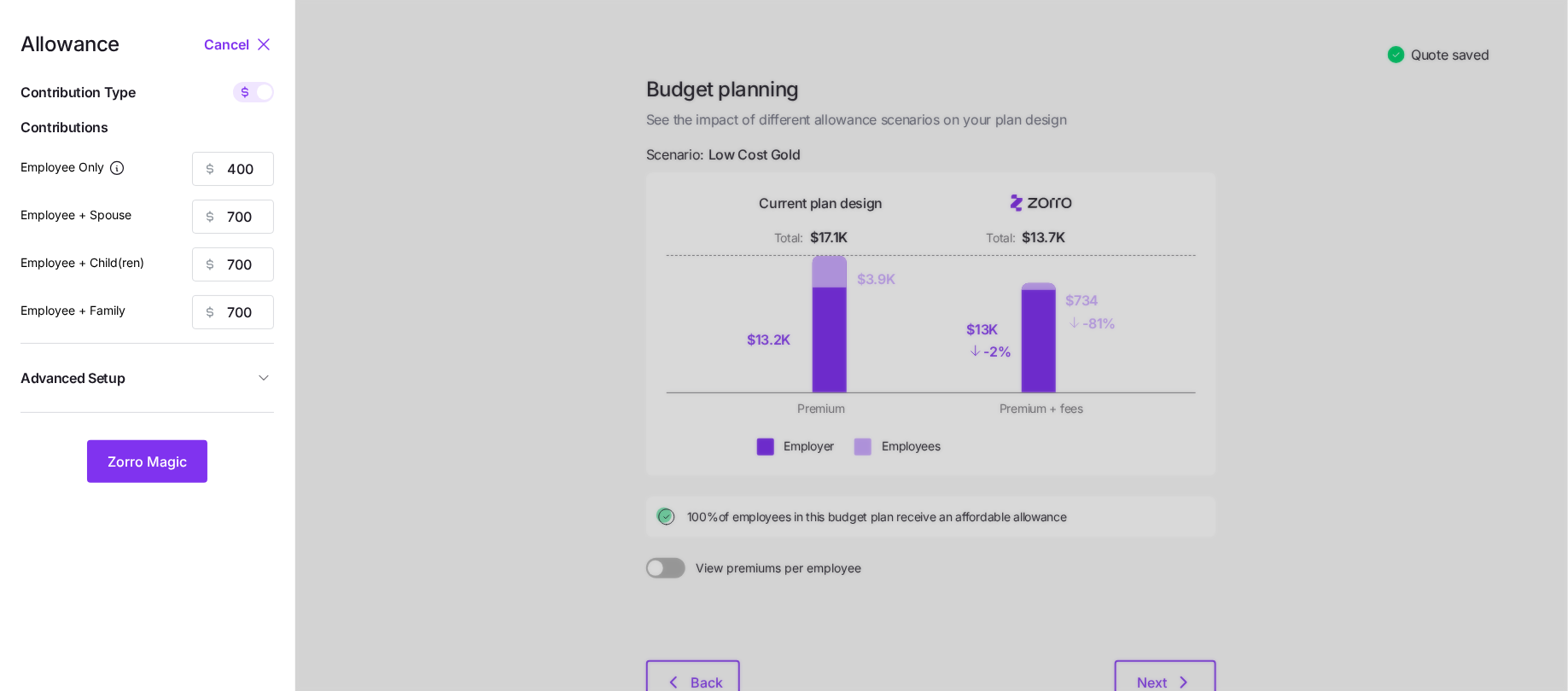 click at bounding box center [254, 92] 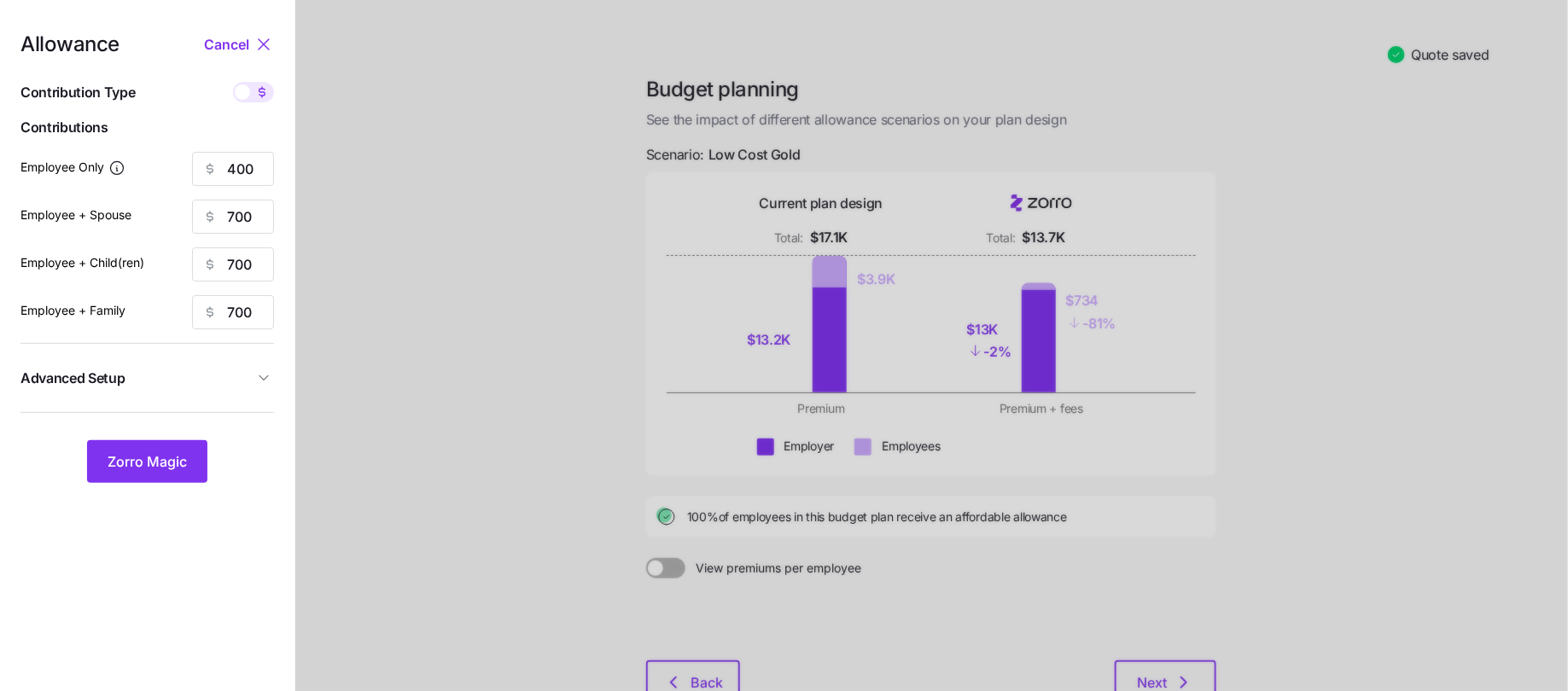 type on "100" 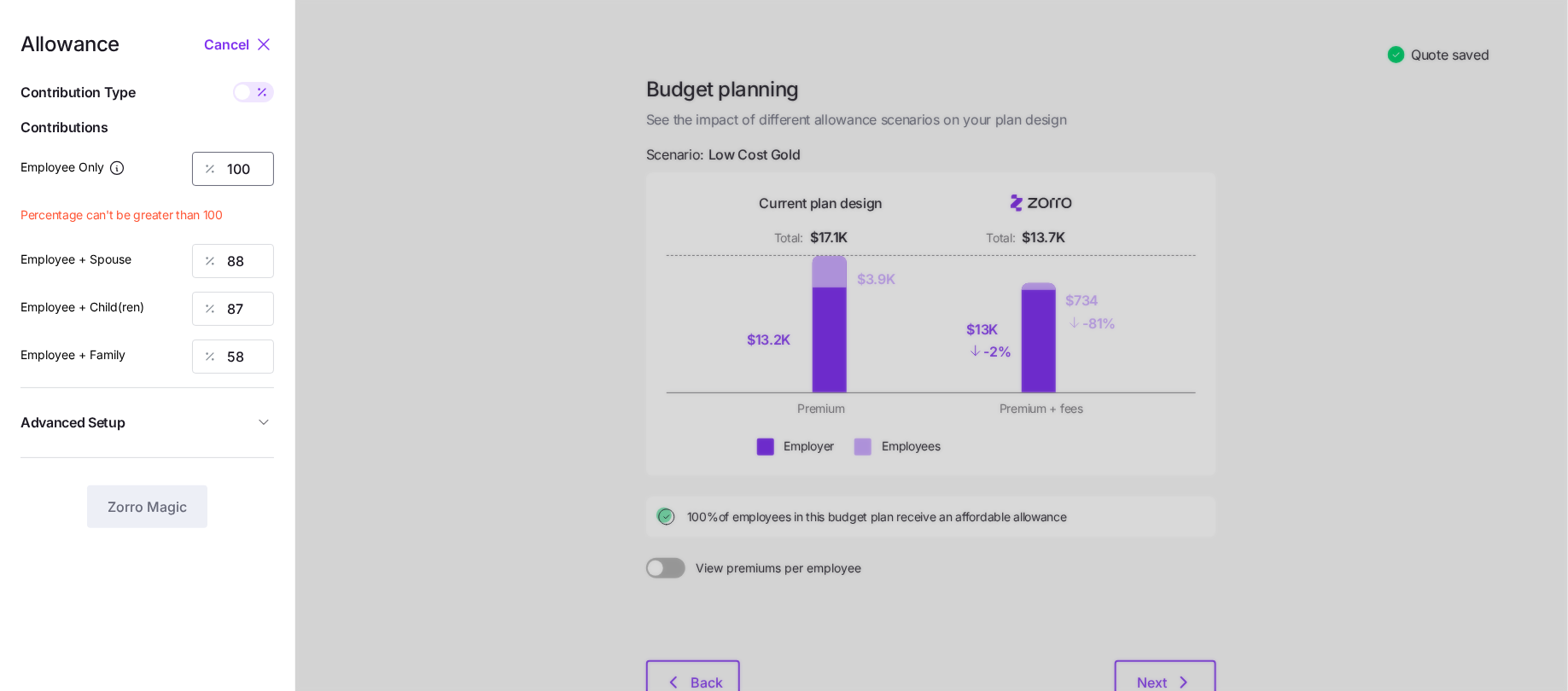 click on "100" at bounding box center [233, 169] 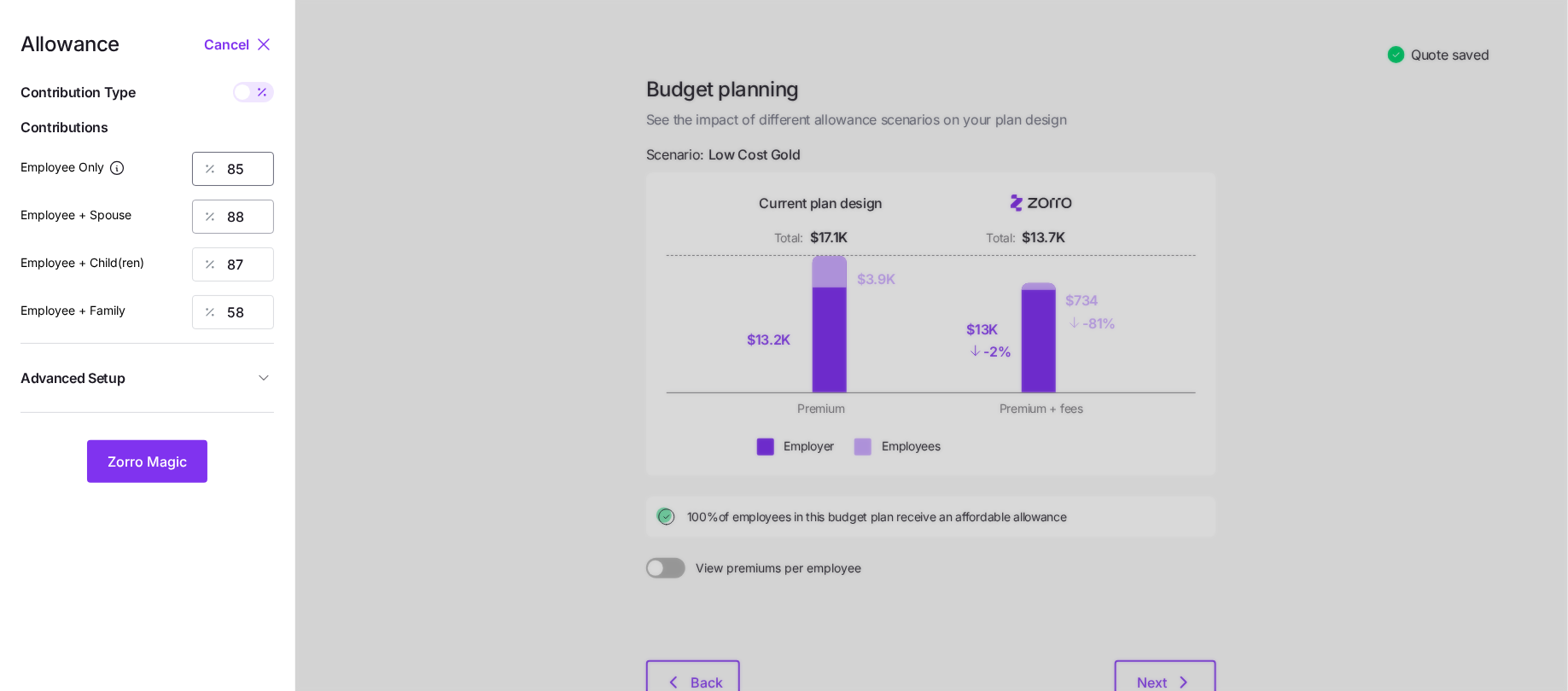 type on "85" 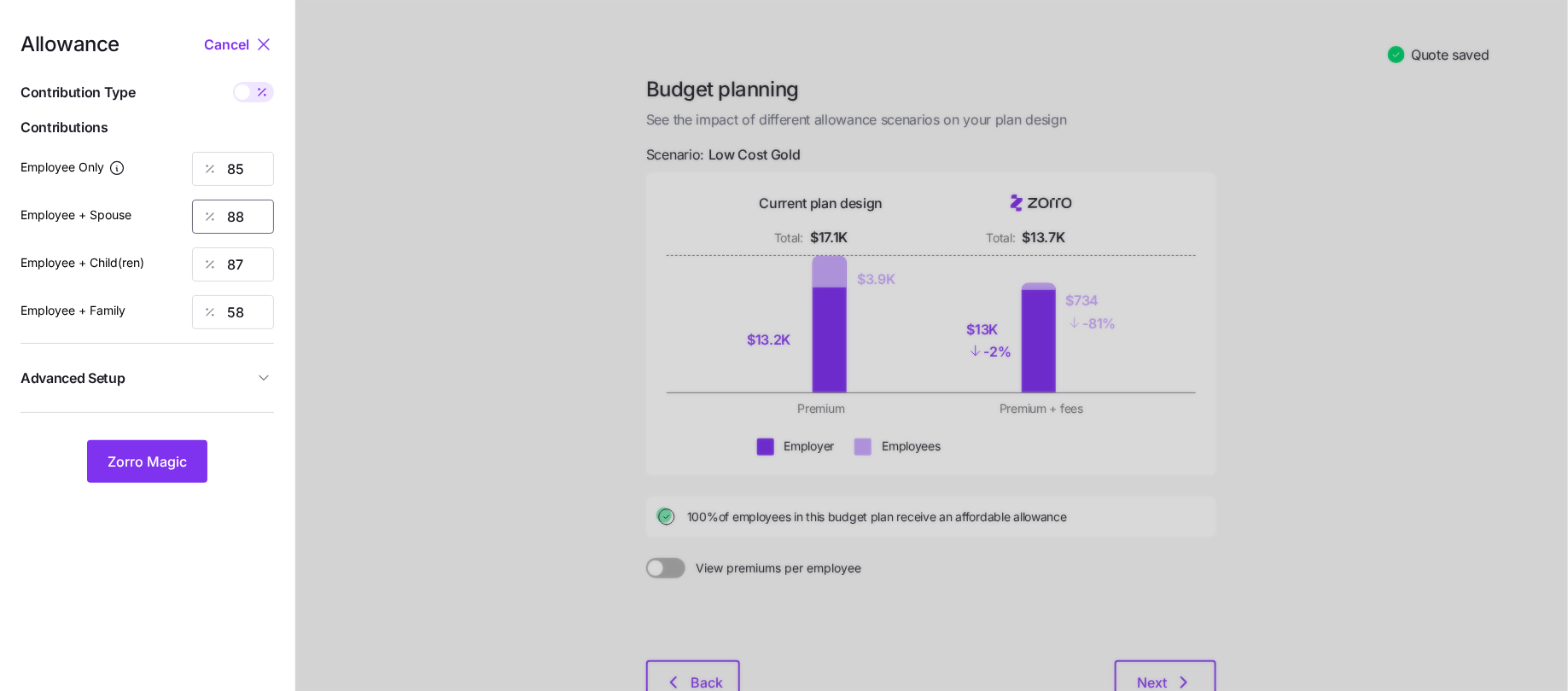 drag, startPoint x: 248, startPoint y: 225, endPoint x: 162, endPoint y: 225, distance: 86 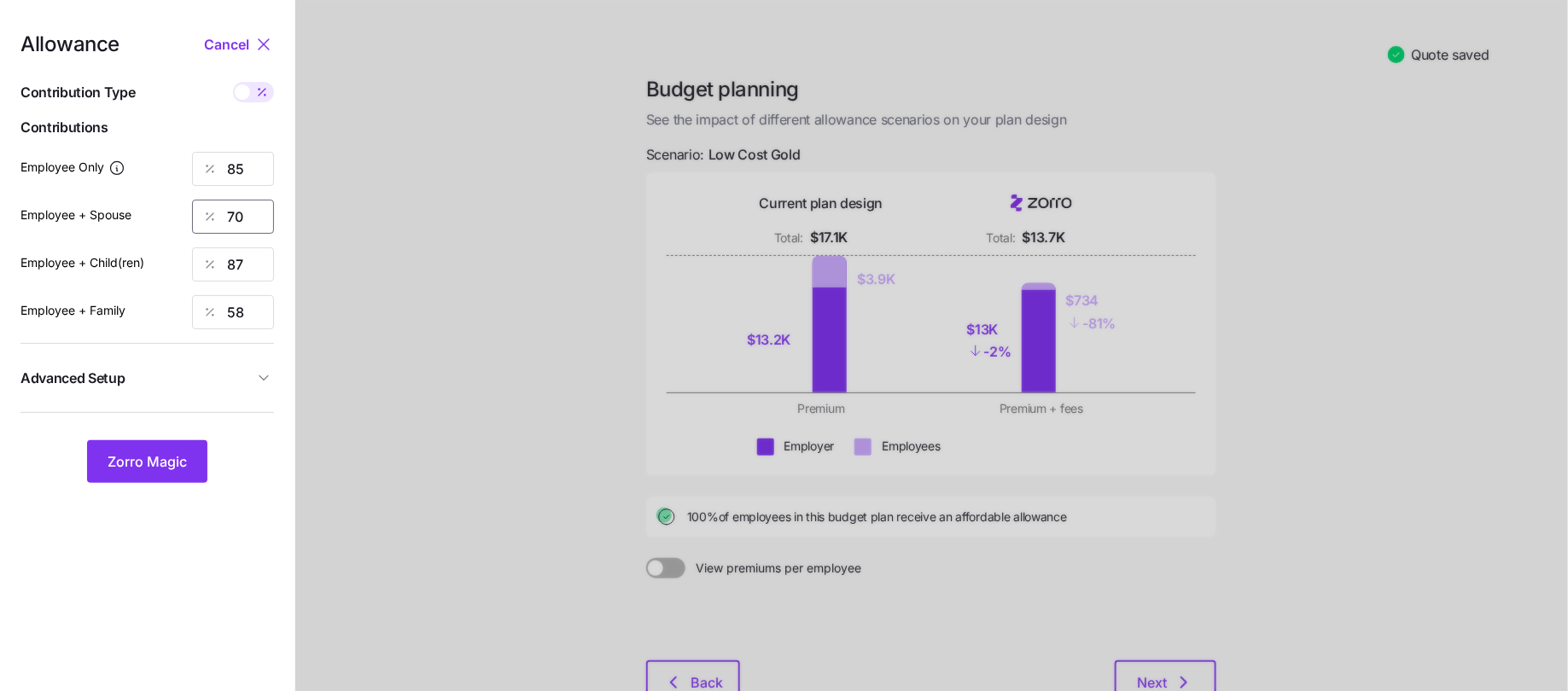 type on "70" 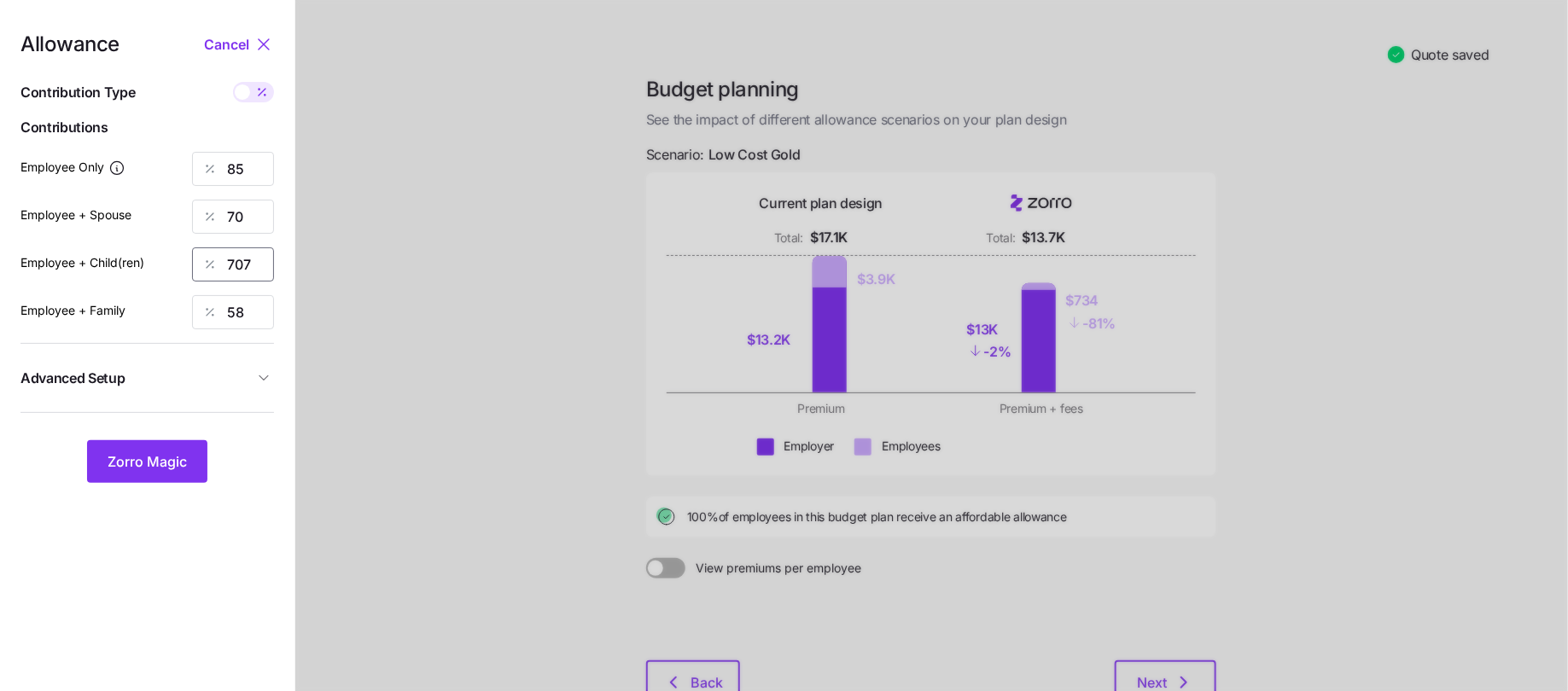 type on "707" 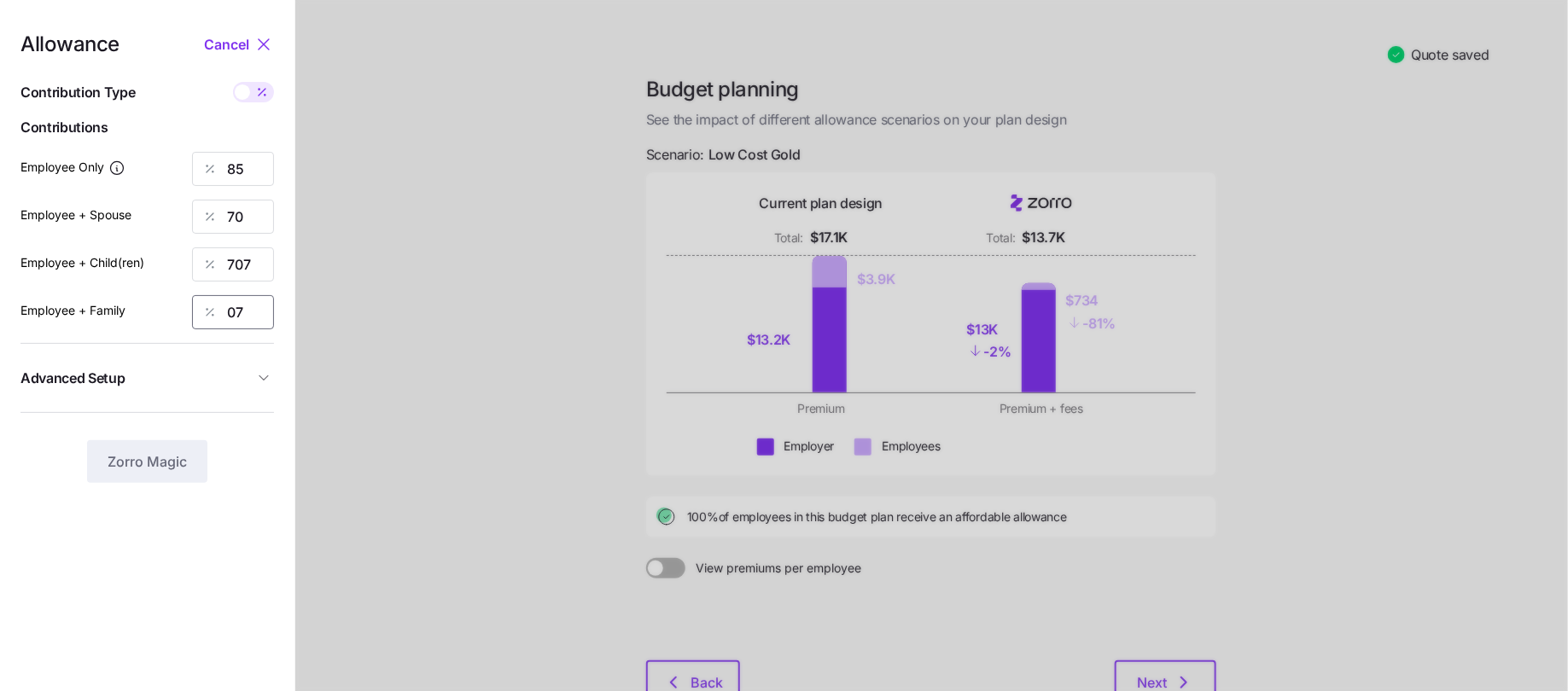 type on "0" 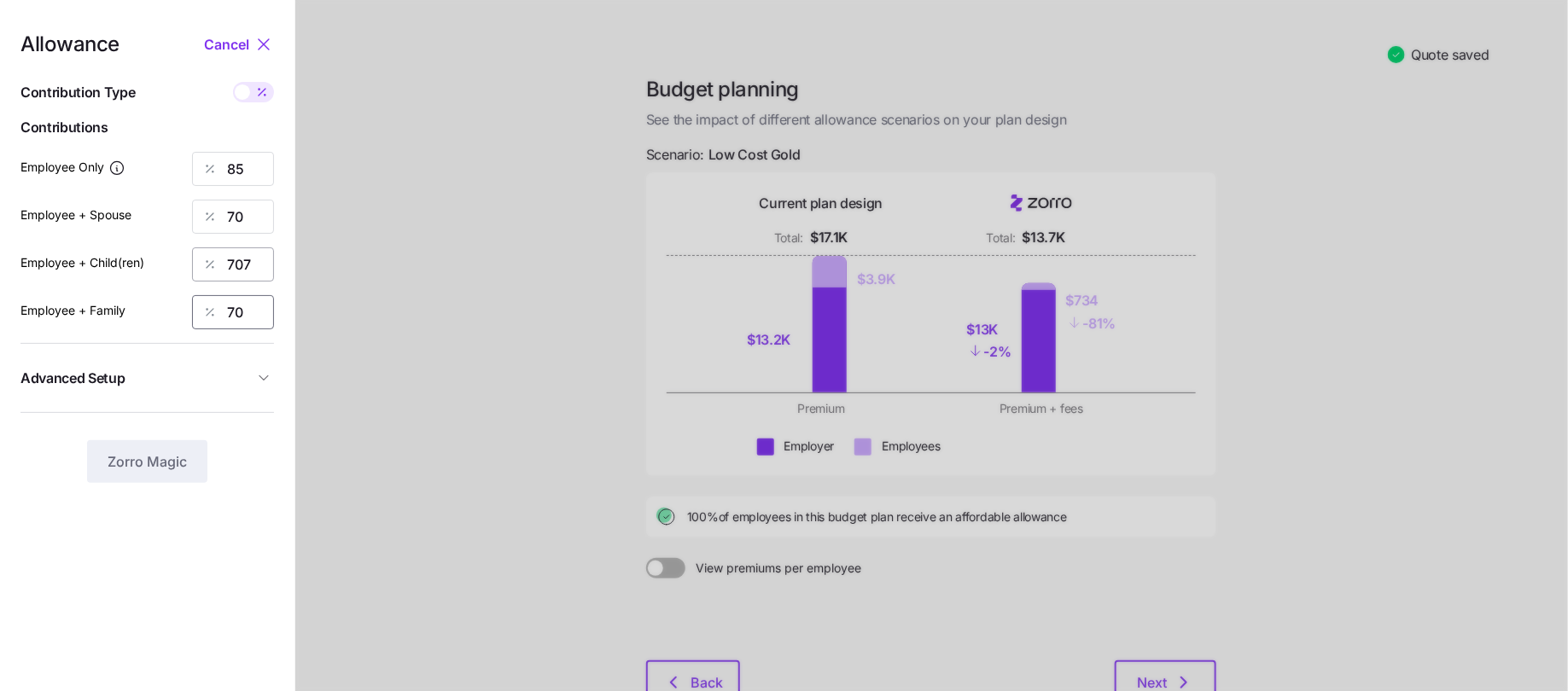 type on "70" 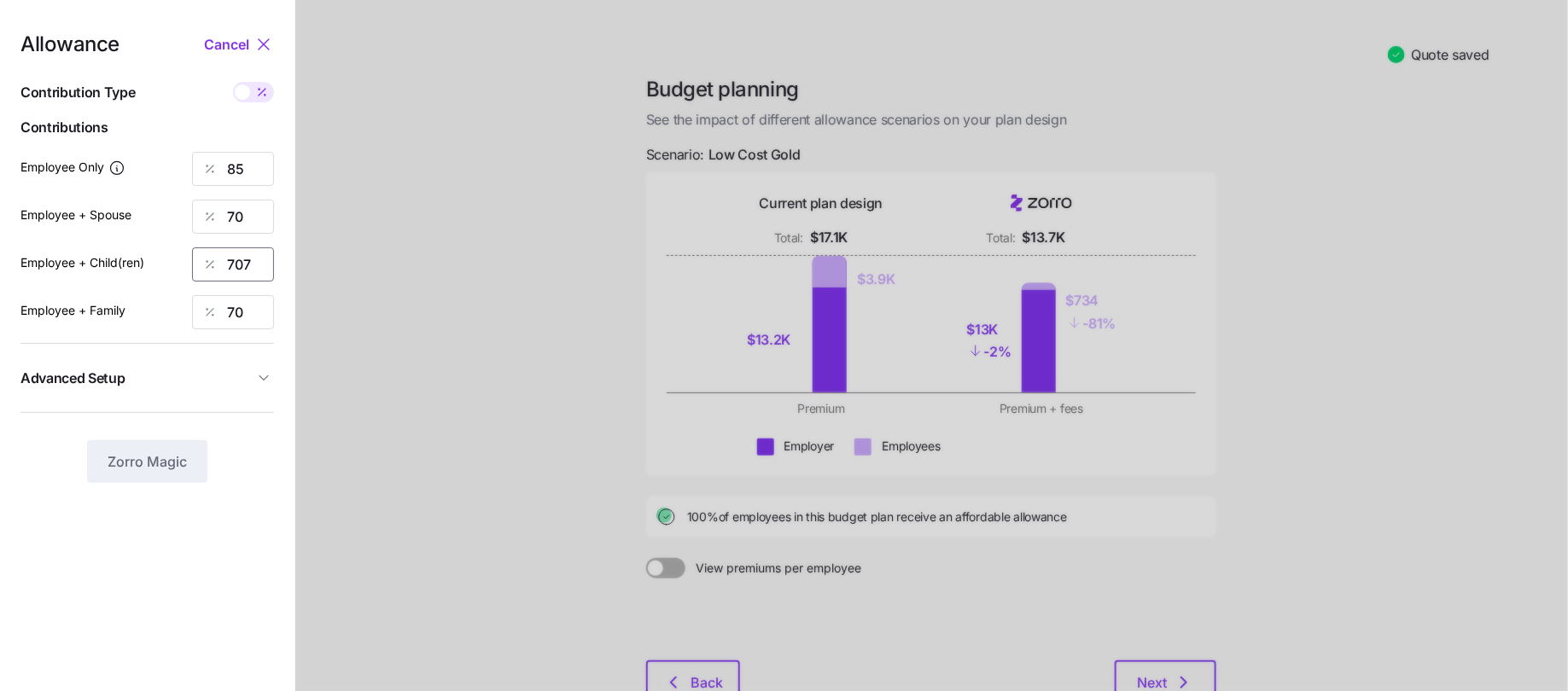click on "707" at bounding box center [233, 264] 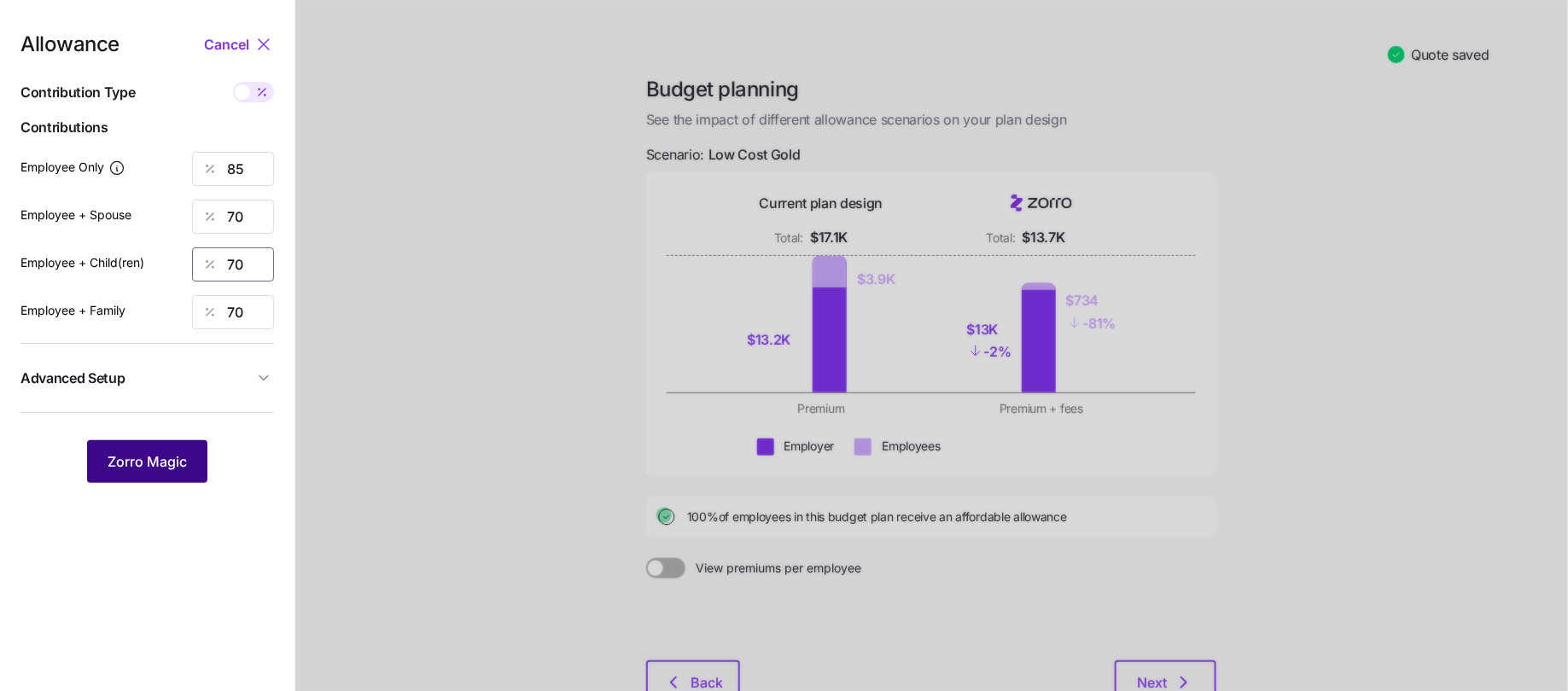 type on "70" 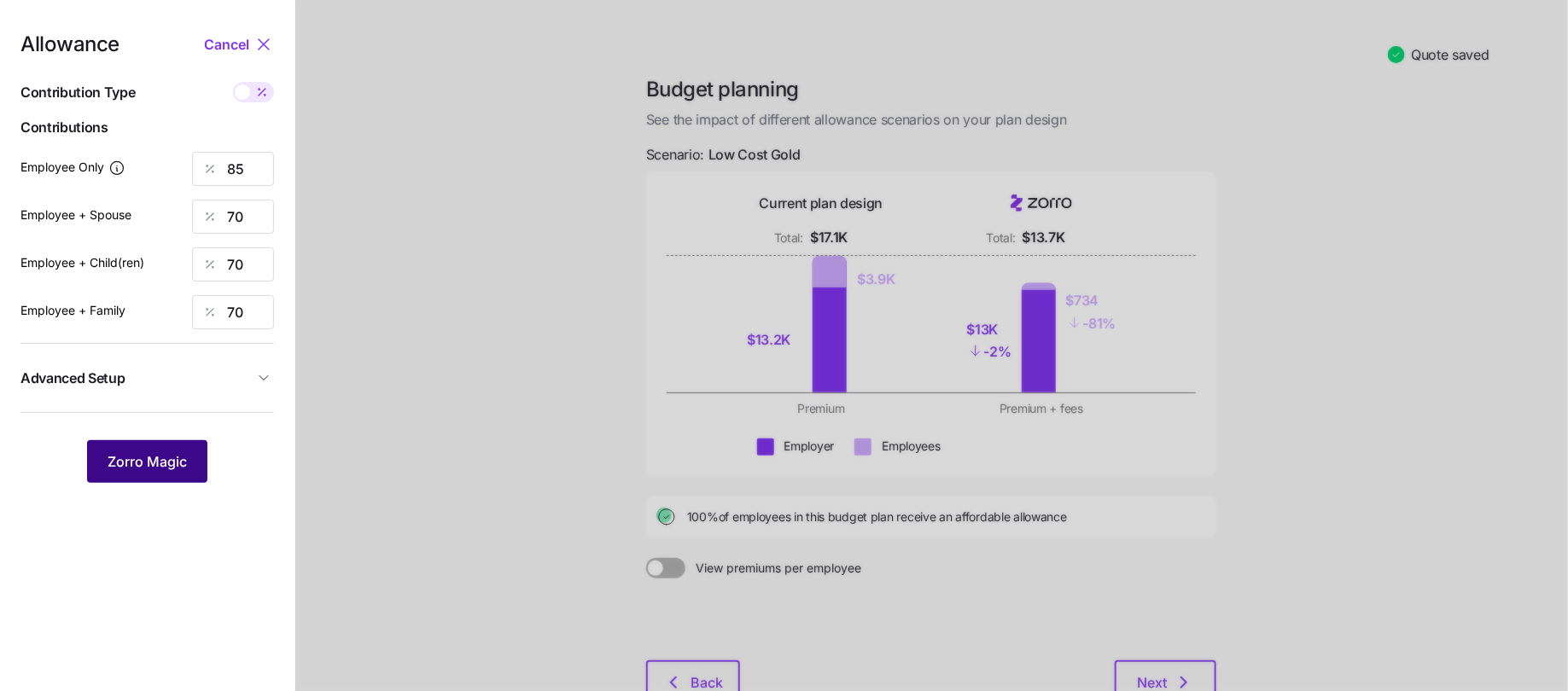 click on "Zorro Magic" at bounding box center (147, 462) 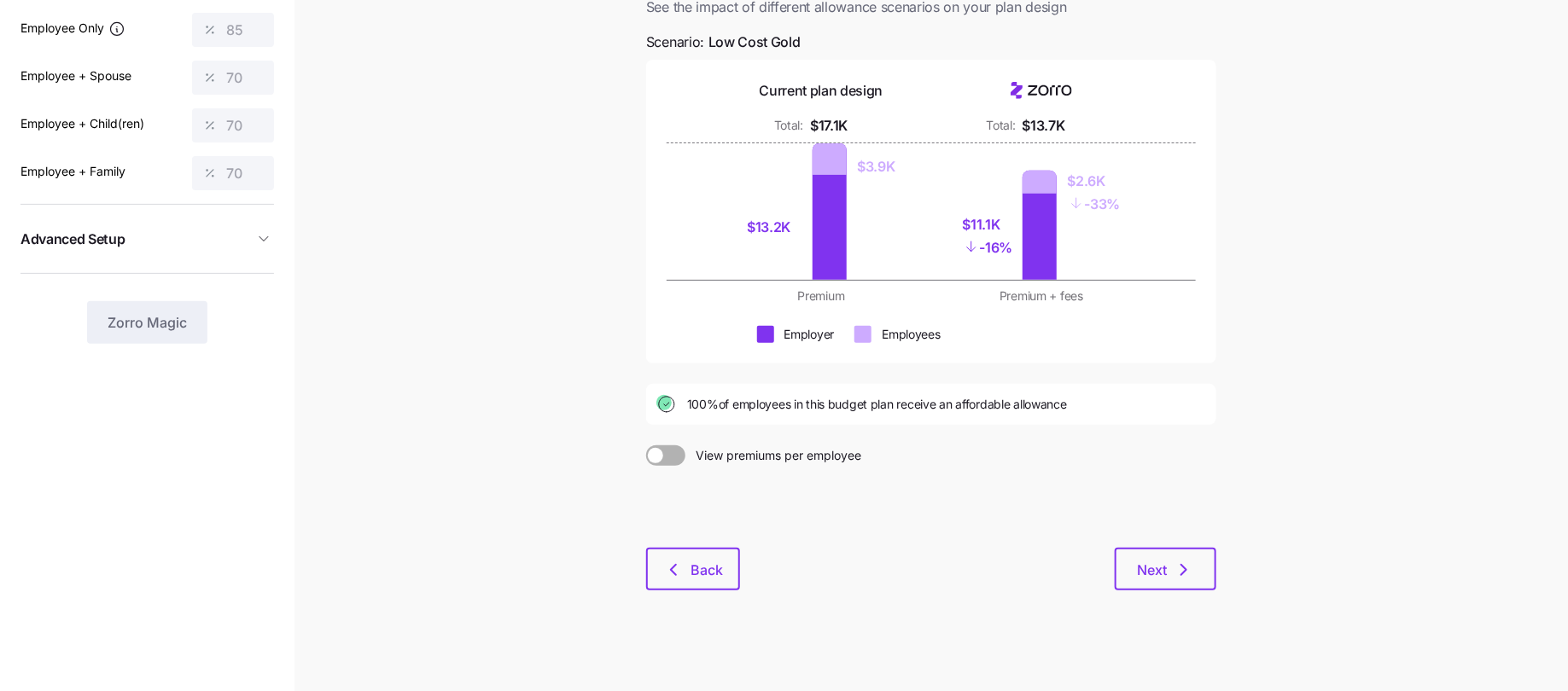 scroll, scrollTop: 0, scrollLeft: 0, axis: both 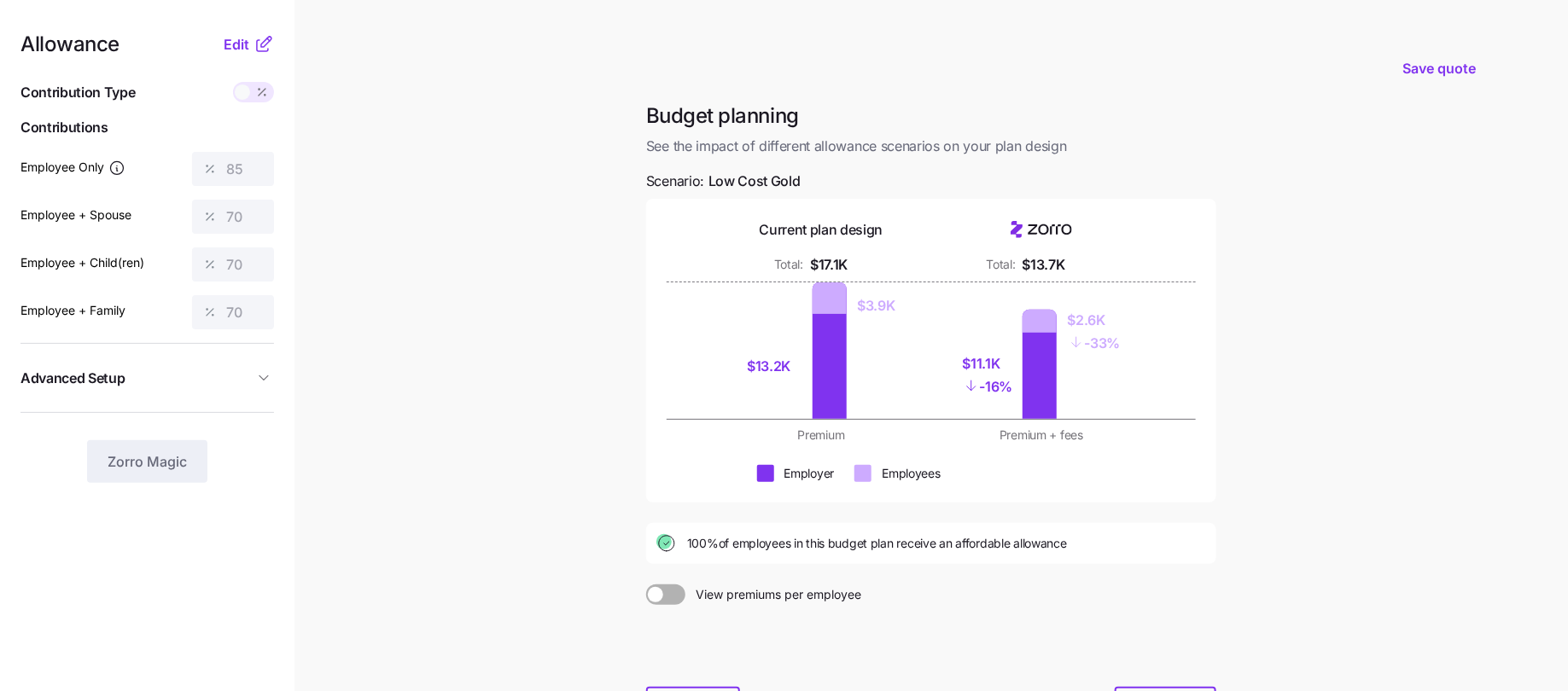 click on "Allowance Edit Contribution Type Use classes Contributions Employee Only 85 Employee + Spouse 70 Employee + Child(ren) 70 Employee + Family 70 Advanced Setup Geo distribution By area (1) Family Units 8 units Zorro Magic" at bounding box center [147, 419] 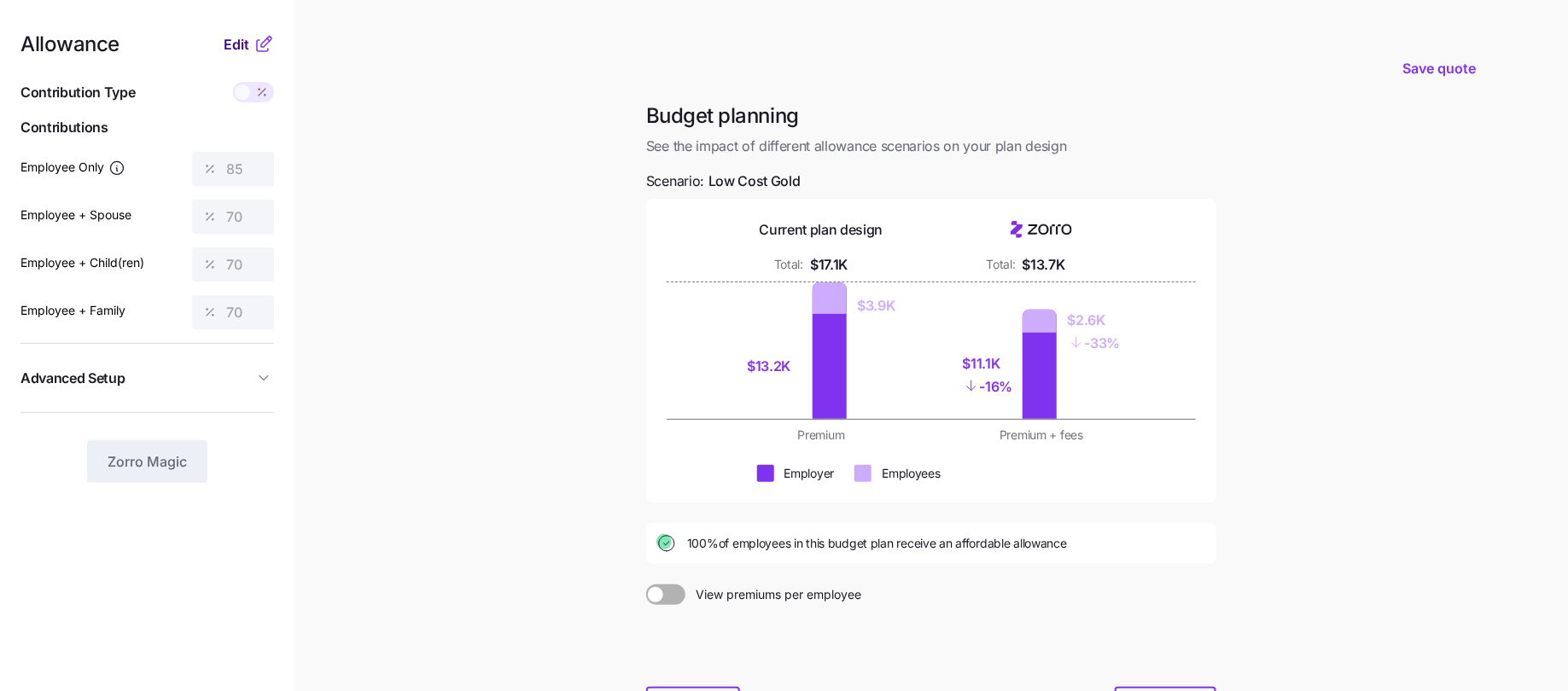 click on "Edit" at bounding box center [236, 44] 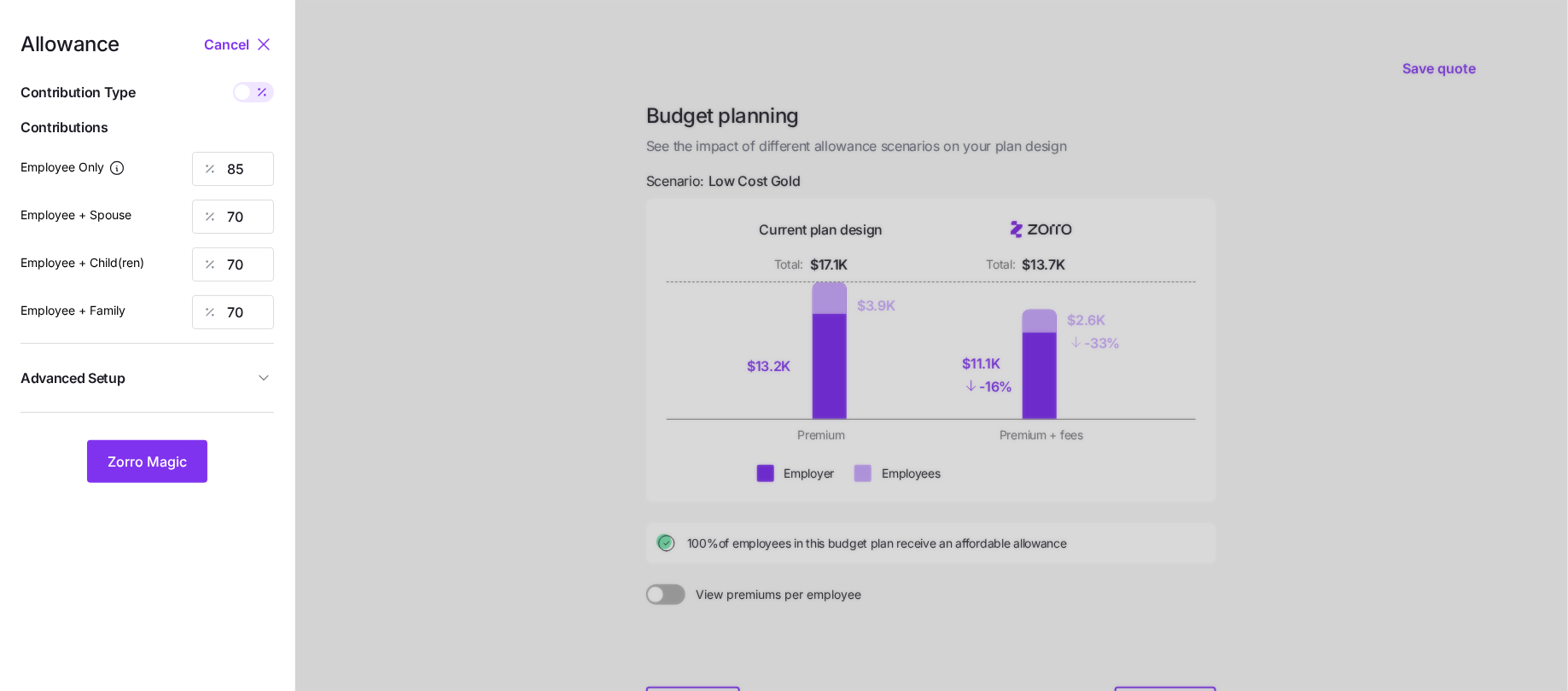 click at bounding box center [931, 419] 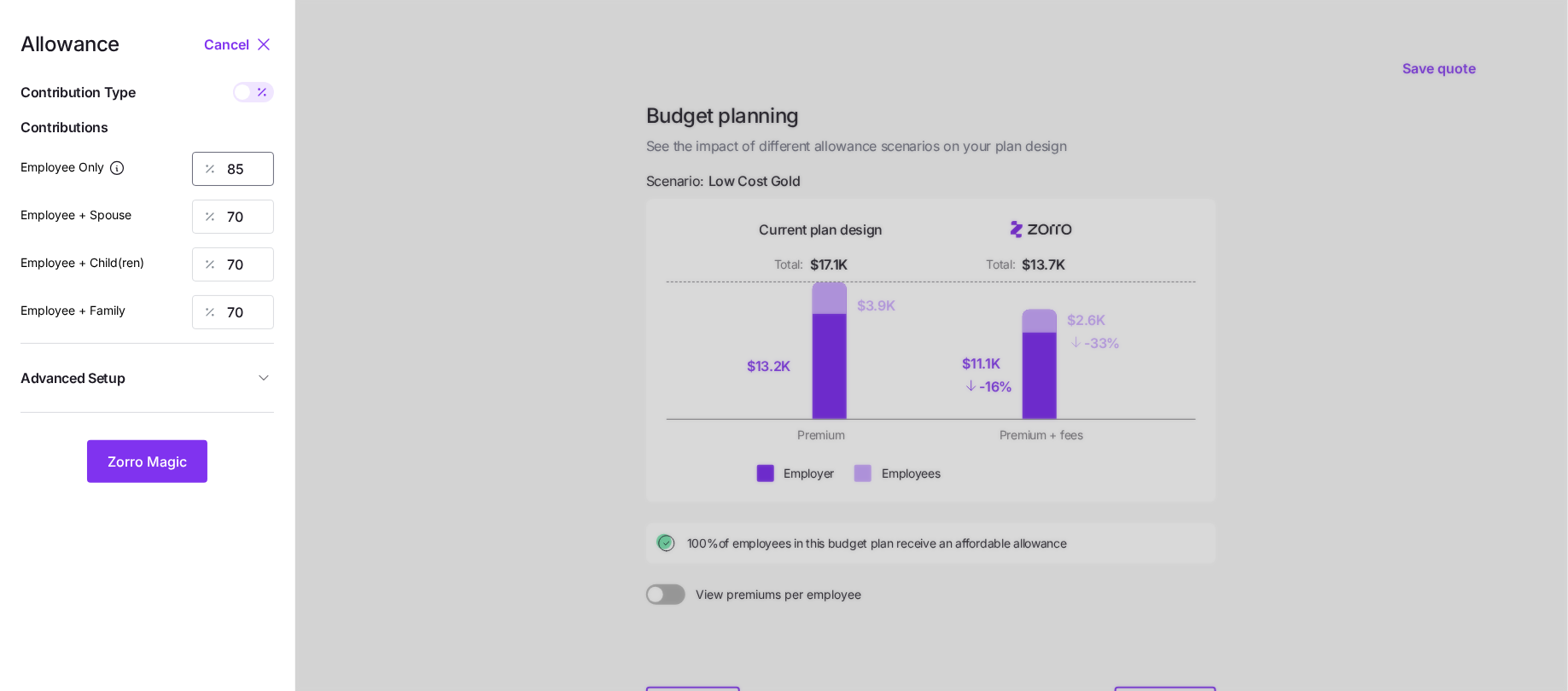 drag, startPoint x: 254, startPoint y: 169, endPoint x: 223, endPoint y: 169, distance: 31 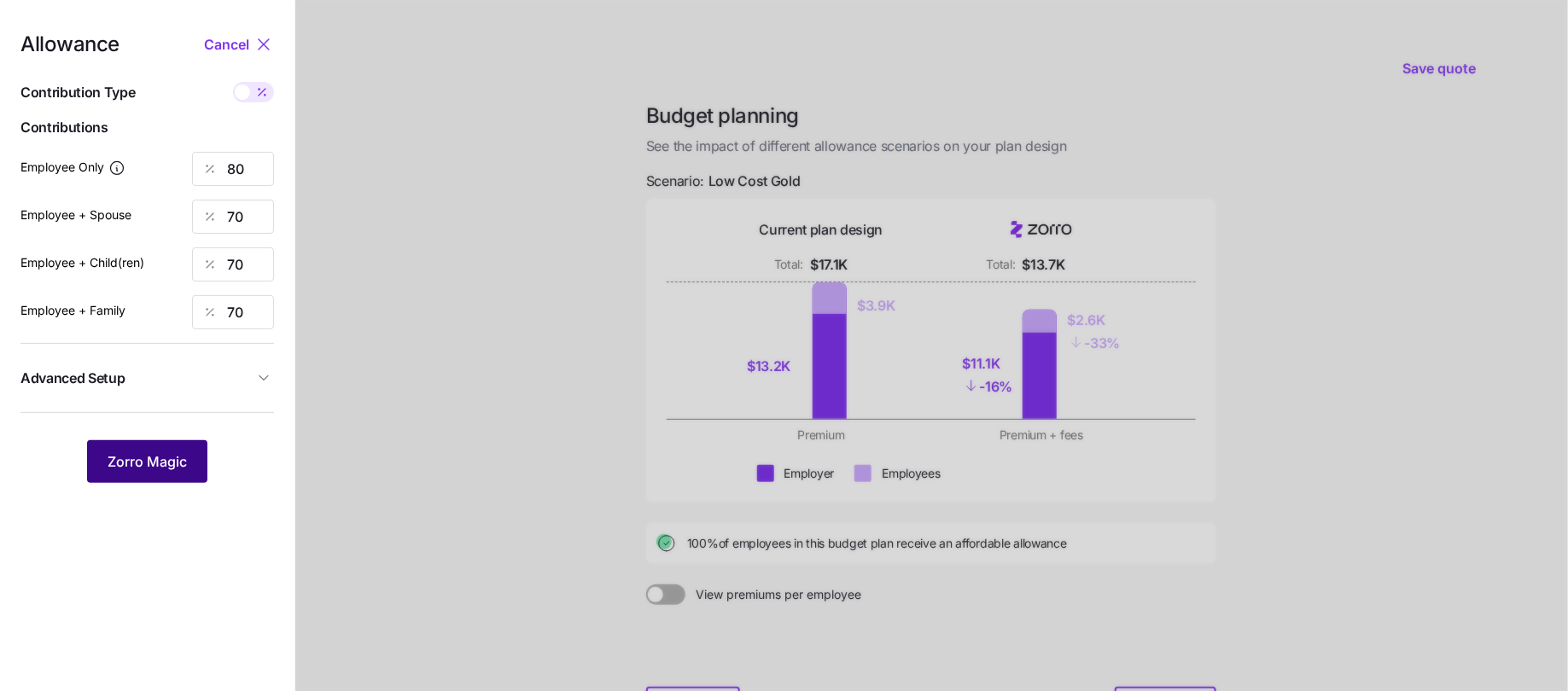click on "Zorro Magic" at bounding box center (147, 462) 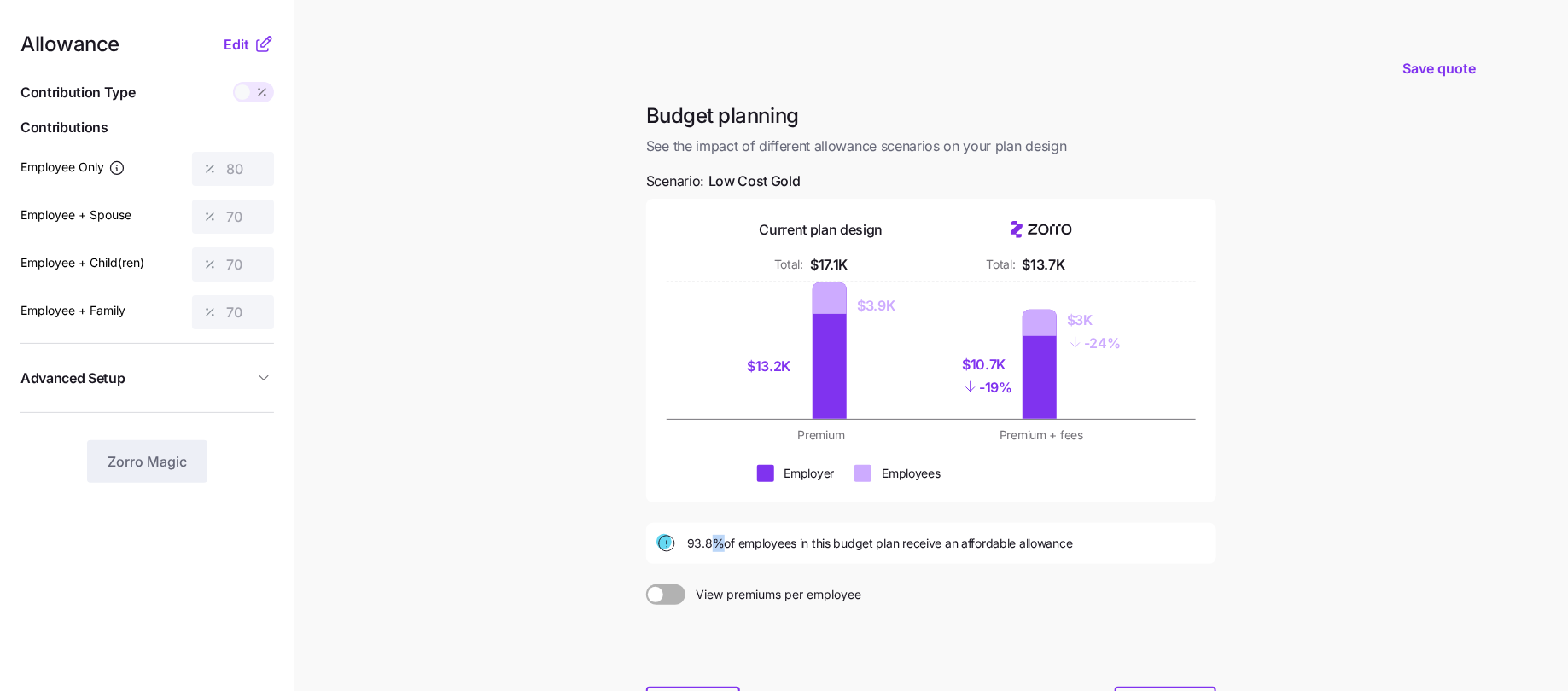 drag, startPoint x: 723, startPoint y: 548, endPoint x: 623, endPoint y: 548, distance: 100 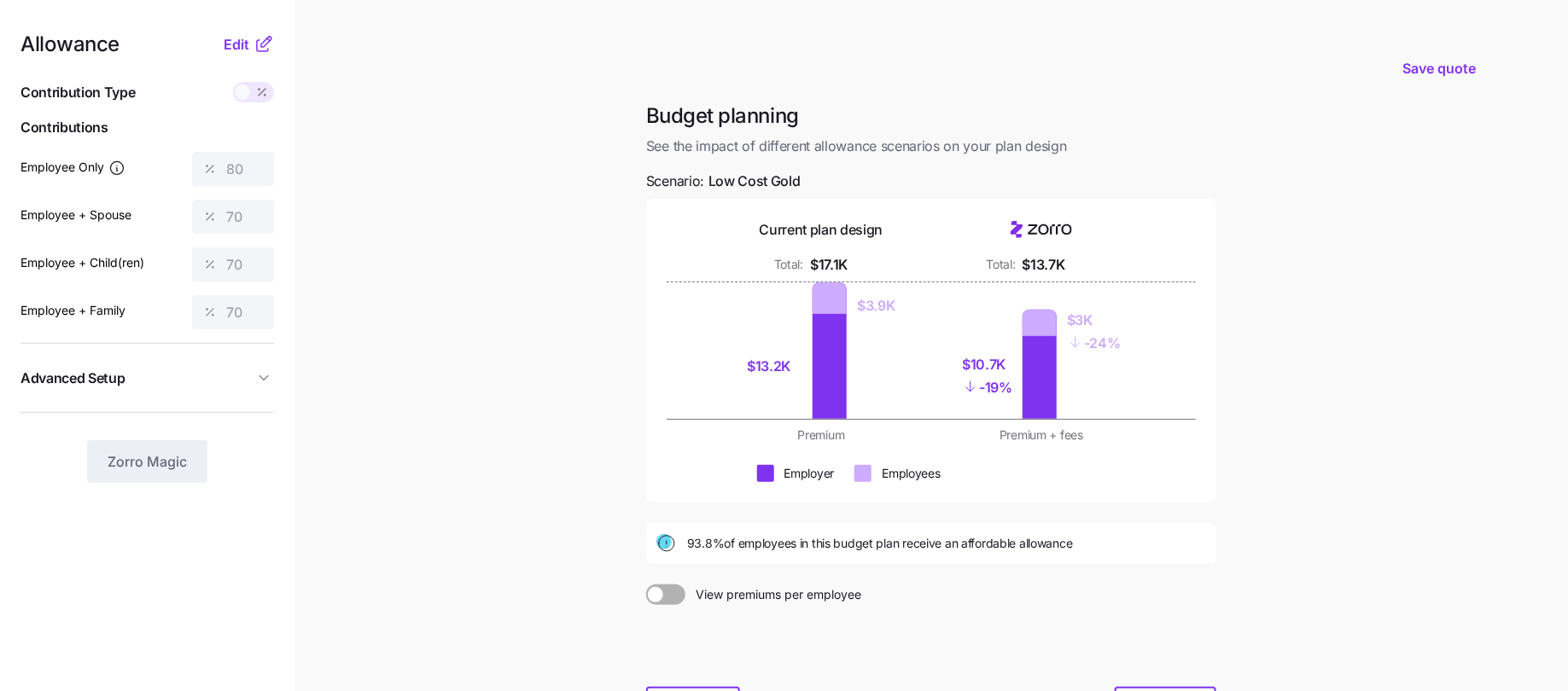 click on "Budget planning See the impact of different allowance scenarios on your plan design Scenario:   Low Cost Gold Current plan design Total: $17.1K Total: $13.7K $13.2K $3.9K $10.7K - 19% $3K - 24% Premium Premium + fees   Employer   Employees 93.8%  of employees in this budget plan receive an affordable allowance View premiums per employee Back Next" at bounding box center [931, 426] 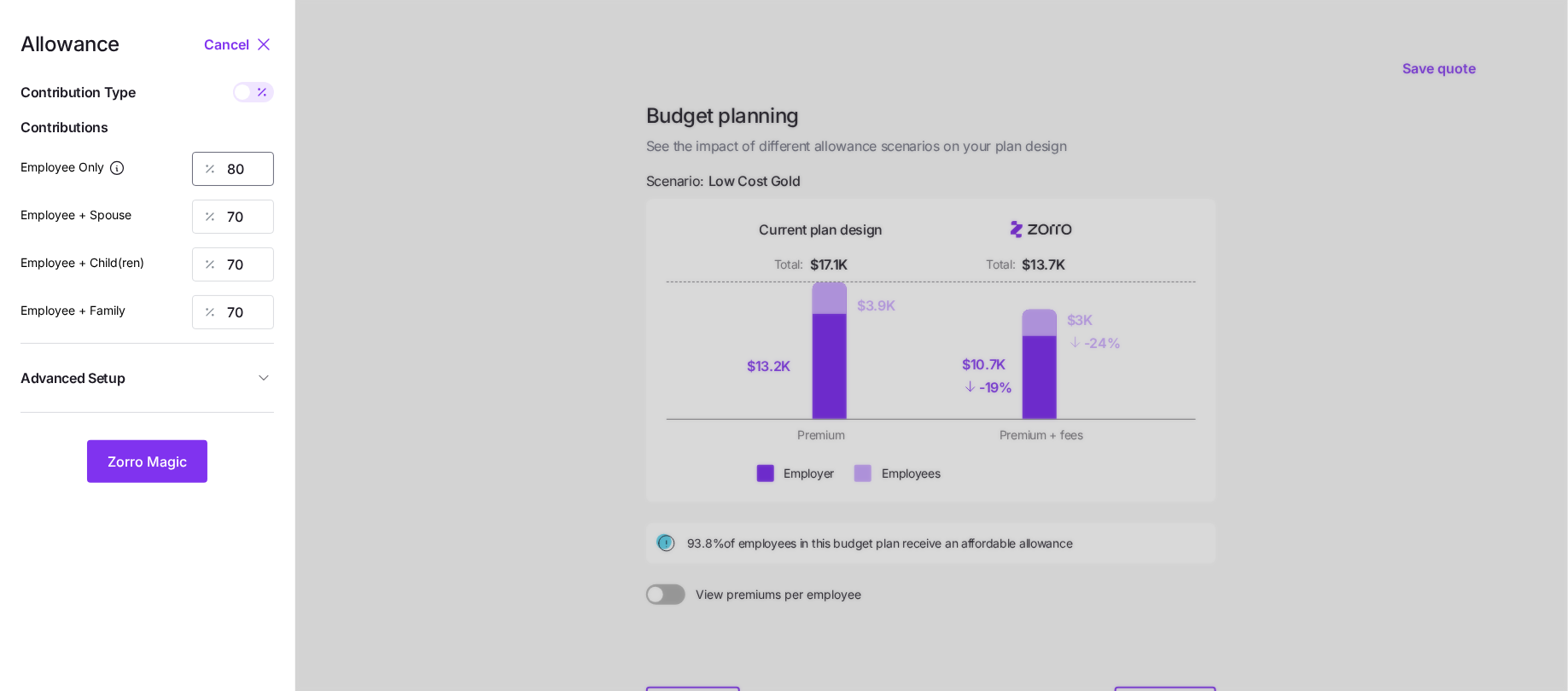 drag, startPoint x: 249, startPoint y: 181, endPoint x: 166, endPoint y: 179, distance: 83.02409 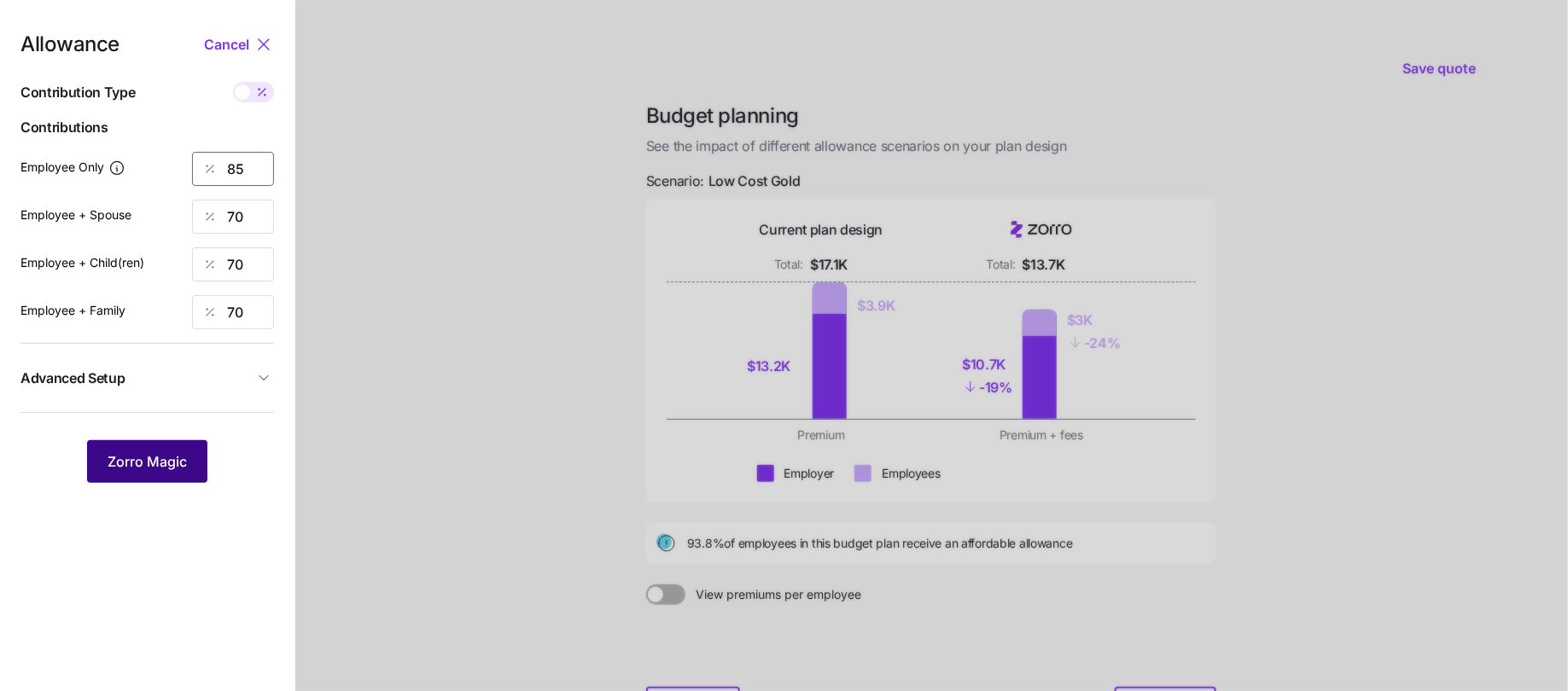 type on "85" 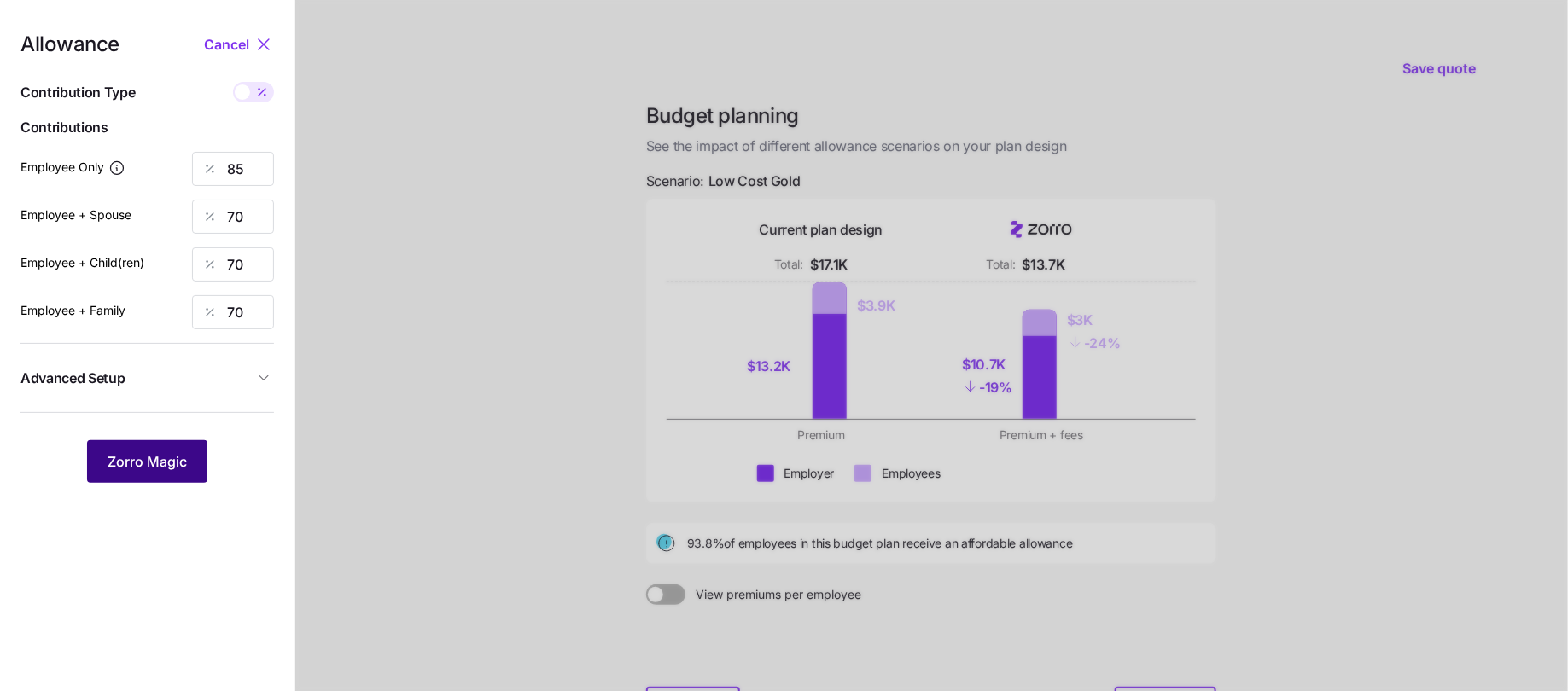 click on "Zorro Magic" at bounding box center (147, 462) 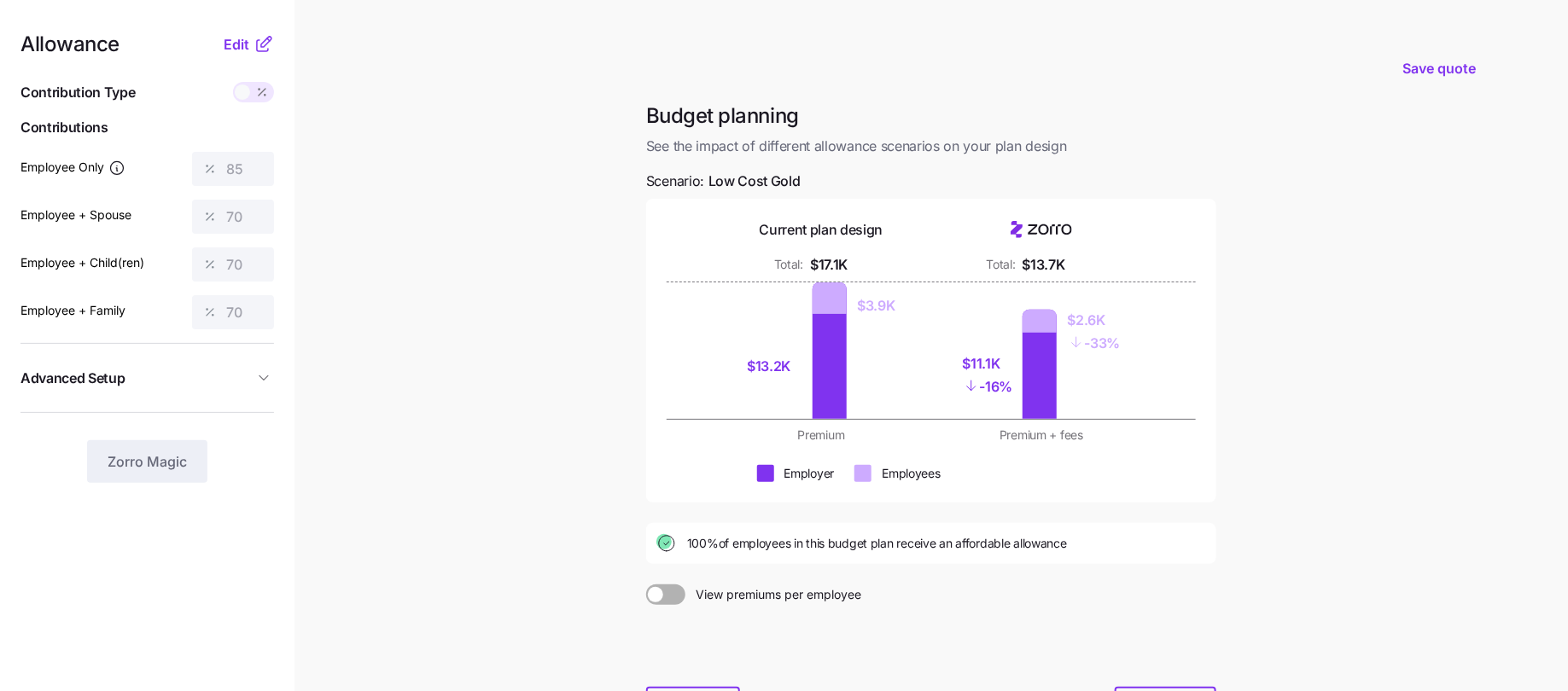 scroll, scrollTop: 146, scrollLeft: 0, axis: vertical 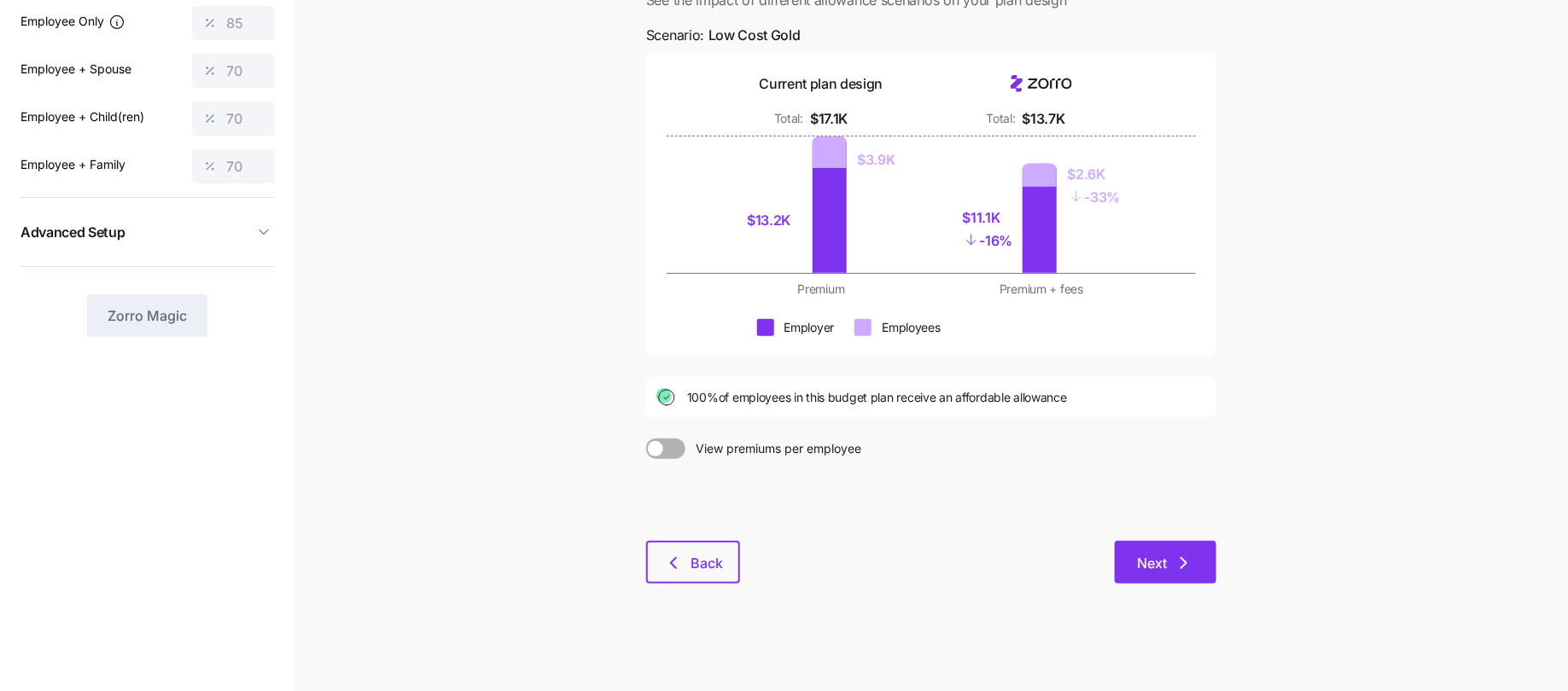 click on "Next" at bounding box center (1151, 563) 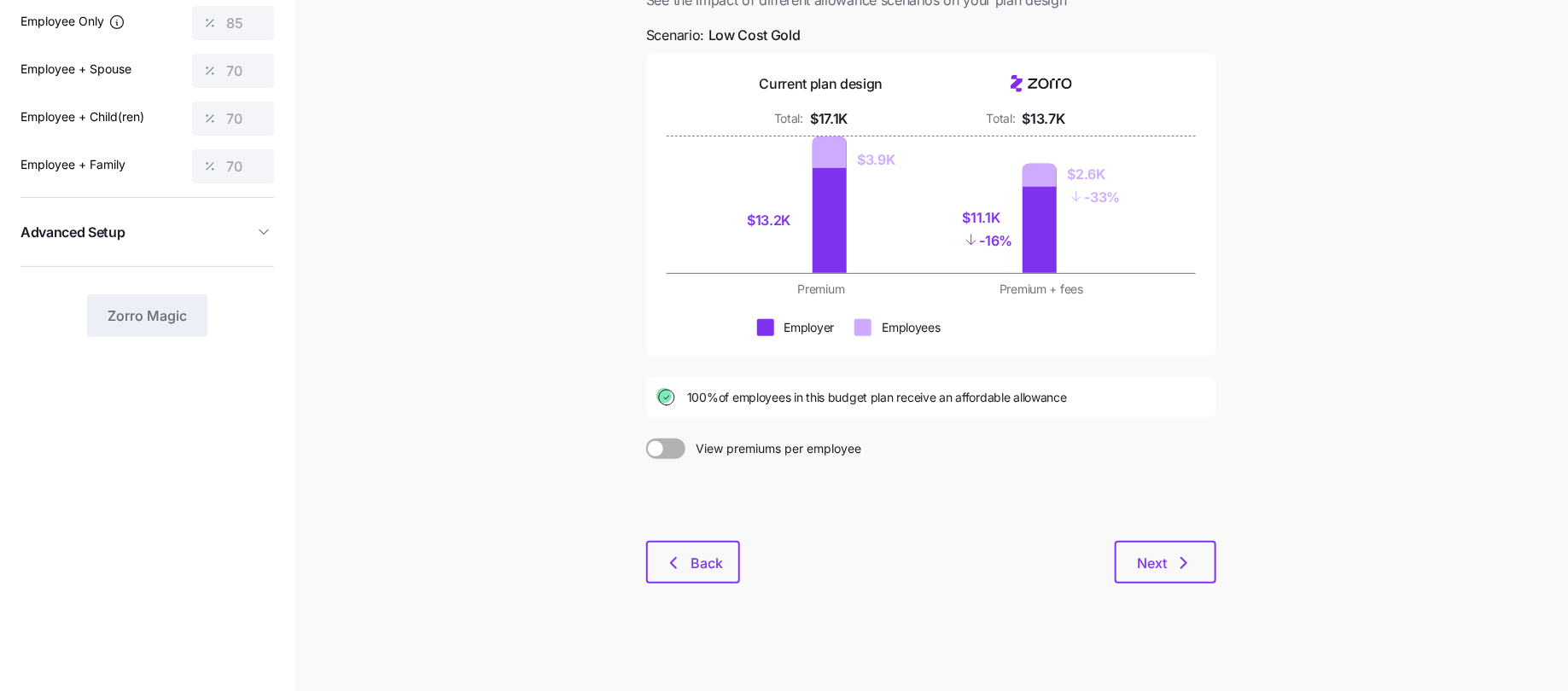 scroll, scrollTop: 0, scrollLeft: 0, axis: both 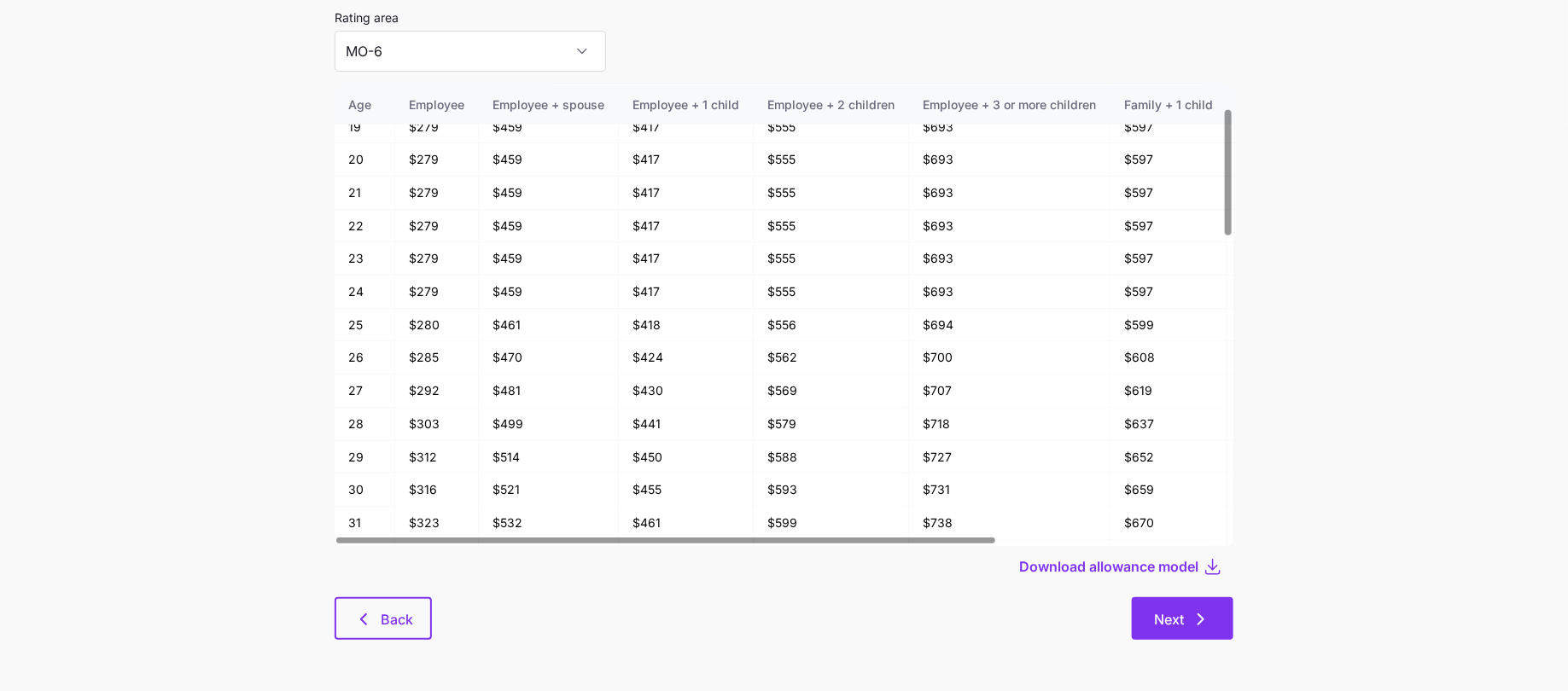 click on "Next" at bounding box center (1182, 618) 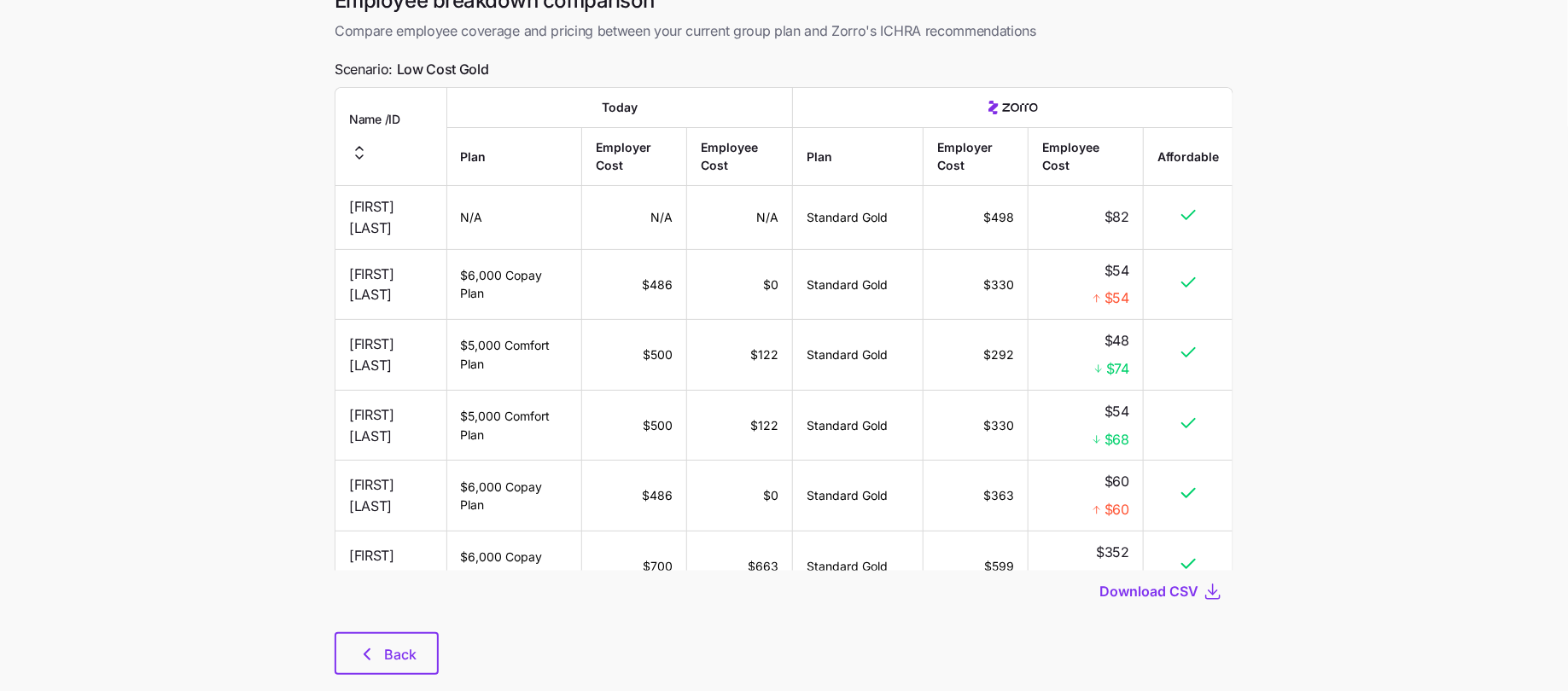 scroll, scrollTop: 0, scrollLeft: 0, axis: both 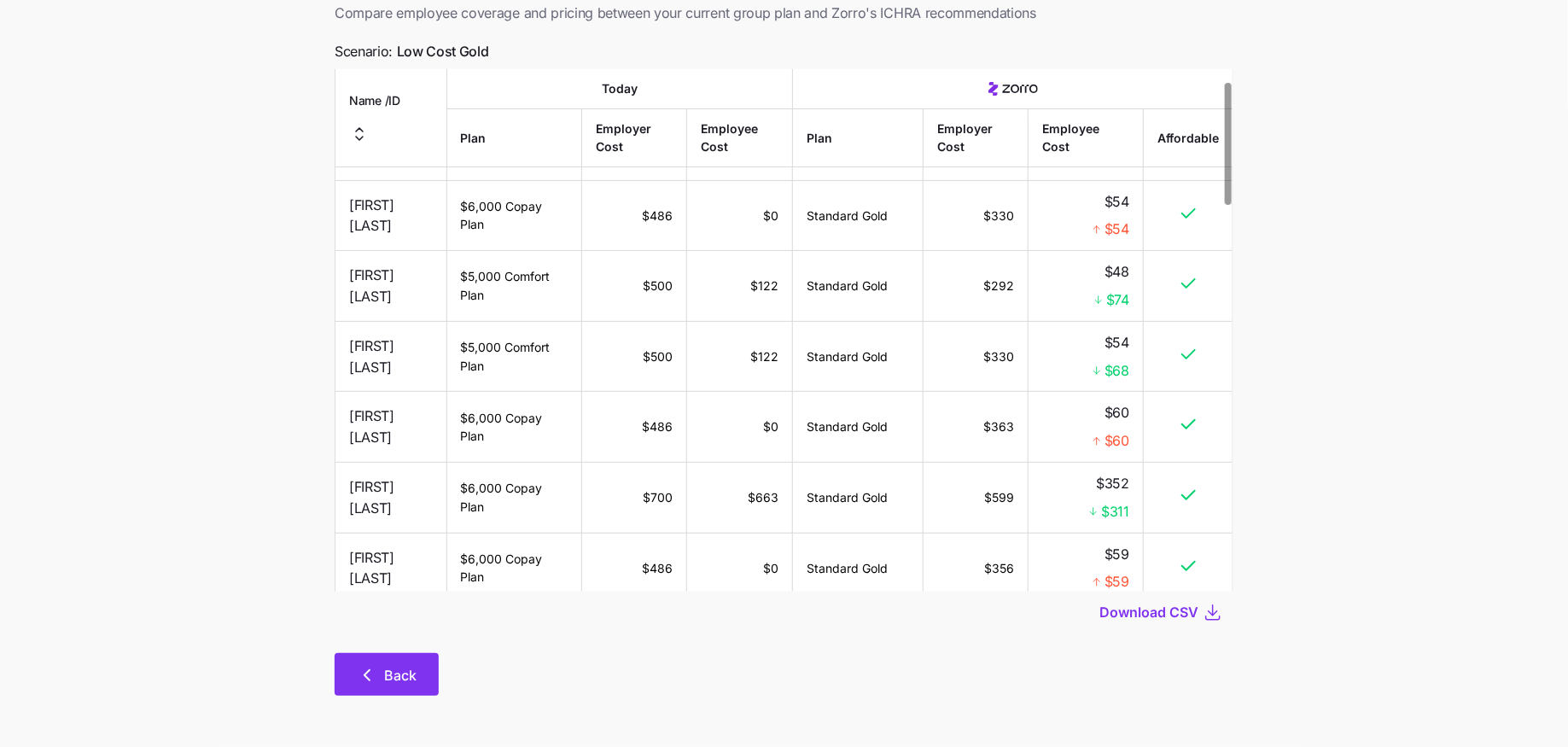 click 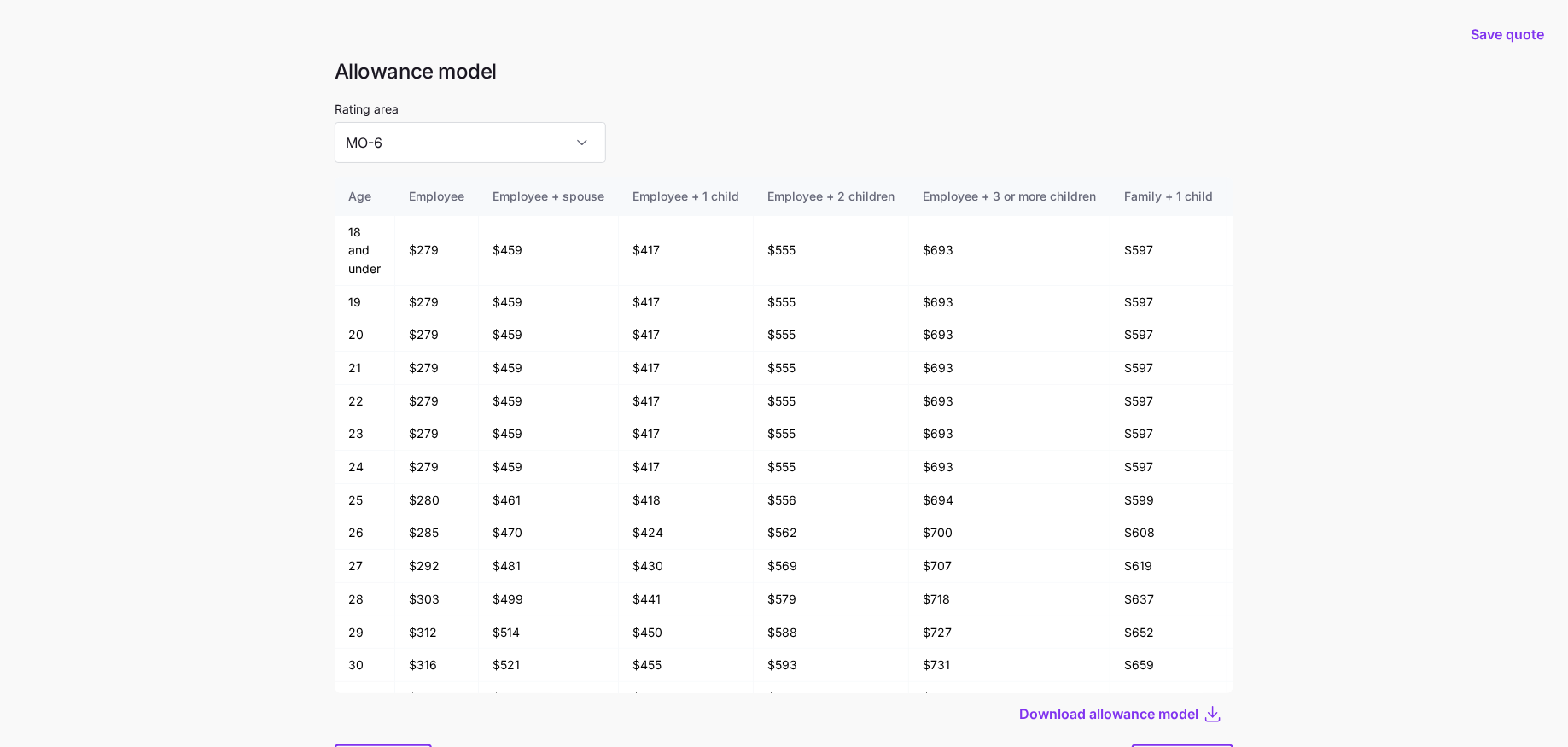 scroll, scrollTop: 91, scrollLeft: 0, axis: vertical 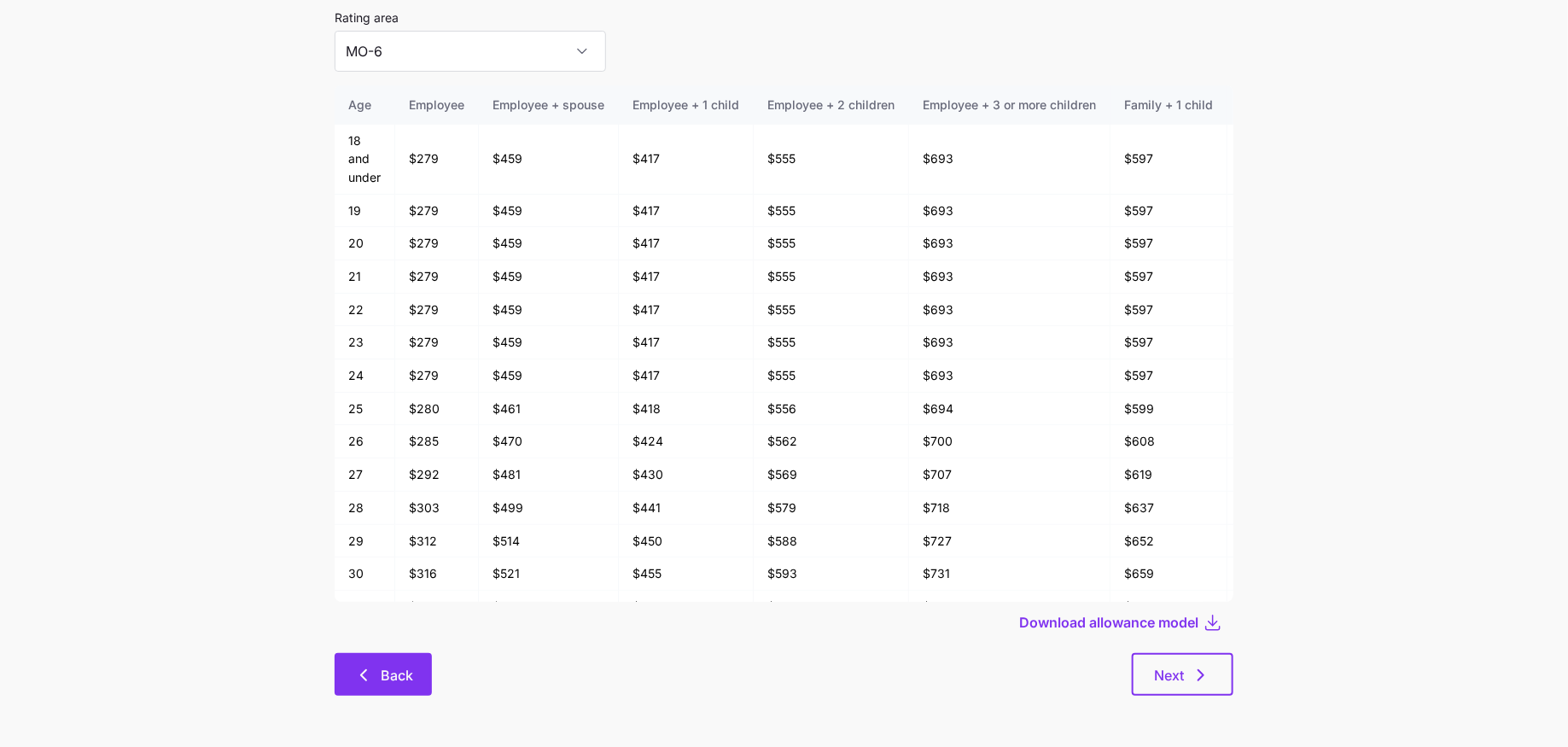 click on "Back" at bounding box center (397, 675) 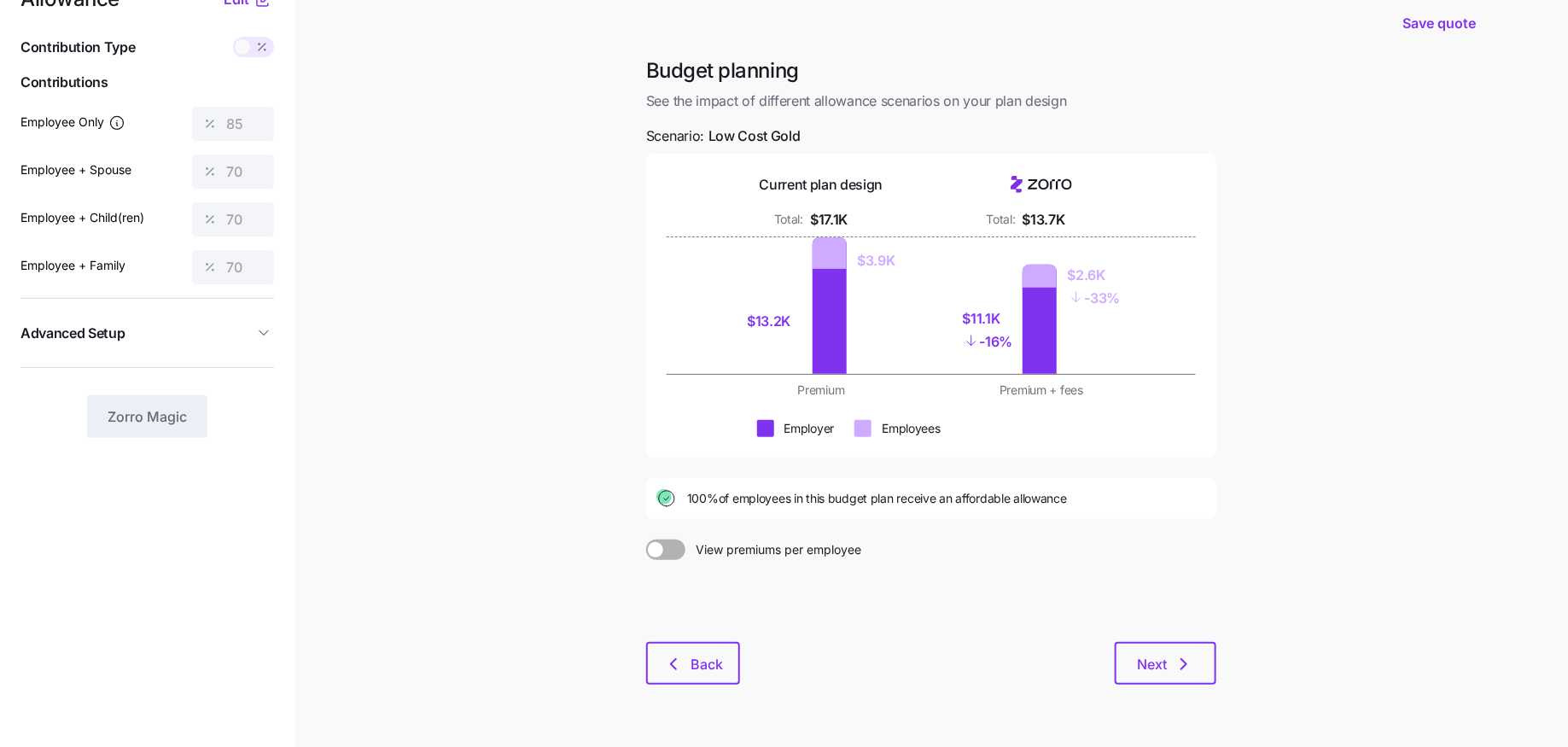 scroll, scrollTop: 90, scrollLeft: 0, axis: vertical 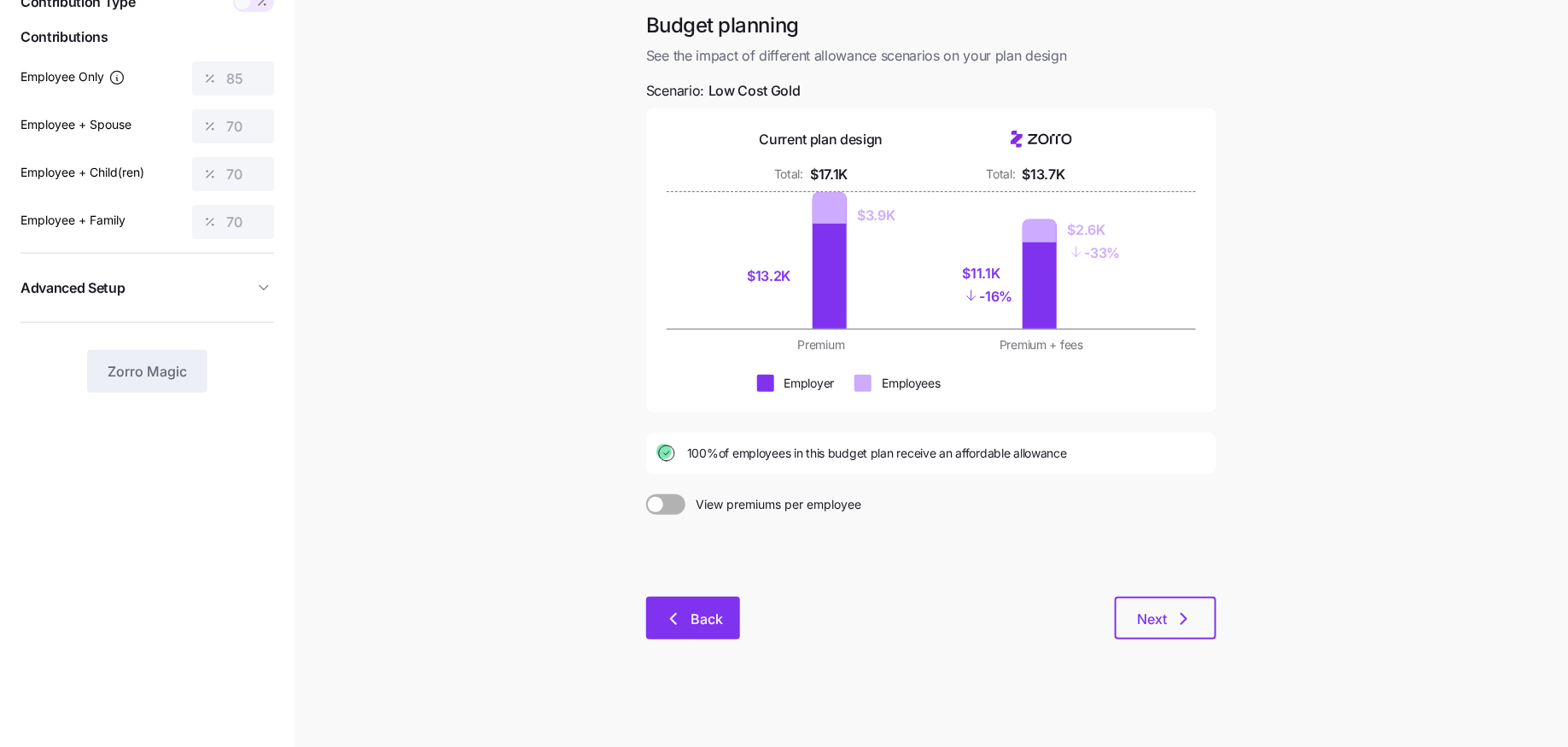 click on "Back" at bounding box center [707, 619] 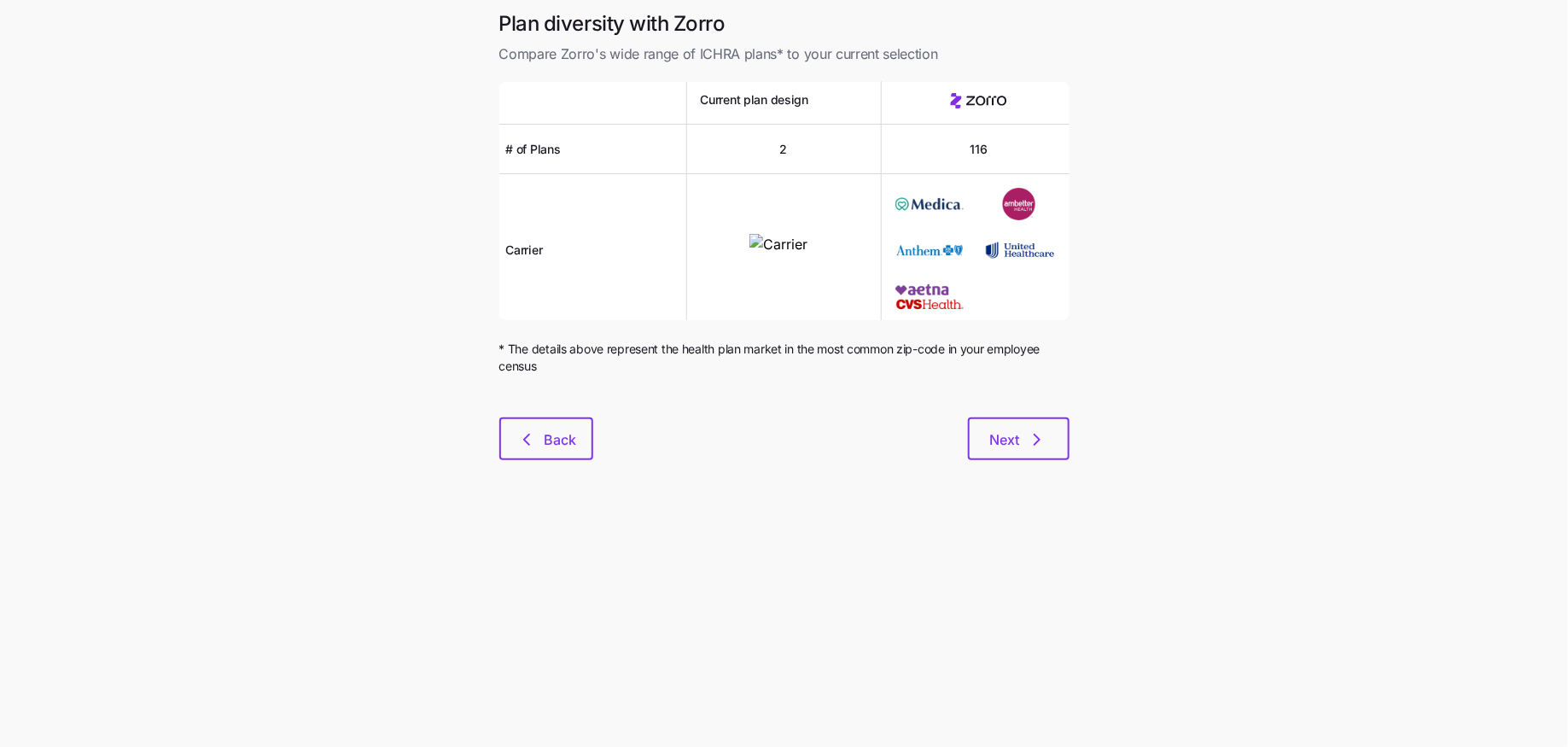 scroll, scrollTop: 0, scrollLeft: 0, axis: both 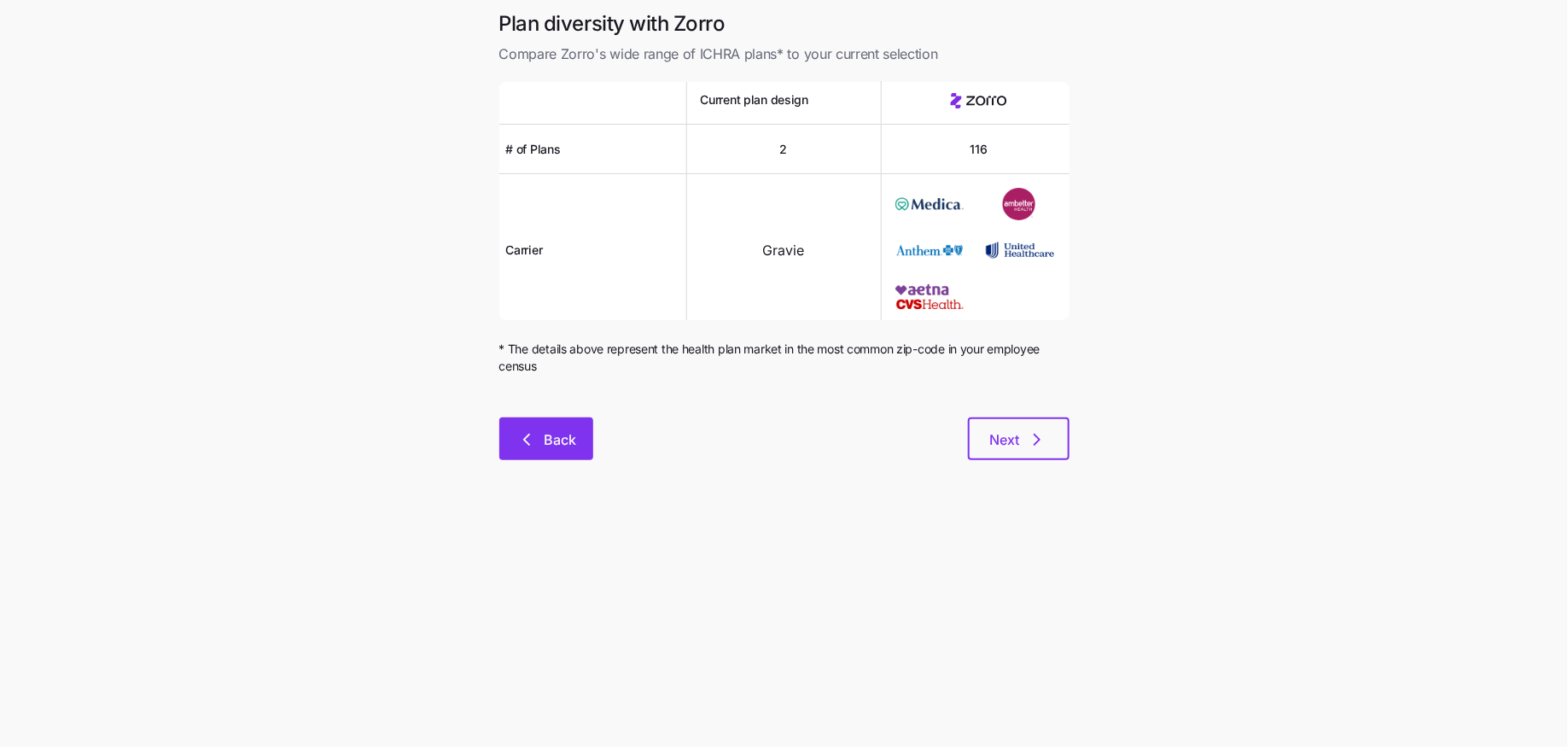 click on "Back" at bounding box center [546, 439] 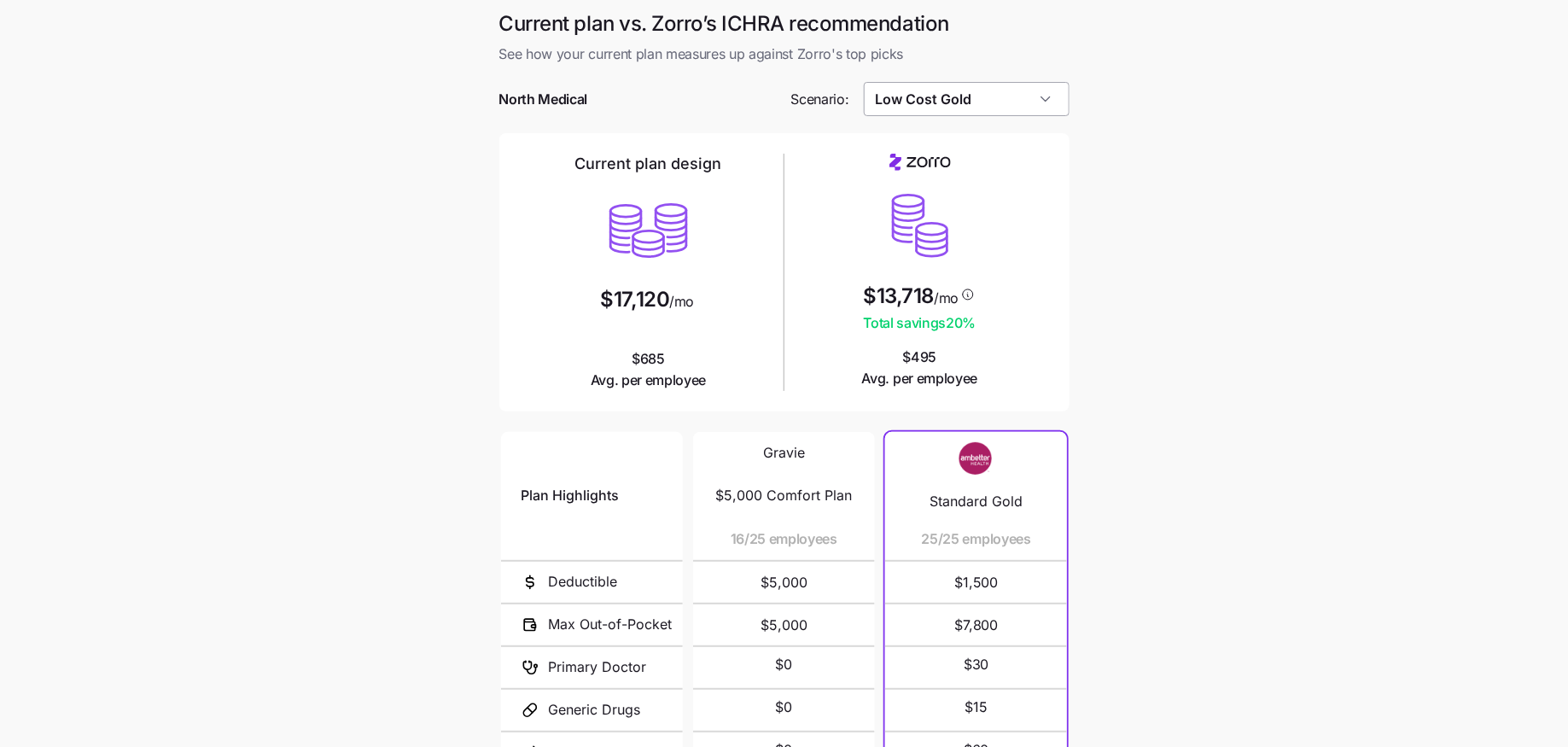 click on "Low Cost Gold" at bounding box center [966, 99] 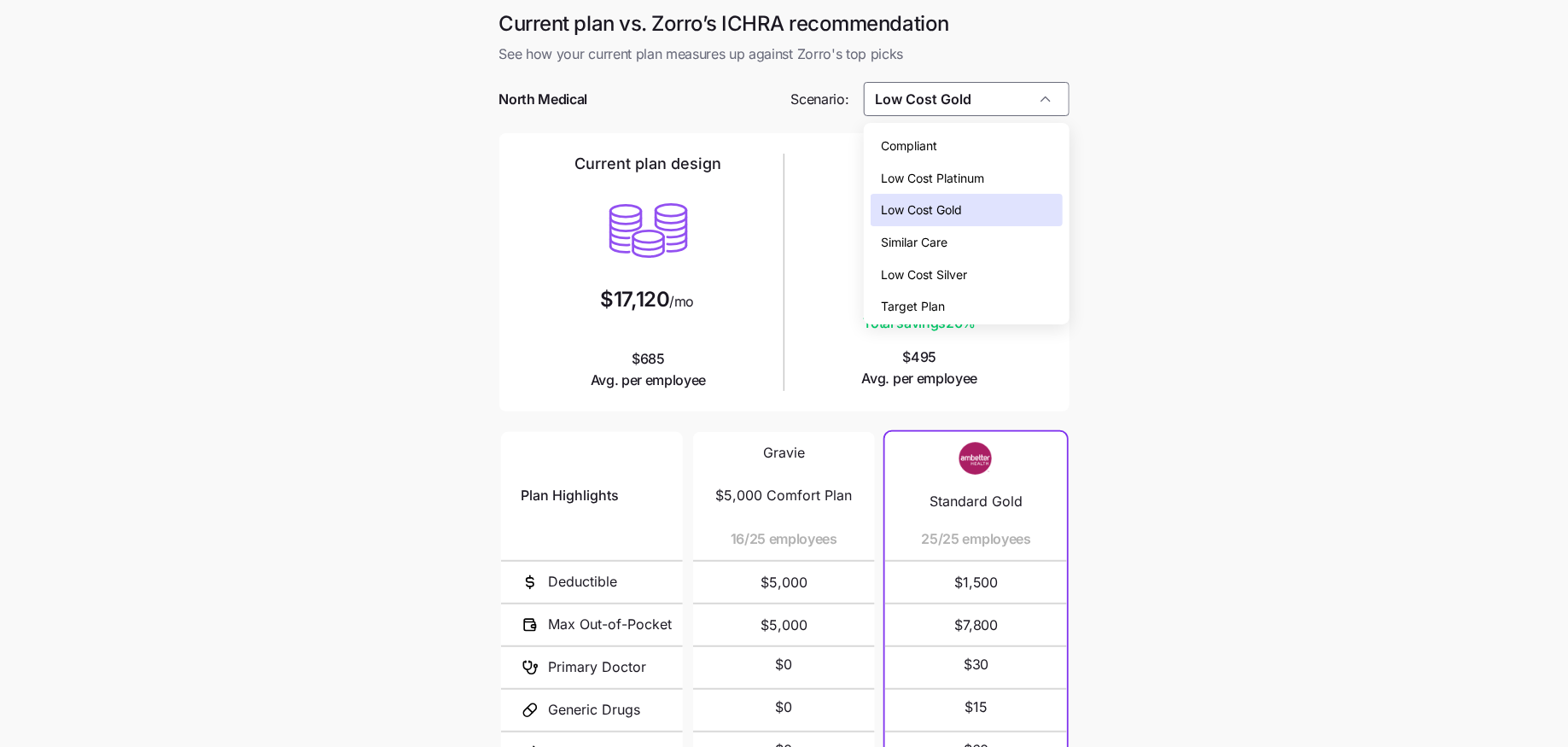 click on "Low Cost Silver" at bounding box center (924, 275) 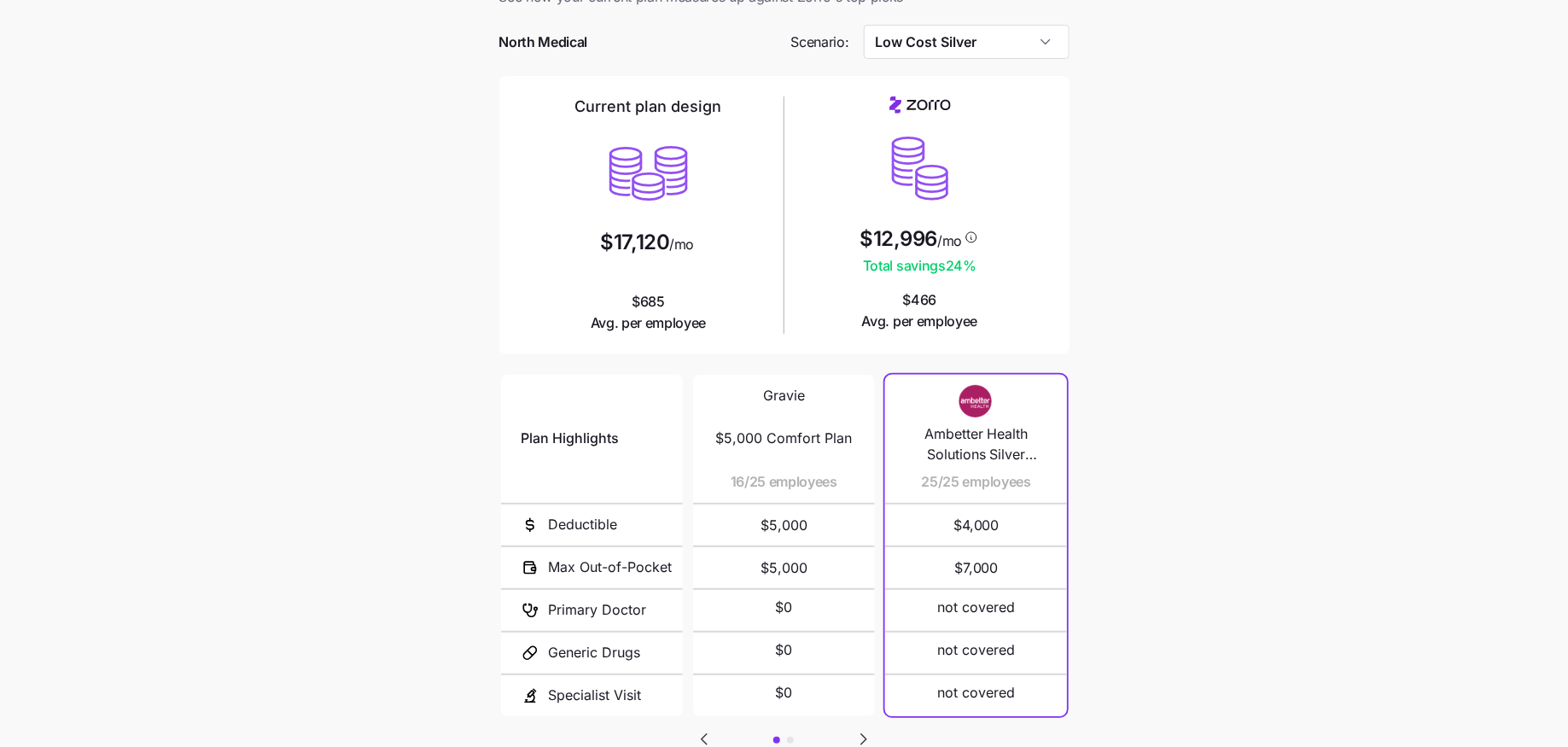 scroll, scrollTop: 0, scrollLeft: 0, axis: both 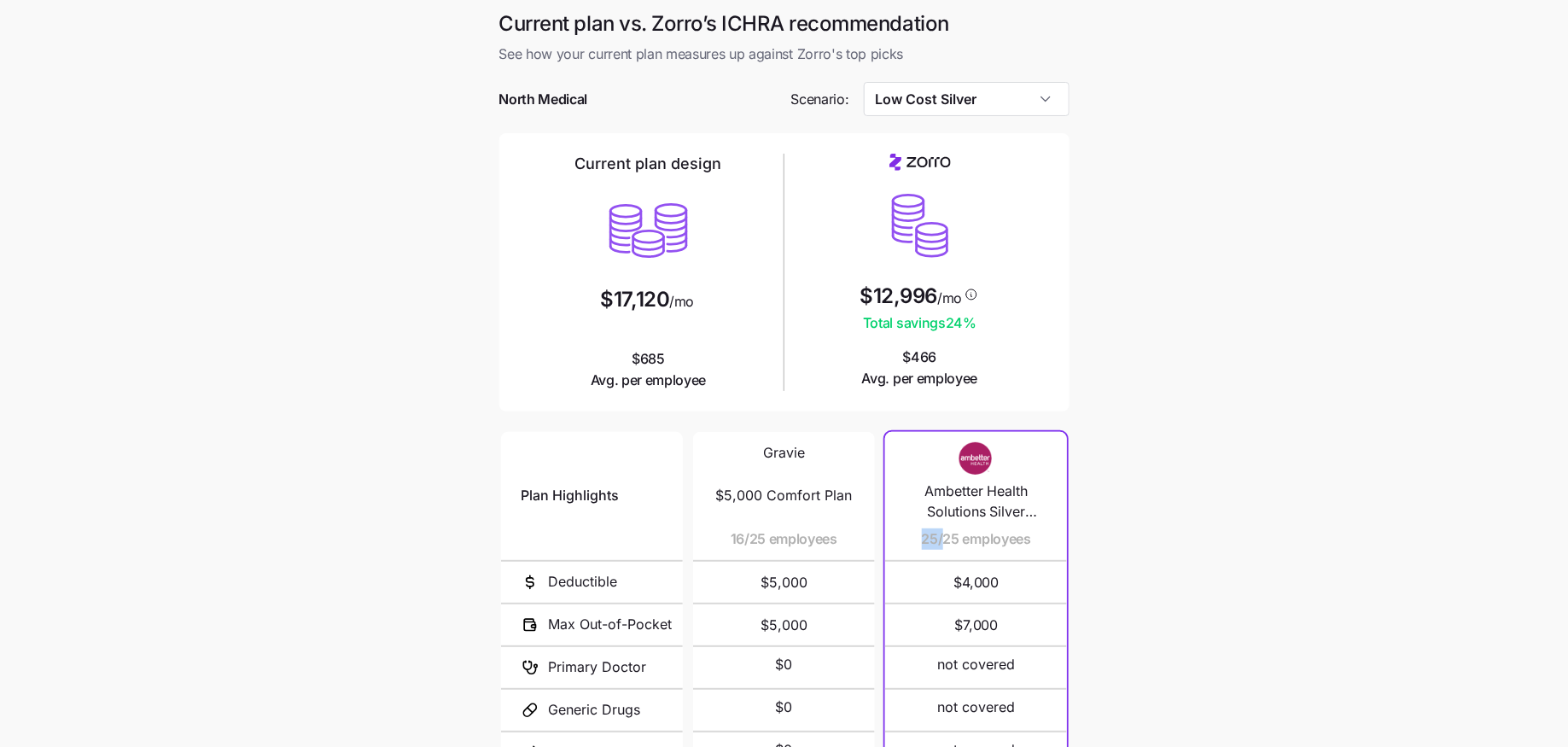 drag, startPoint x: 924, startPoint y: 541, endPoint x: 963, endPoint y: 540, distance: 39.01282 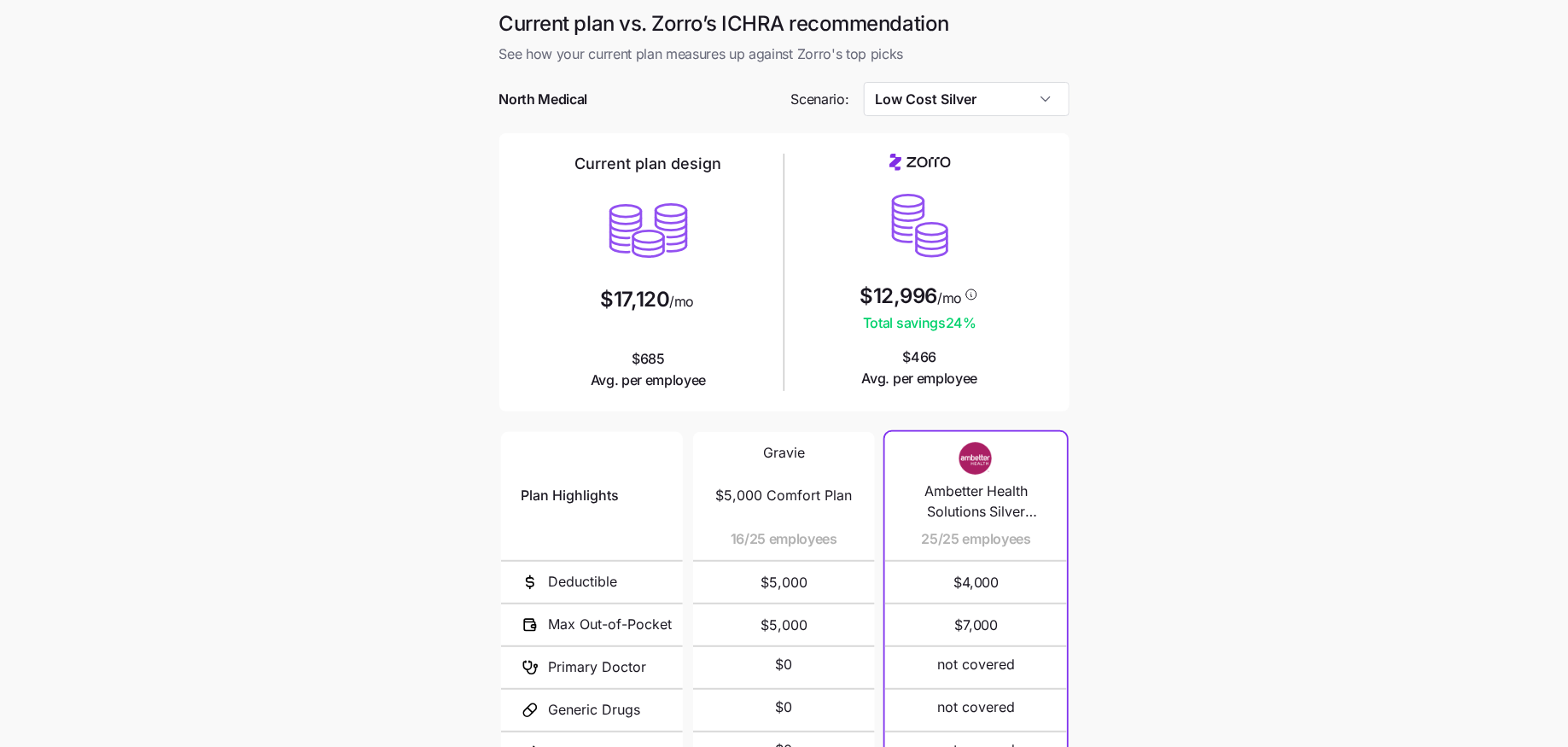 click on "Current plan vs. Zorro’s ICHRA recommendation See how your current plan measures up against Zorro's top picks North Medical Scenario: Low Cost Silver Current plan design $17,120 /mo $685 Avg. per employee $12,996 /mo Total savings  24 % $466 Avg. per employee Plan Highlights Deductible Max Out-of-Pocket Primary Doctor Generic Drugs Specialist Visit Gravie $5,000 Comfort Plan 16/25 employees $5,000 $5,000 $0 $0 $0 Gravie $6,000 Copay Plan 9/25 employees $6,000 $7,900 $30 $10 $50 Ambetter Health Solutions Silver Copay HSA 4000 25/25 employees $4,000 $7,000 not covered not covered not covered Next" at bounding box center (784, 466) 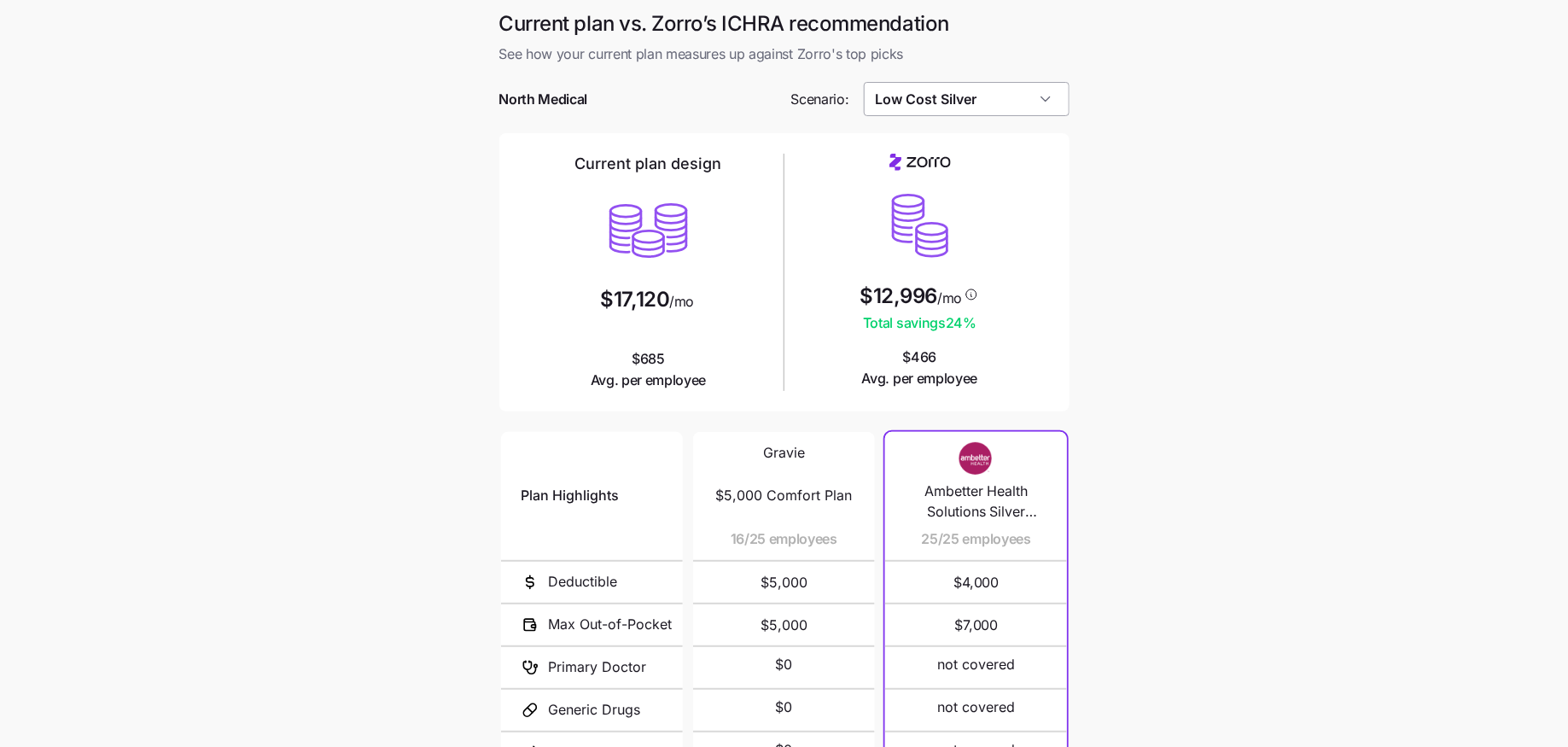 click on "Low Cost Silver" at bounding box center [966, 99] 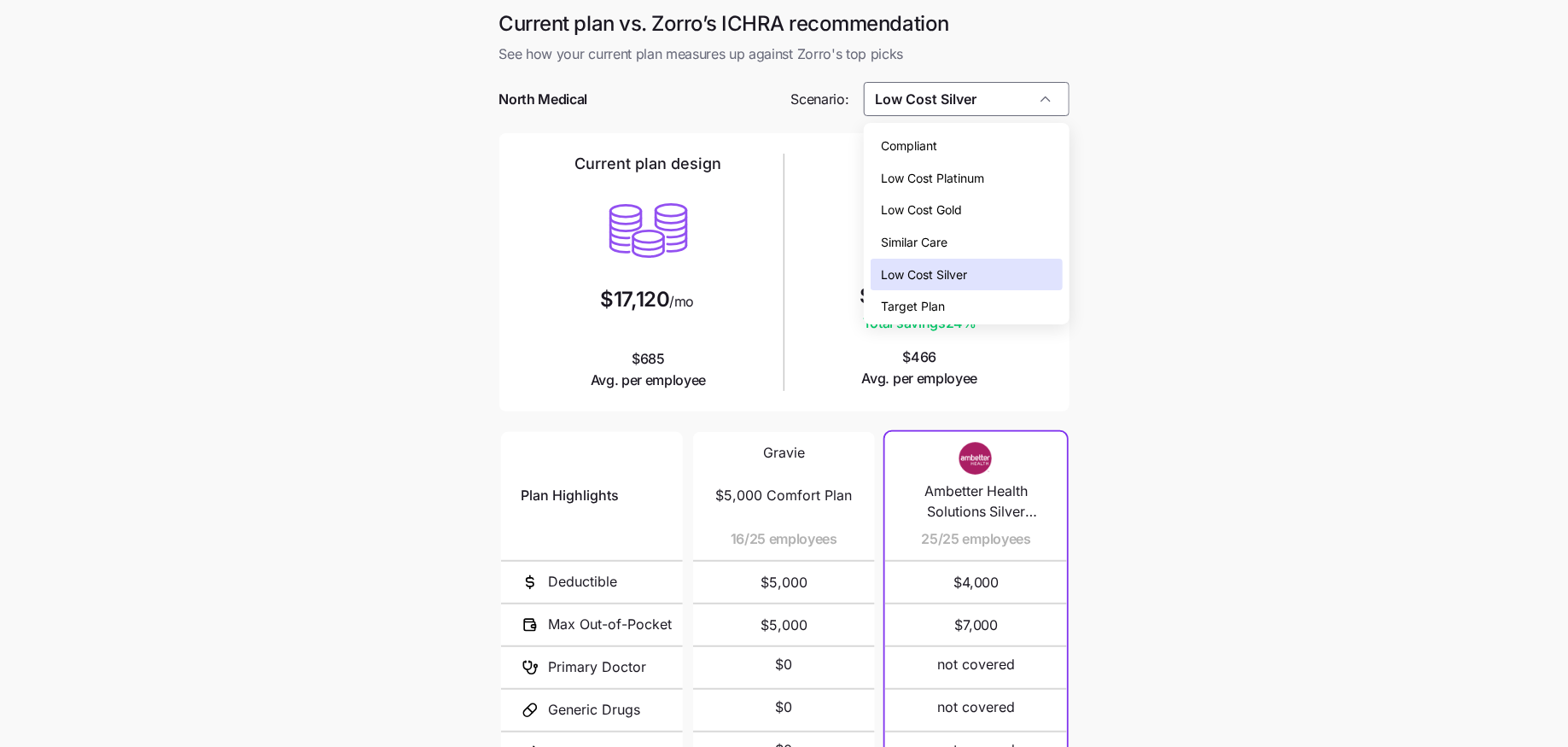 click on "Current plan vs. Zorro’s ICHRA recommendation See how your current plan measures up against Zorro's top picks North Medical Scenario: Low Cost Silver Current plan design $17,120 /mo $685 Avg. per employee $12,996 /mo Total savings  24 % $466 Avg. per employee Plan Highlights Deductible Max Out-of-Pocket Primary Doctor Generic Drugs Specialist Visit Gravie $5,000 Comfort Plan 16/25 employees $5,000 $5,000 $0 $0 $0 Gravie $6,000 Copay Plan 9/25 employees $6,000 $7,900 $30 $10 $50 Ambetter Health Solutions Silver Copay HSA 4000 25/25 employees $4,000 $7,000 not covered not covered not covered Next" at bounding box center (784, 466) 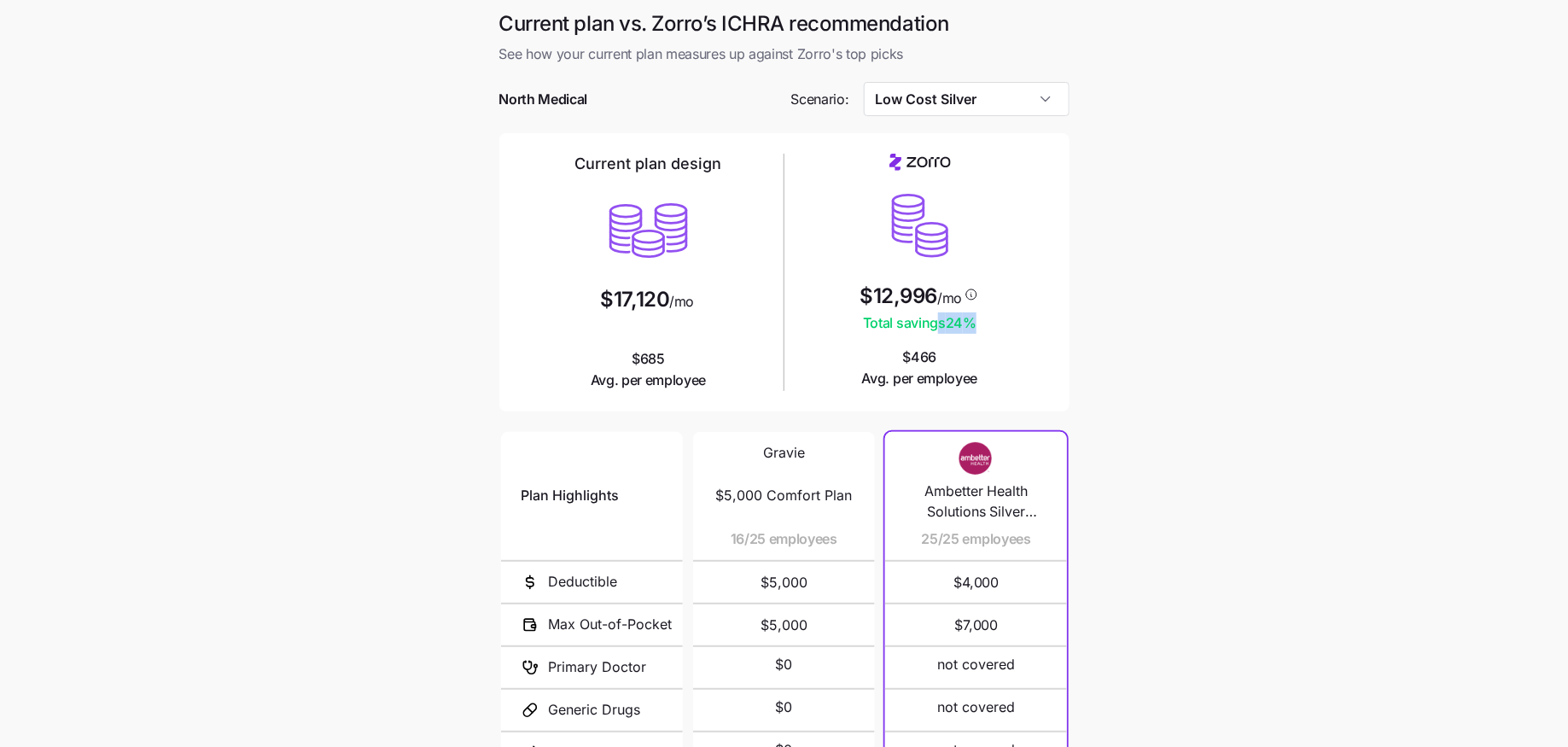 drag, startPoint x: 978, startPoint y: 323, endPoint x: 922, endPoint y: 323, distance: 56 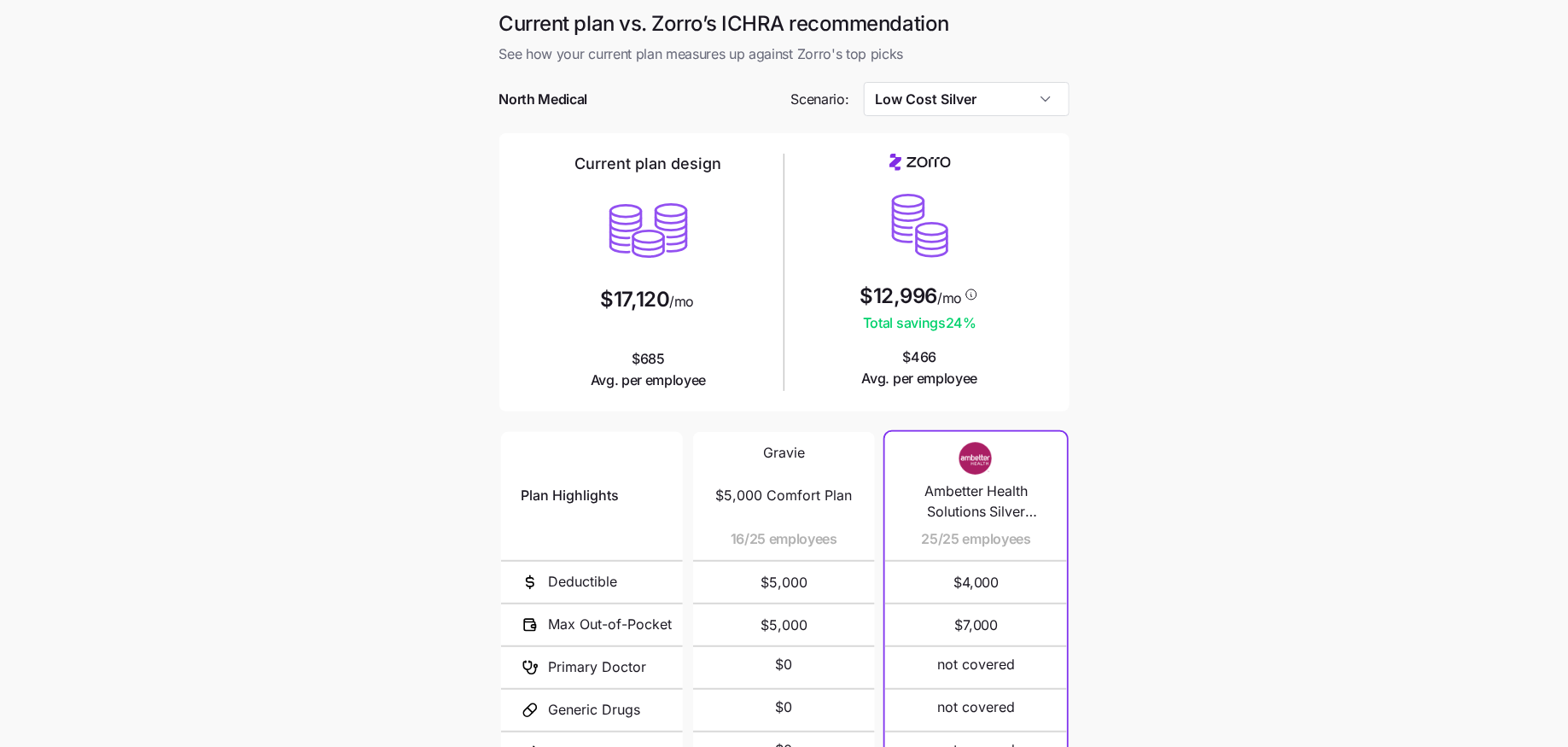 click on "Current plan vs. Zorro’s ICHRA recommendation See how your current plan measures up against Zorro's top picks North Medical Scenario: Low Cost Silver Current plan design $17,120 /mo $685 Avg. per employee $12,996 /mo Total savings  24 % $466 Avg. per employee Plan Highlights Deductible Max Out-of-Pocket Primary Doctor Generic Drugs Specialist Visit Gravie $5,000 Comfort Plan 16/25 employees $5,000 $5,000 $0 $0 $0 Gravie $6,000 Copay Plan 9/25 employees $6,000 $7,900 $30 $10 $50 Ambetter Health Solutions Silver Copay HSA 4000 25/25 employees $4,000 $7,000 not covered not covered not covered Next" at bounding box center [784, 466] 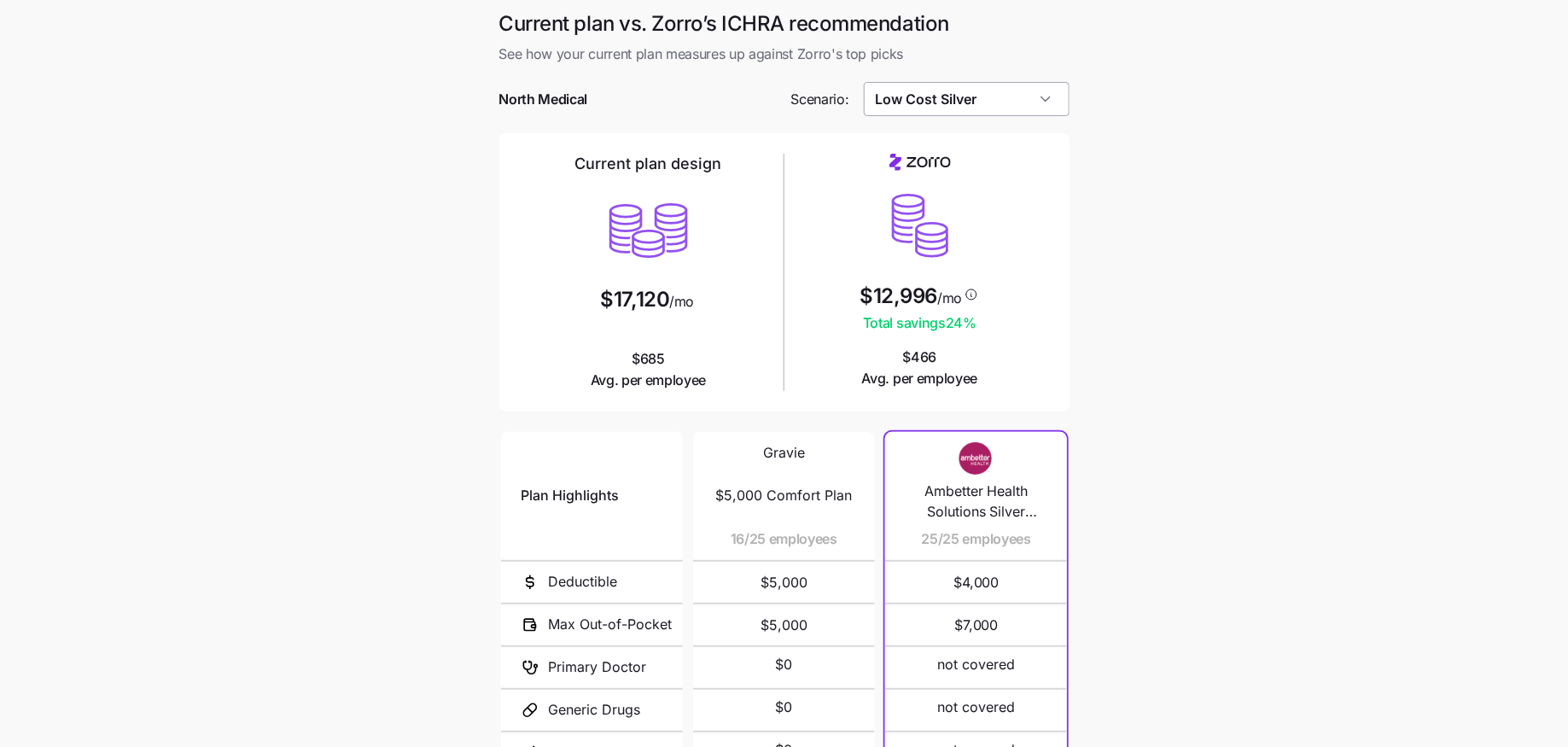 click on "Low Cost Silver" at bounding box center [966, 99] 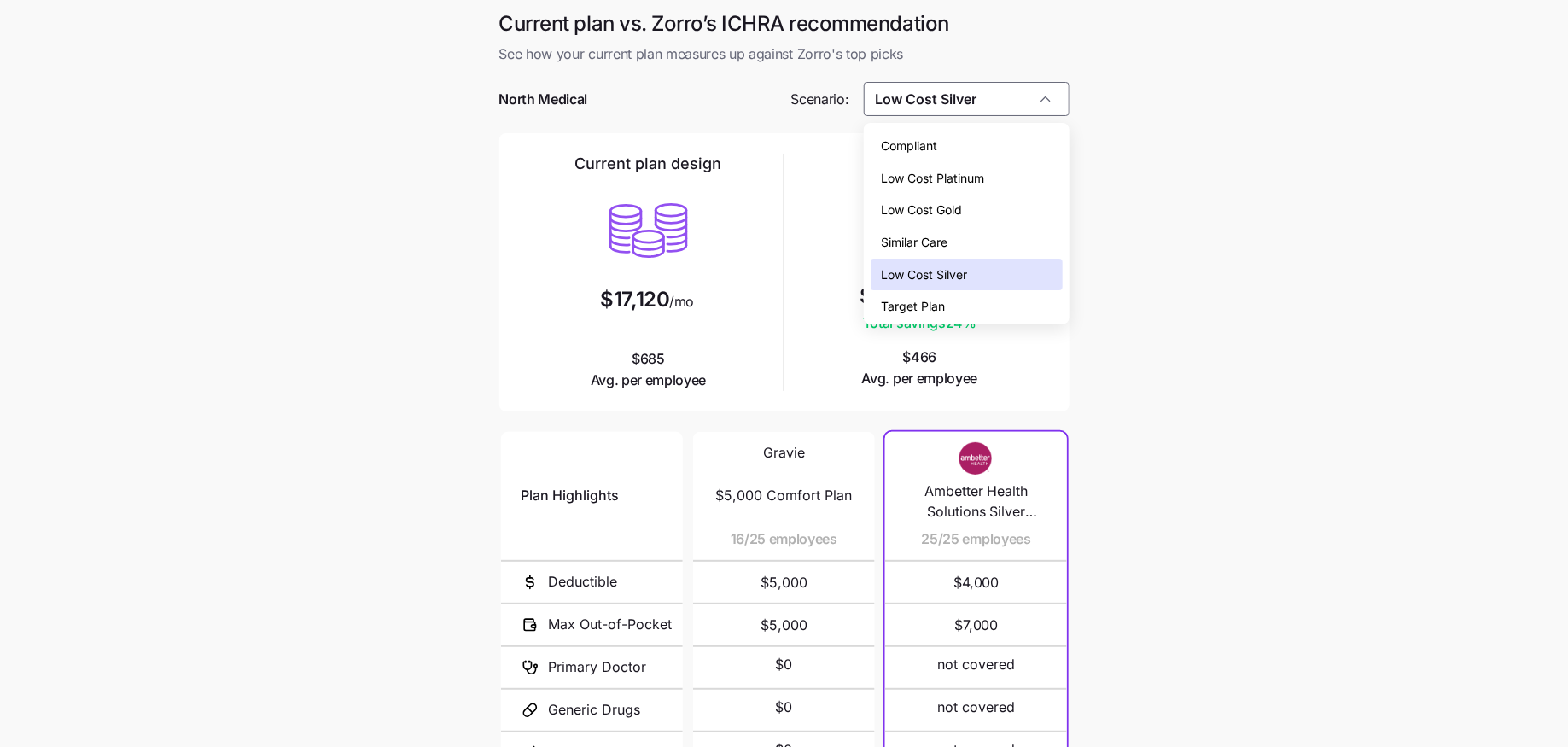 click on "Low Cost Gold" at bounding box center [921, 210] 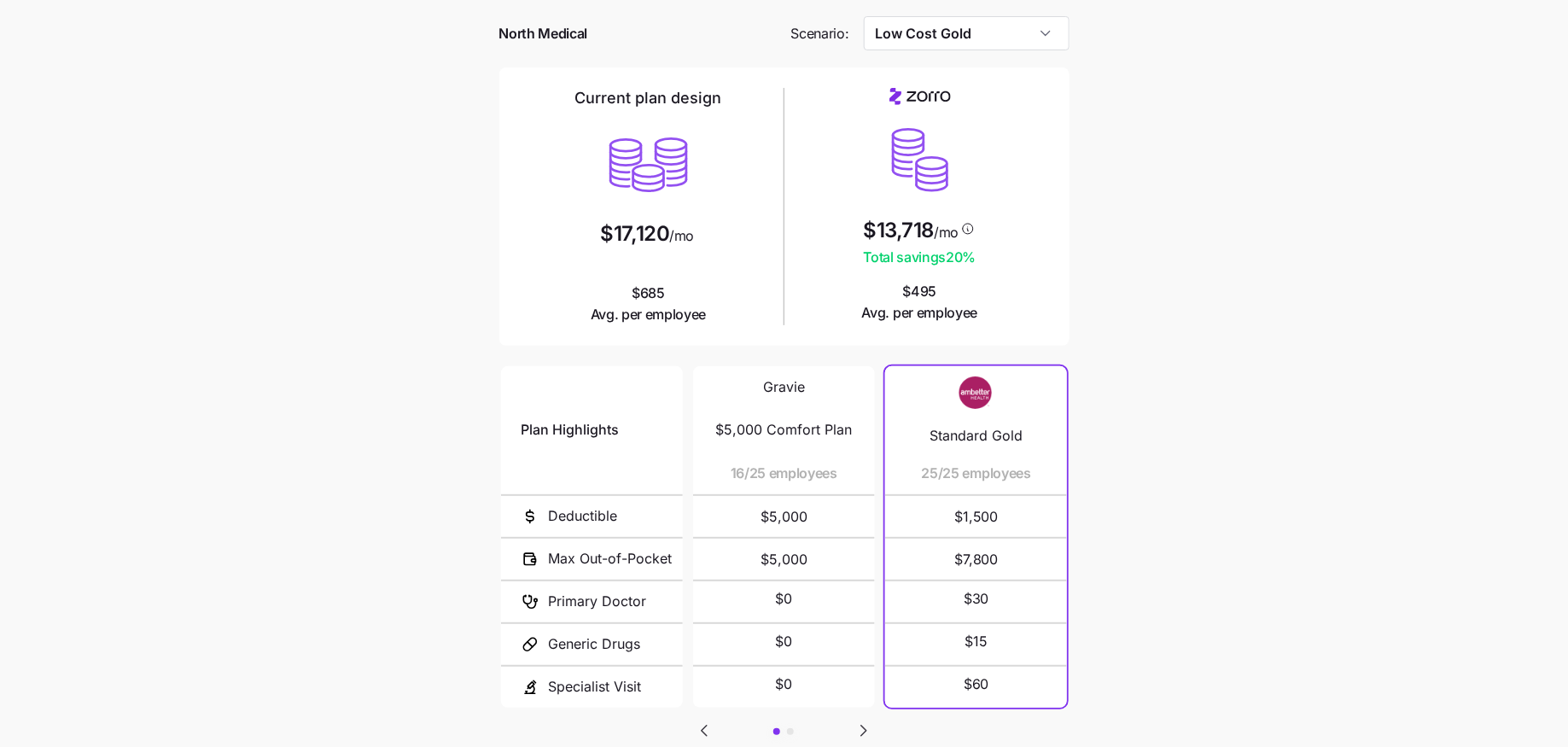scroll, scrollTop: 0, scrollLeft: 0, axis: both 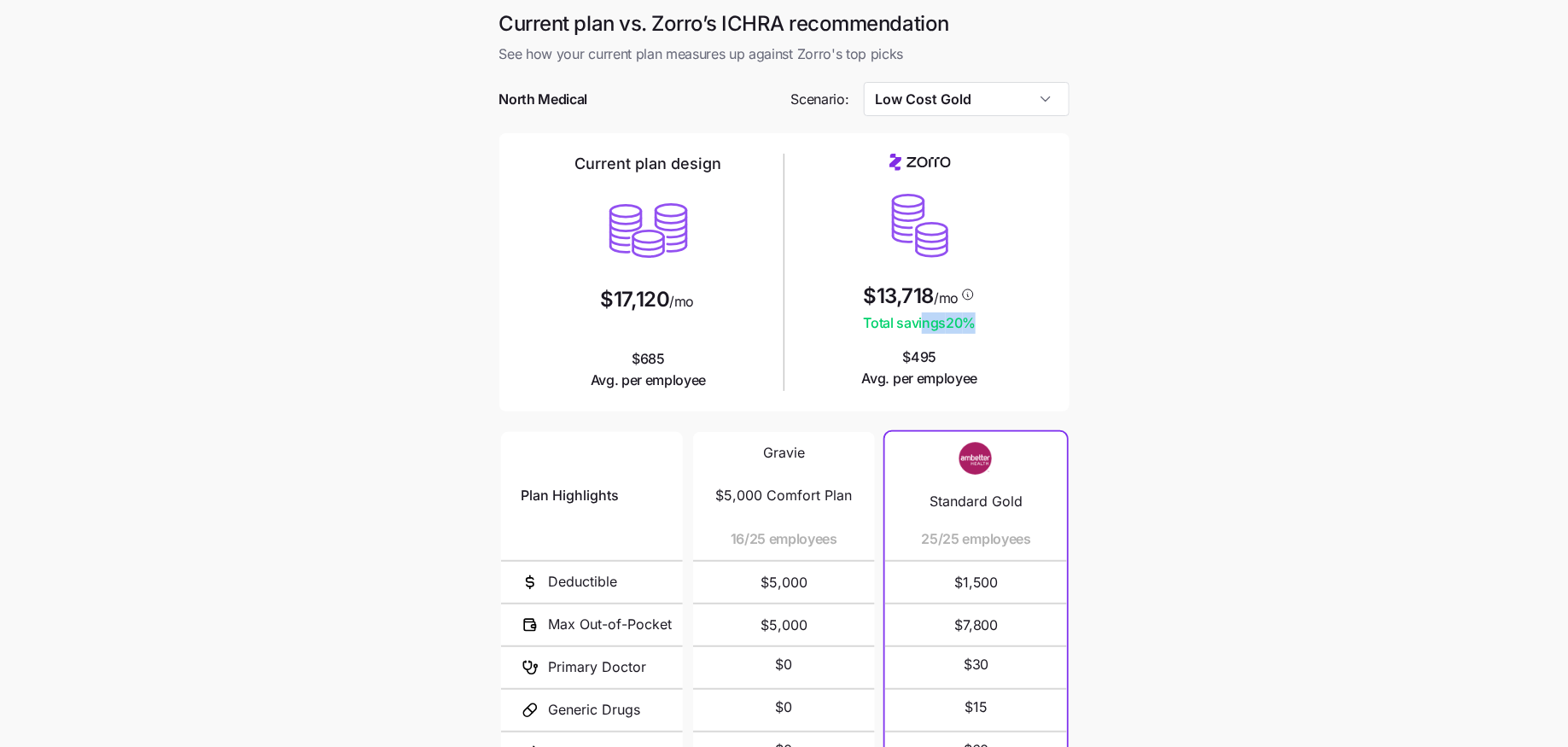 drag, startPoint x: 975, startPoint y: 325, endPoint x: 922, endPoint y: 324, distance: 53.009433 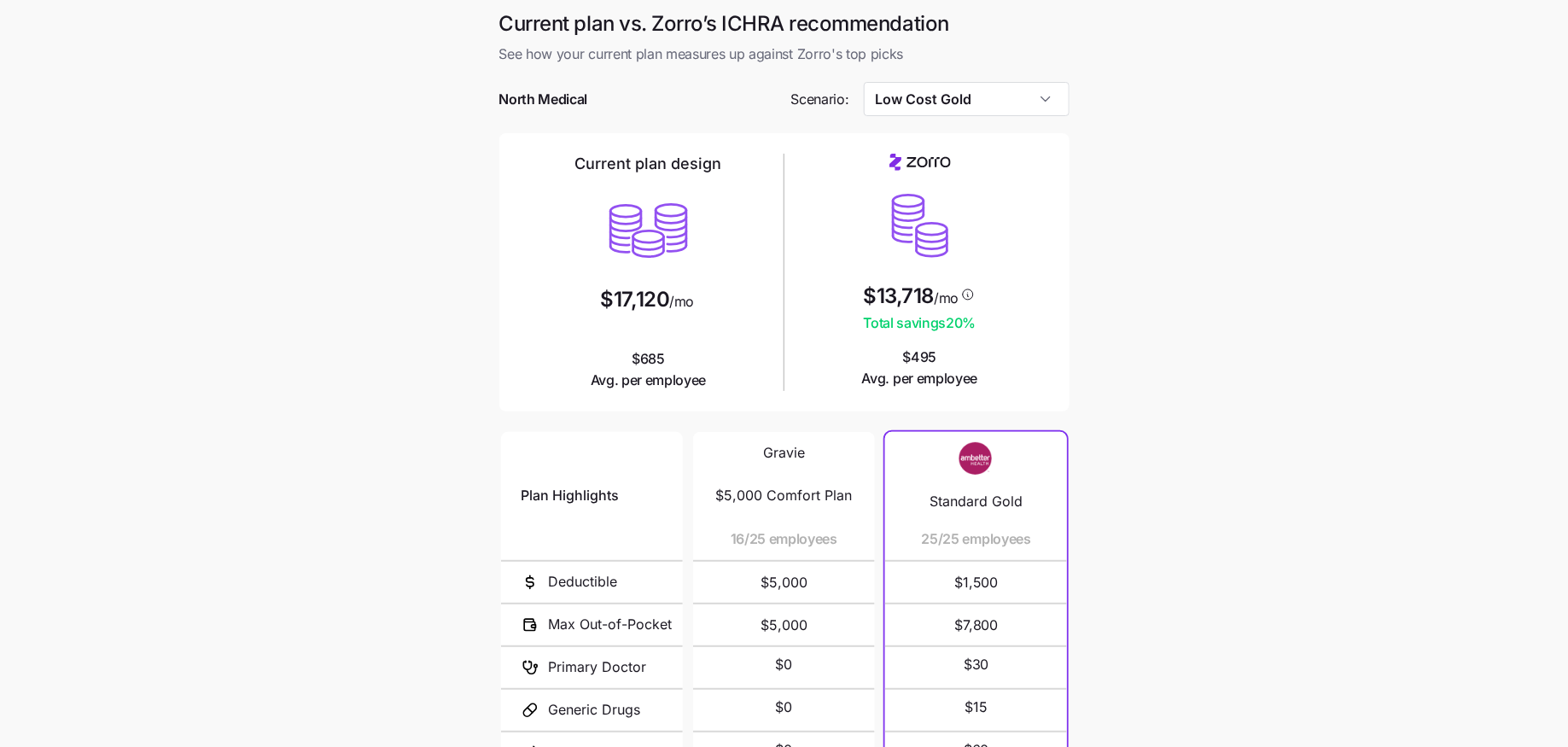 click on "Current plan design $17,120 /mo $685 Avg. per employee $13,718 /mo Total savings  20 % $495 Avg. per employee" at bounding box center [784, 272] 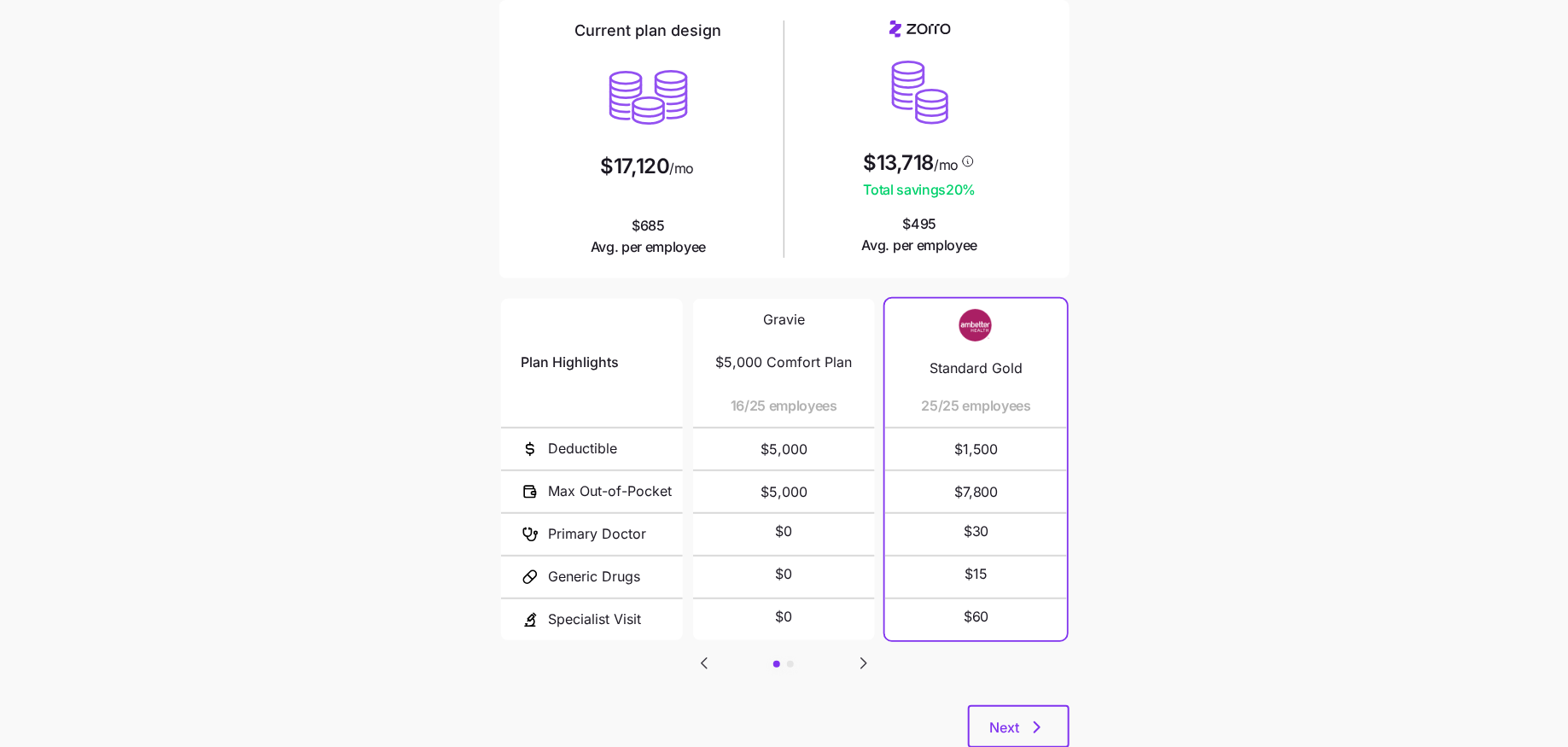 scroll, scrollTop: 184, scrollLeft: 0, axis: vertical 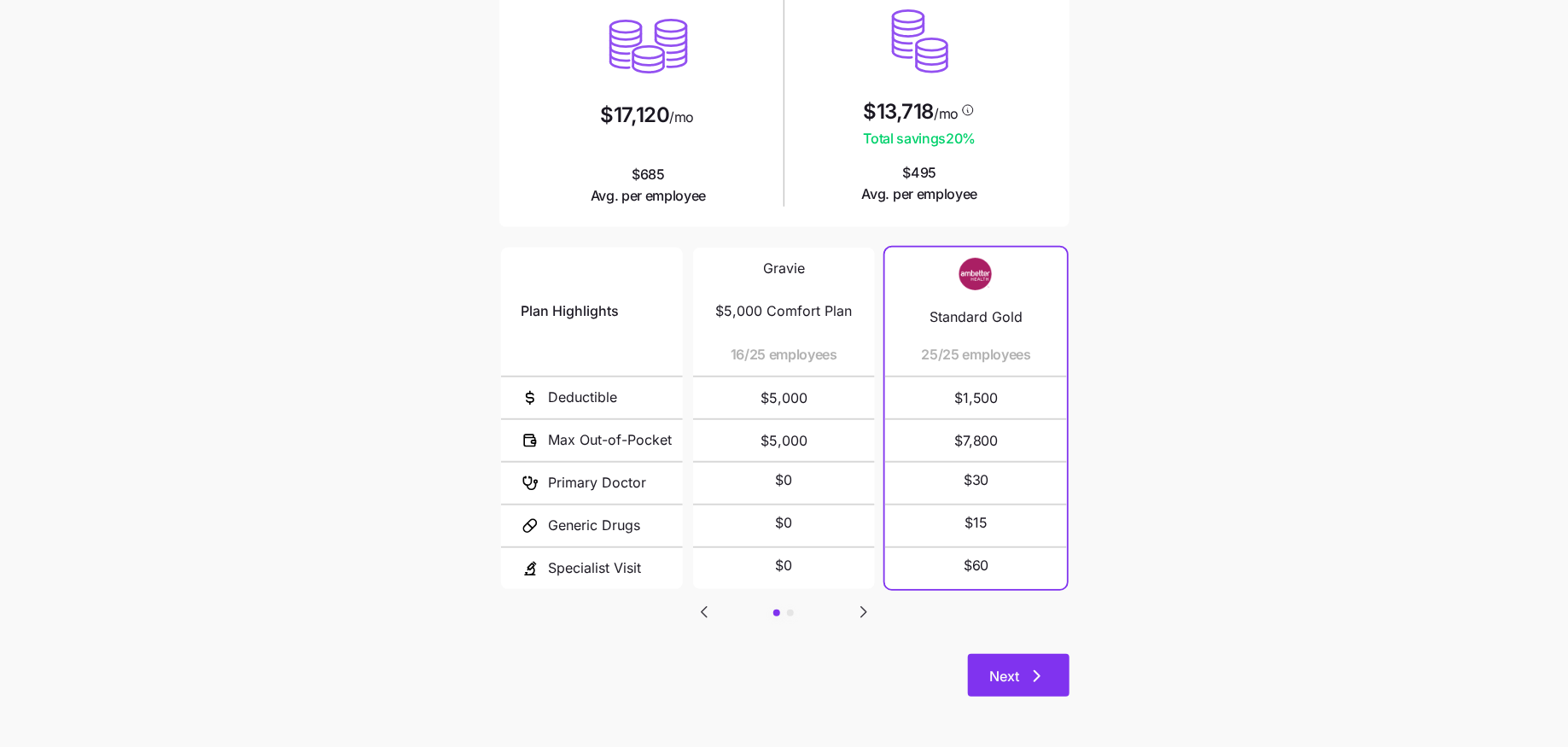 click 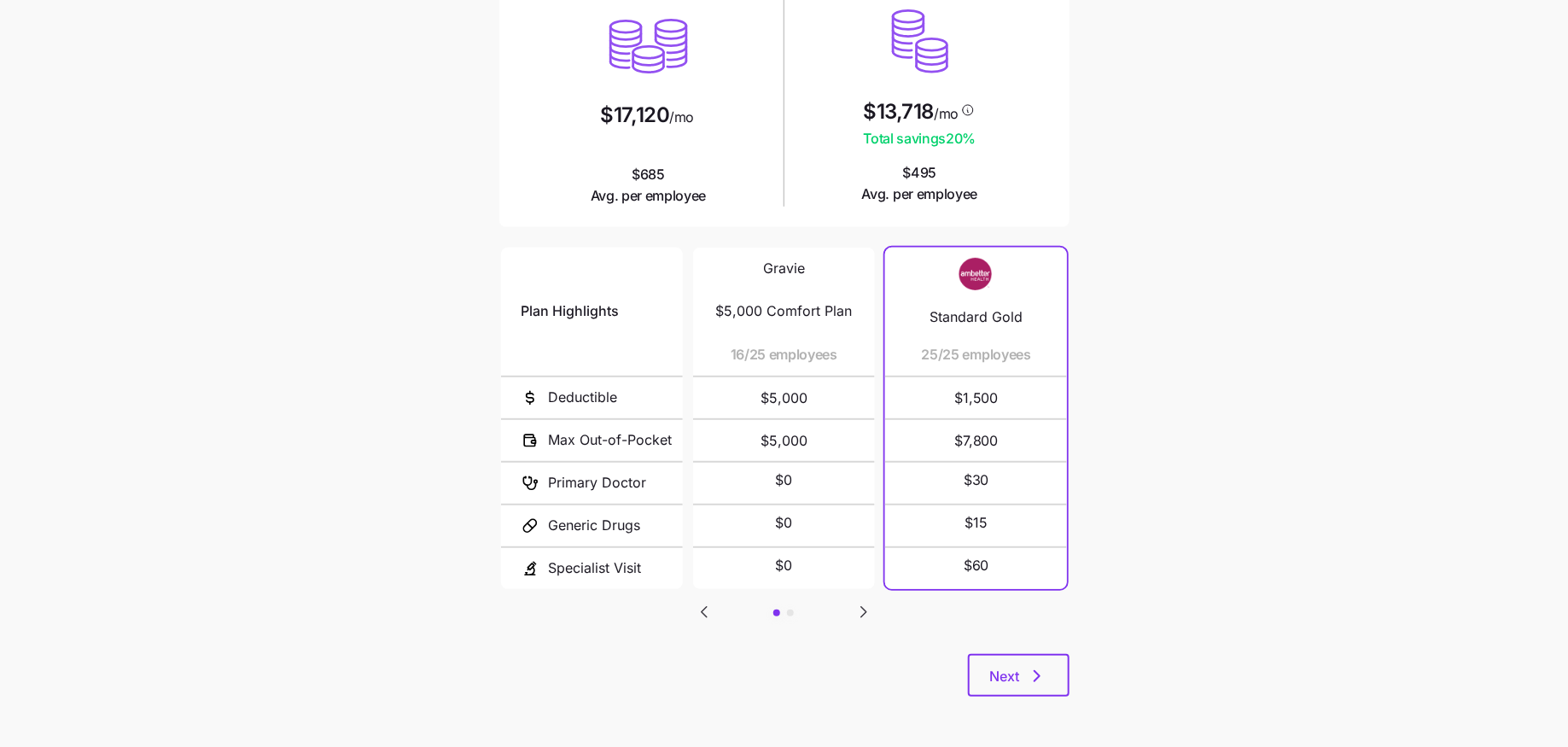 scroll, scrollTop: 0, scrollLeft: 0, axis: both 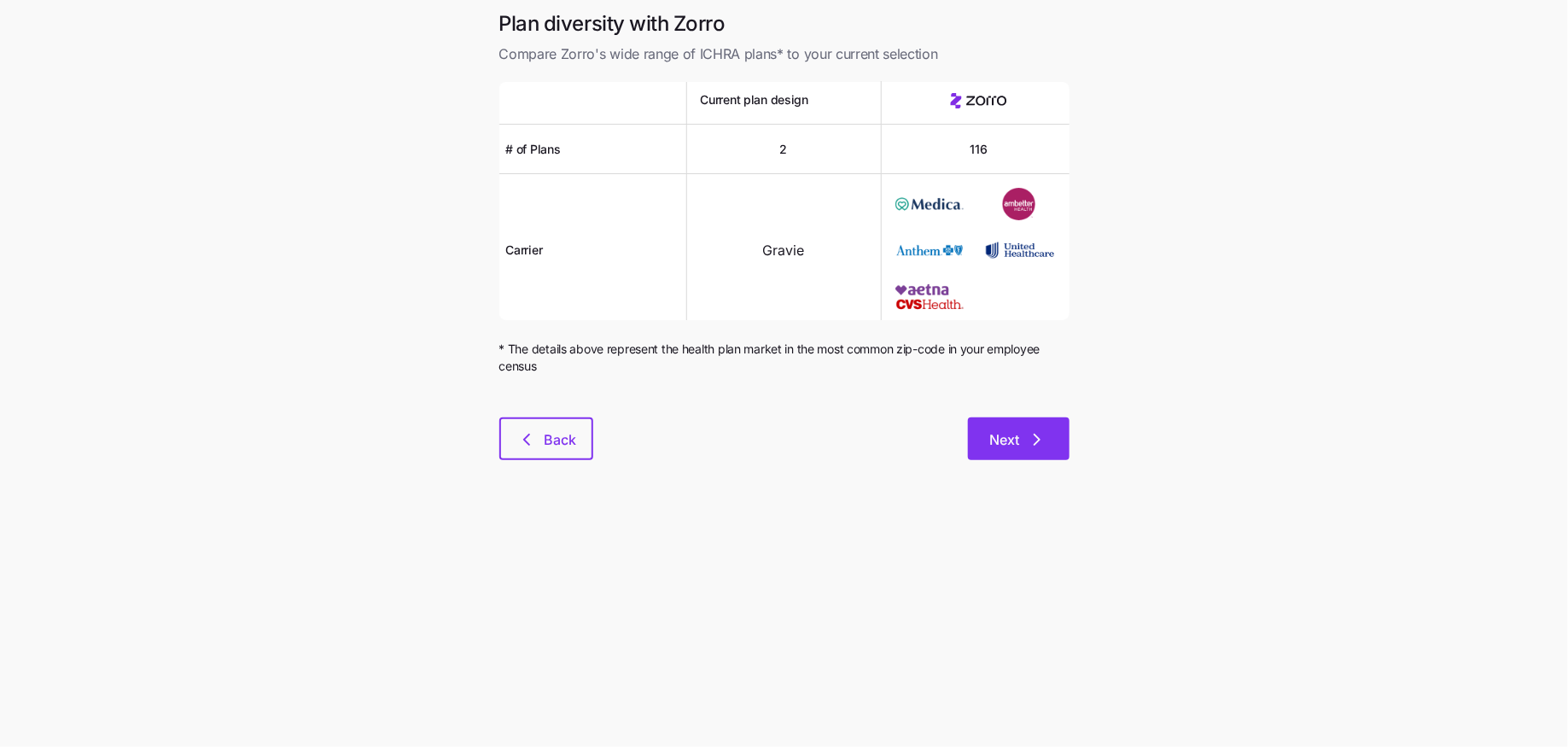 click 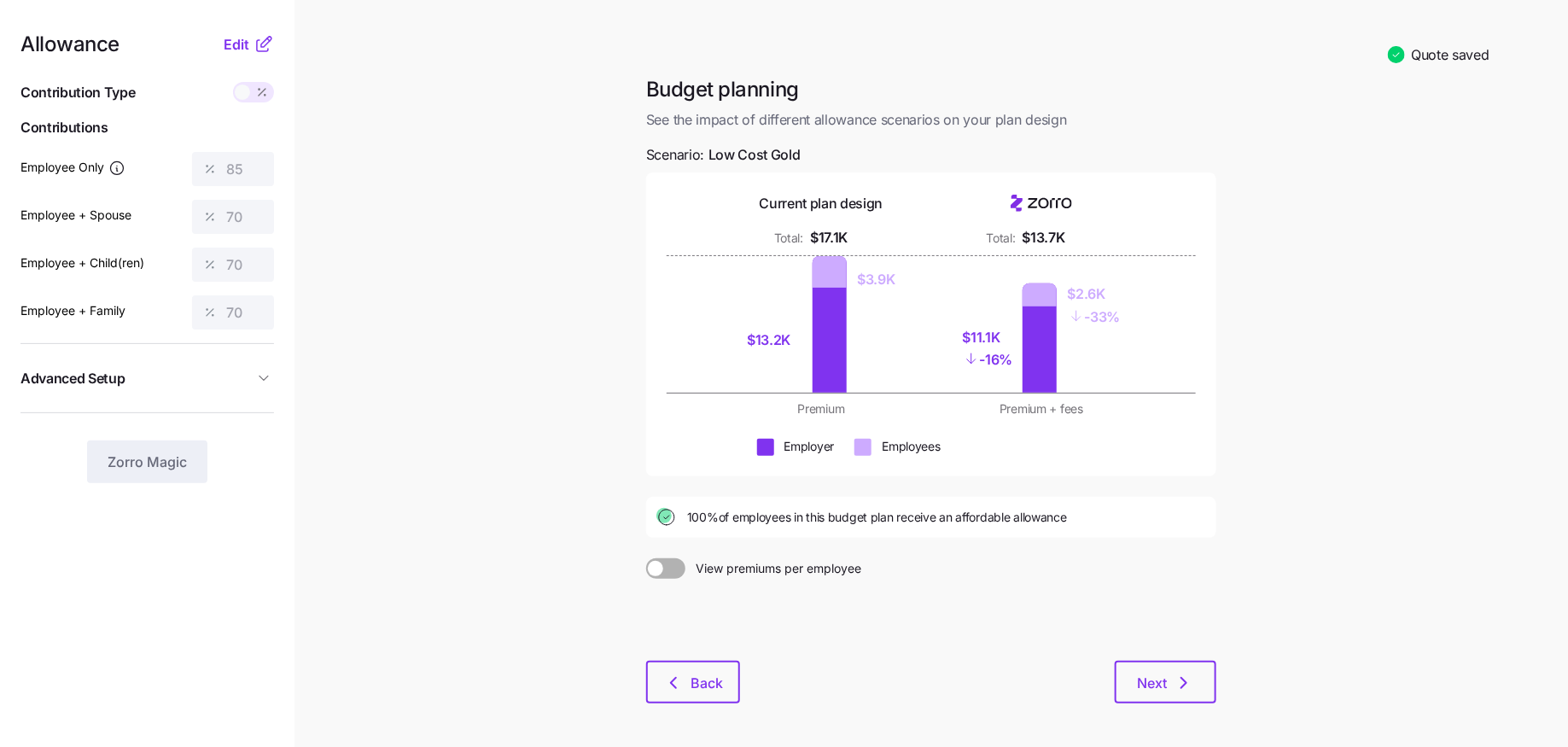 click on "Premium + fees" at bounding box center (1041, 409) 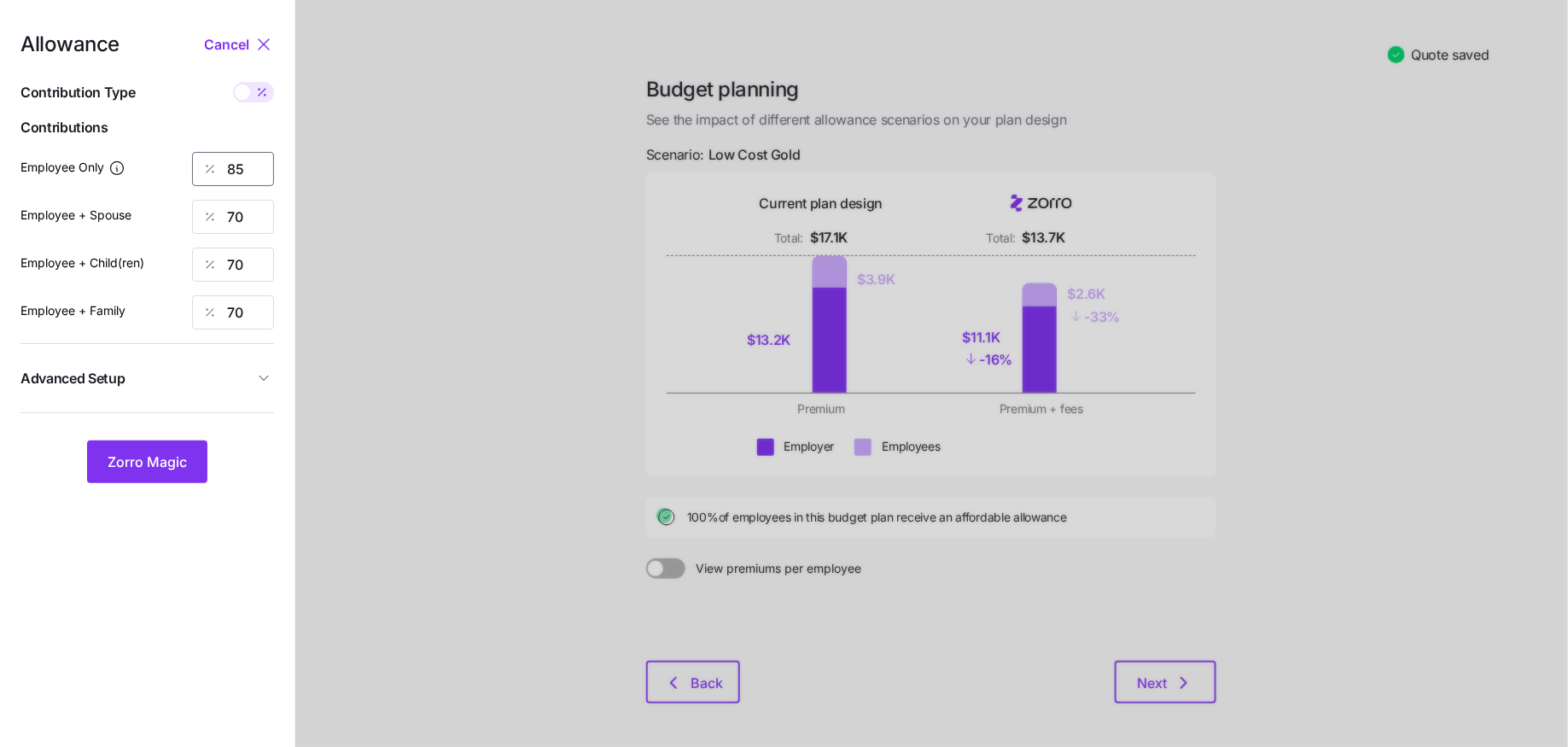 drag, startPoint x: 256, startPoint y: 165, endPoint x: 94, endPoint y: 165, distance: 162 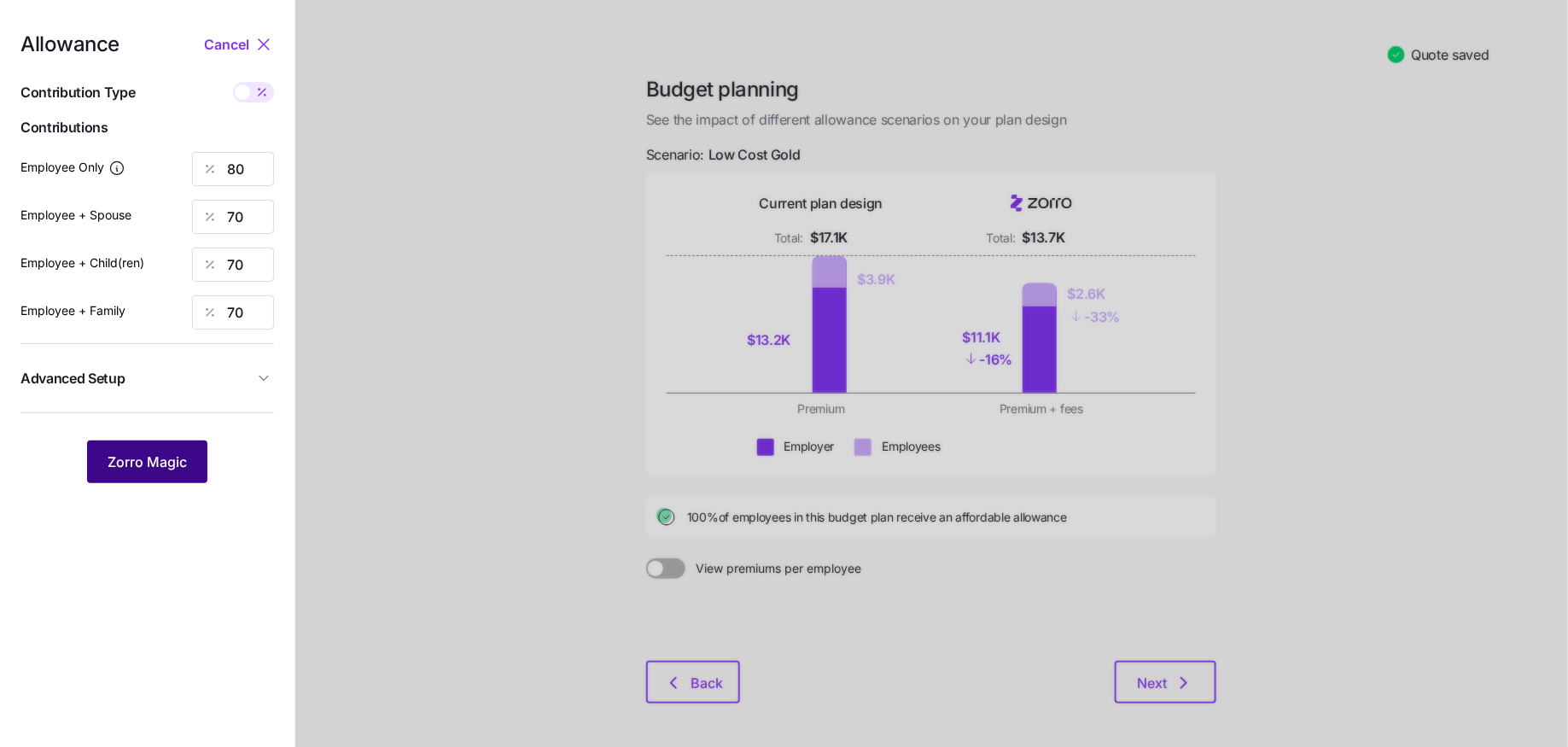 click on "Zorro Magic" at bounding box center (147, 462) 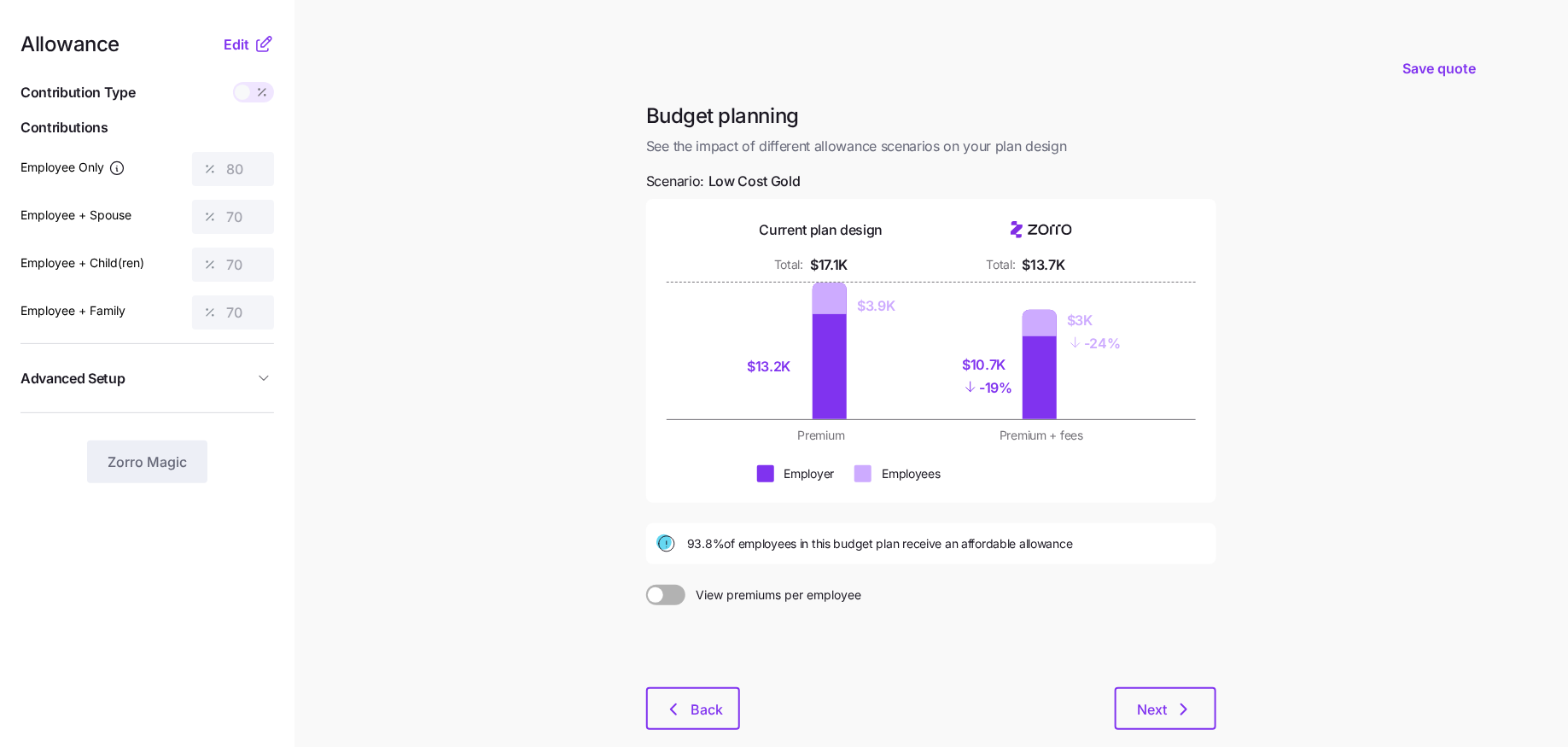 drag, startPoint x: 687, startPoint y: 542, endPoint x: 1168, endPoint y: 548, distance: 481.0374 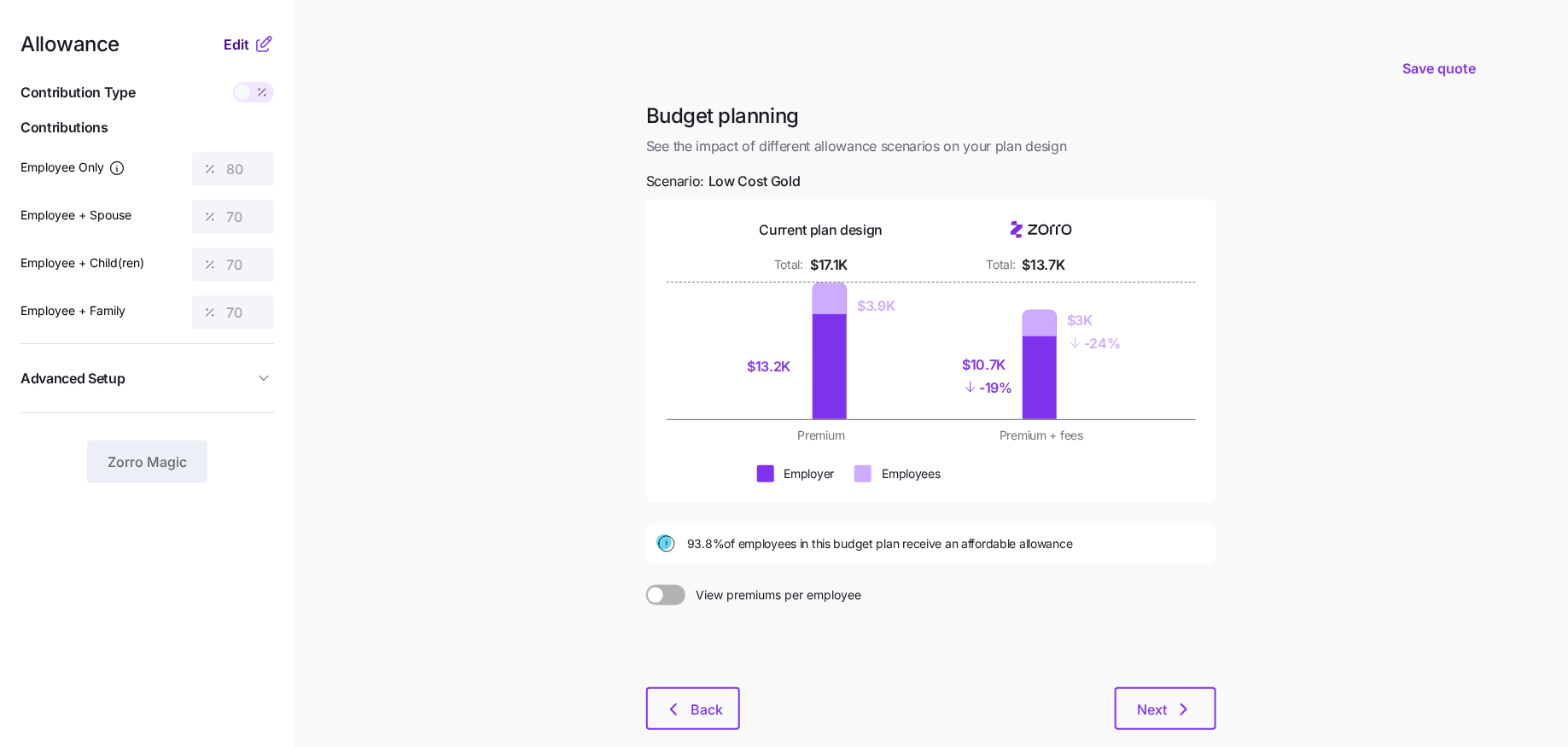 click on "Edit" at bounding box center (236, 44) 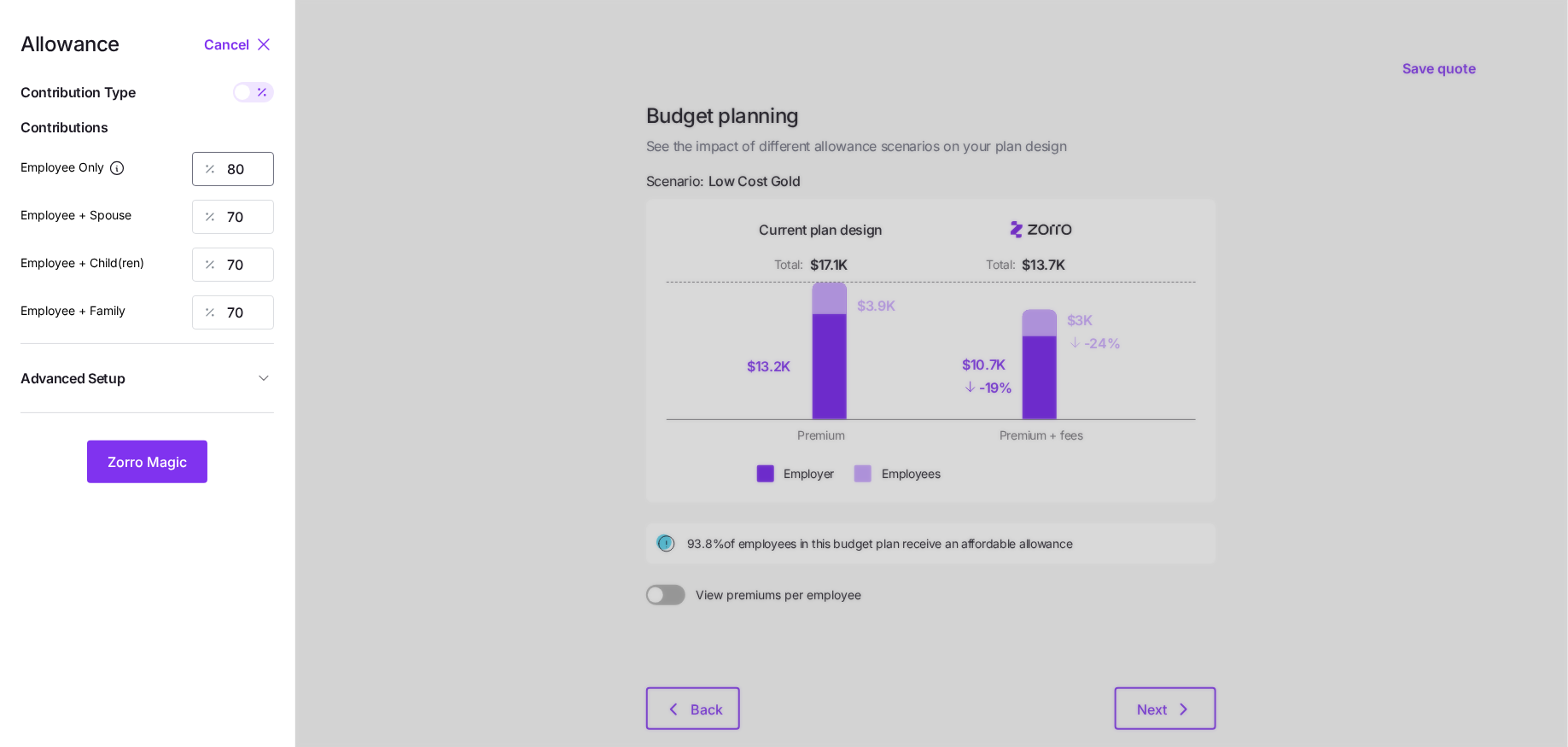 click on "80" at bounding box center [233, 169] 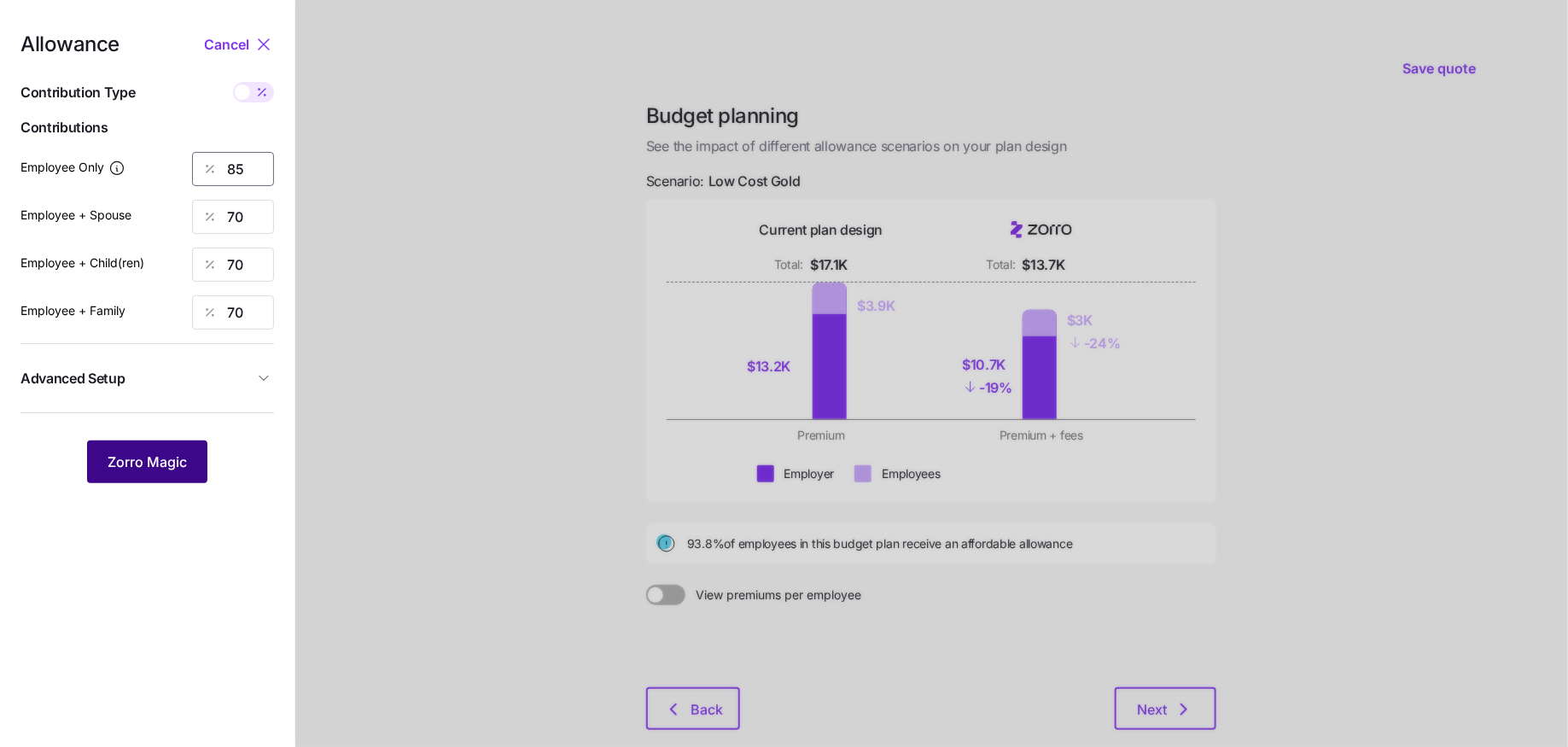 type on "85" 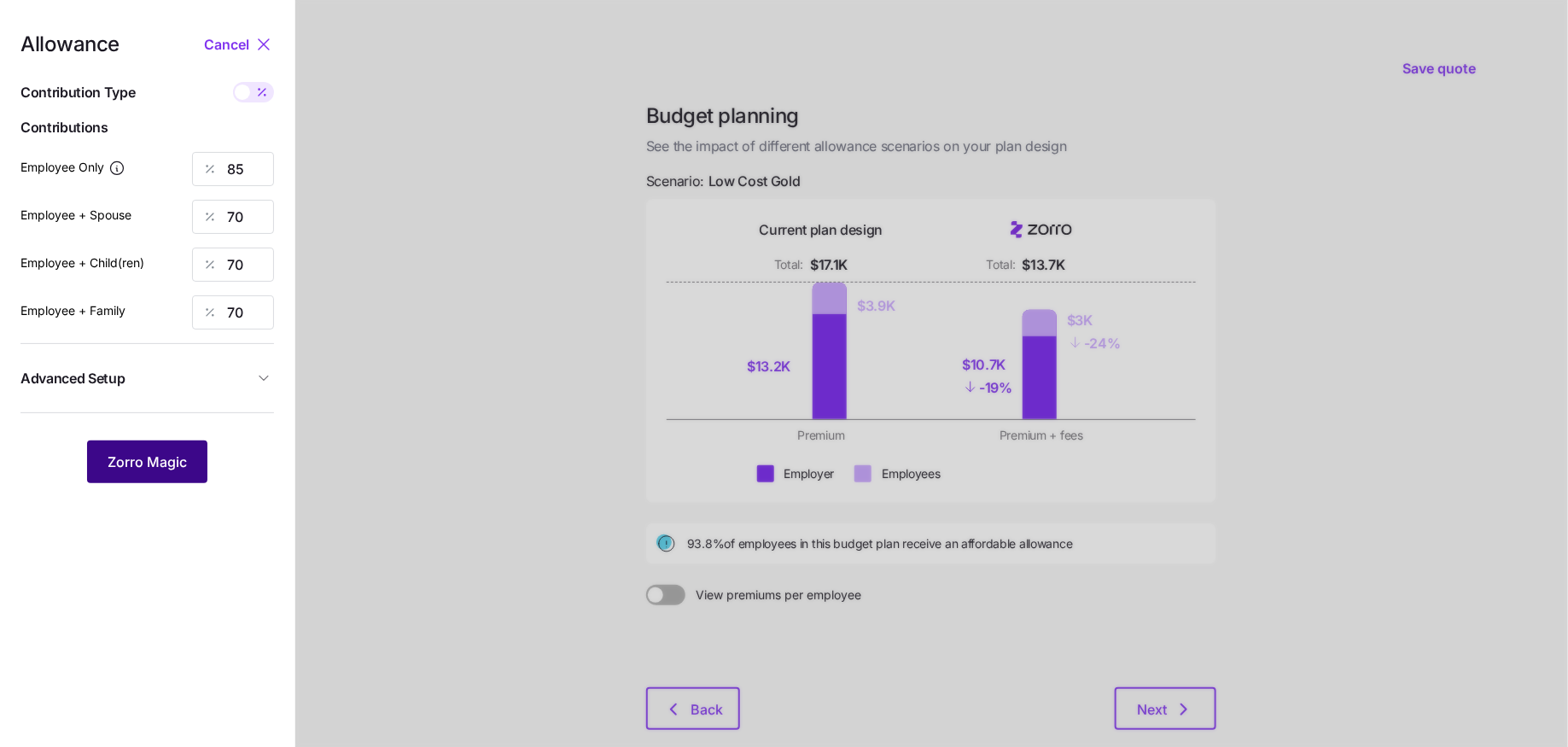 click on "Zorro Magic" at bounding box center (147, 462) 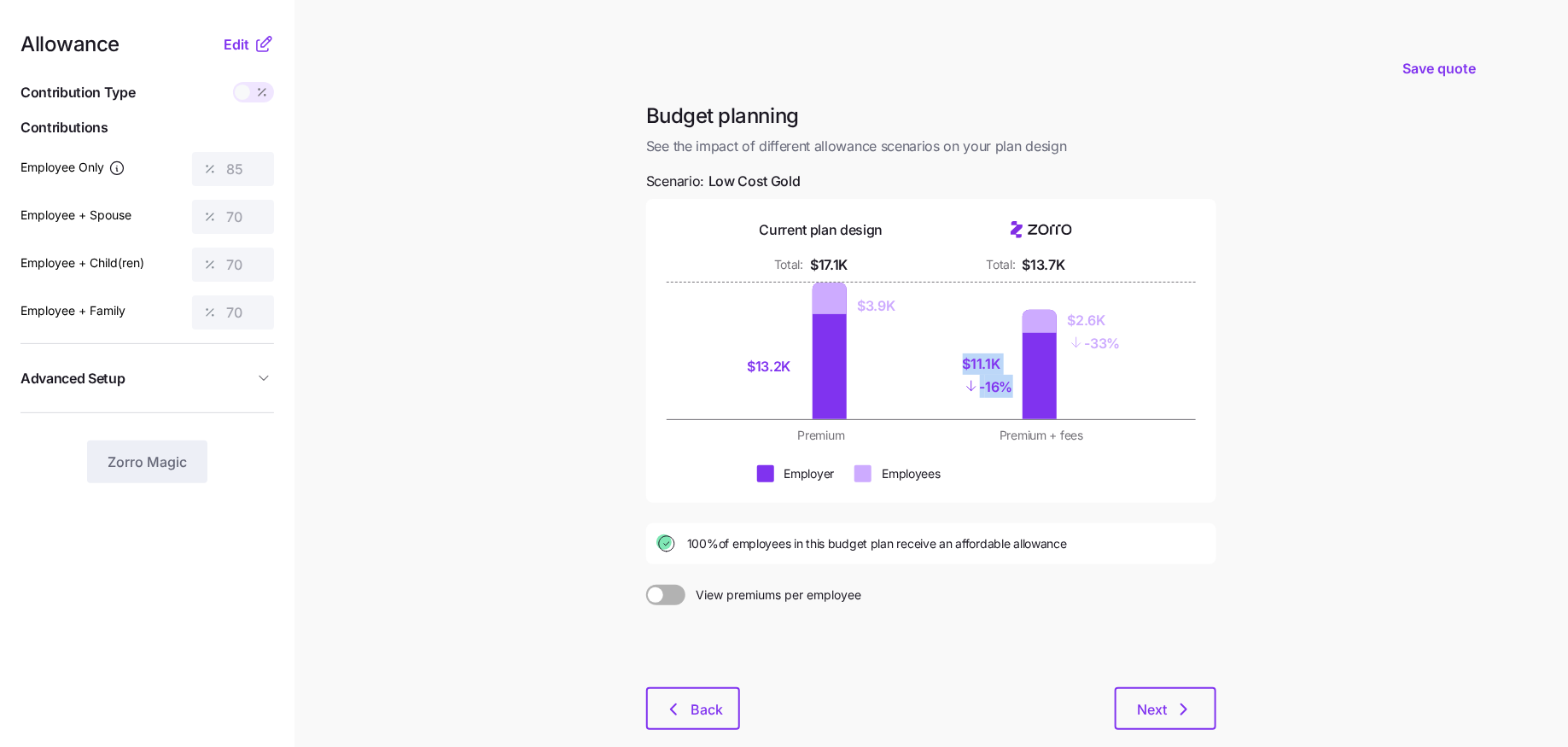drag, startPoint x: 1014, startPoint y: 394, endPoint x: 921, endPoint y: 341, distance: 107.04205 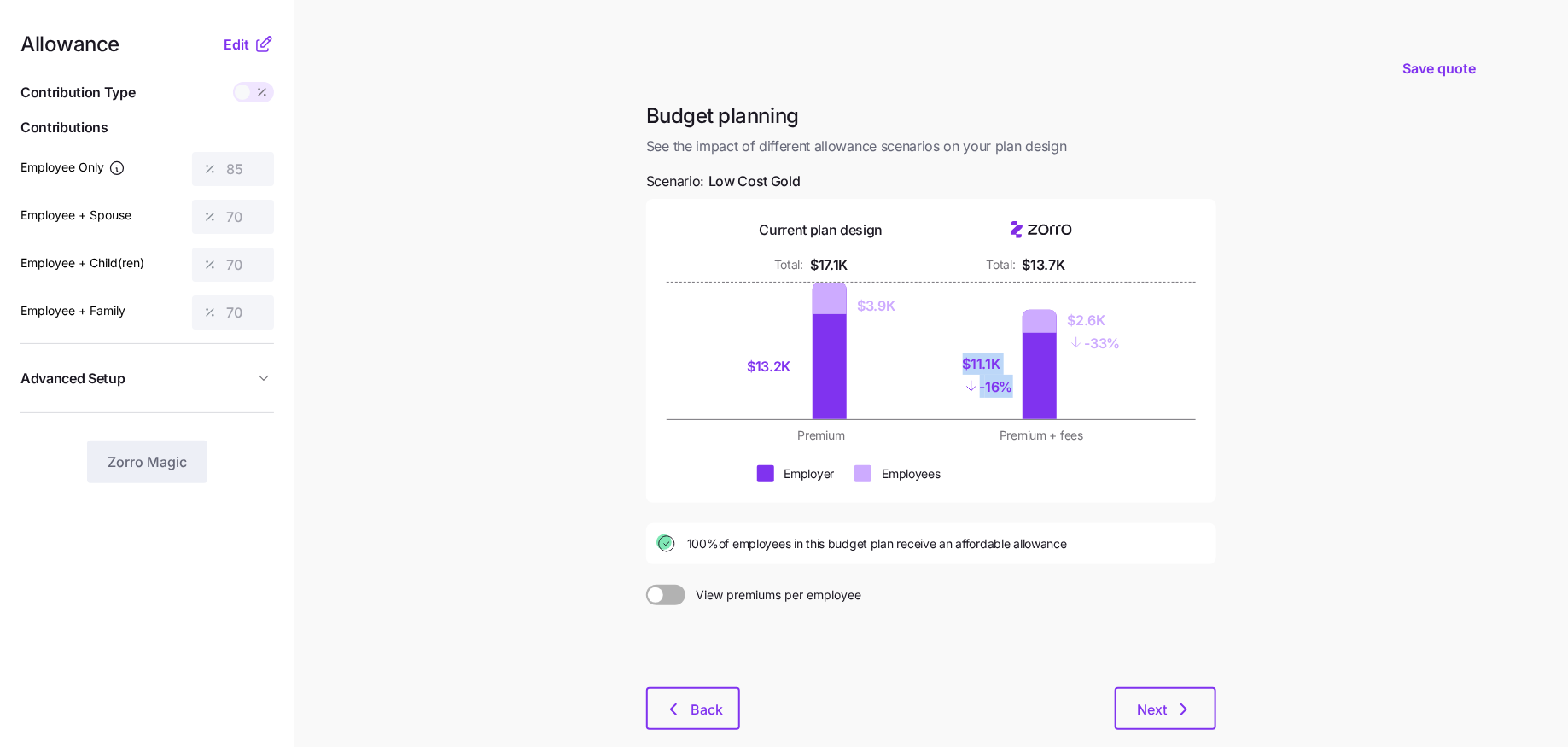 click on "- 16%" at bounding box center (988, 386) 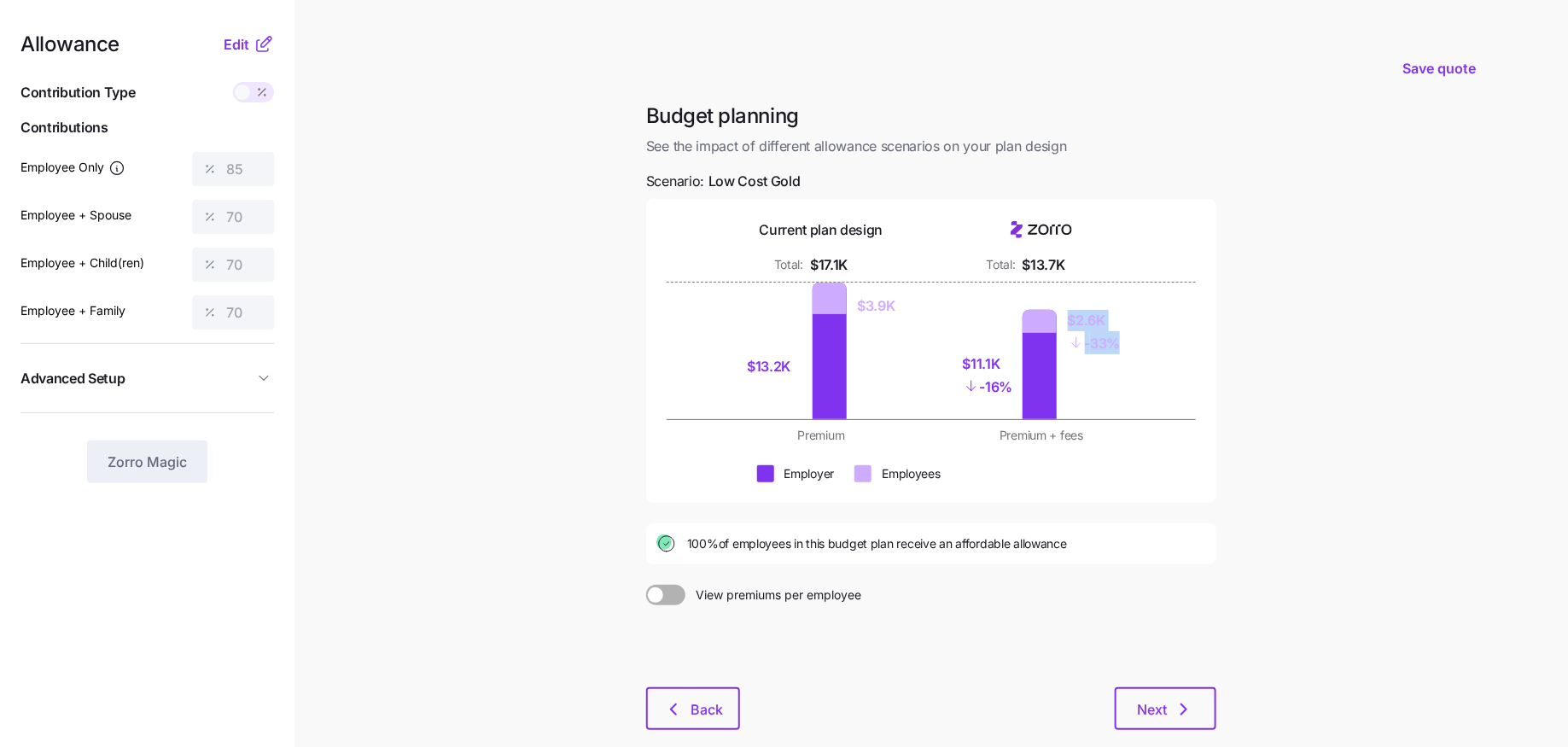 drag, startPoint x: 1122, startPoint y: 337, endPoint x: 1040, endPoint y: 298, distance: 90.801982 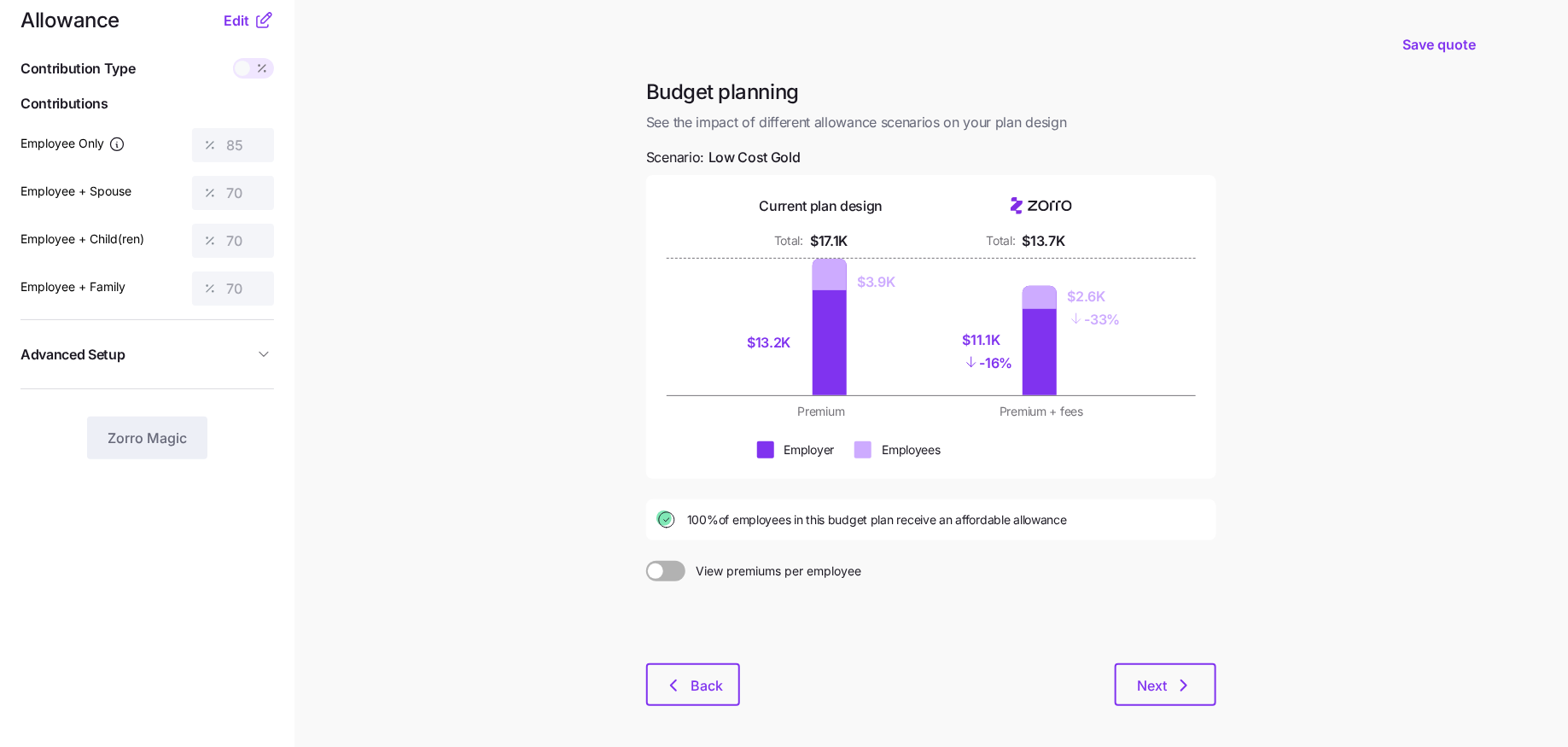 scroll, scrollTop: 0, scrollLeft: 0, axis: both 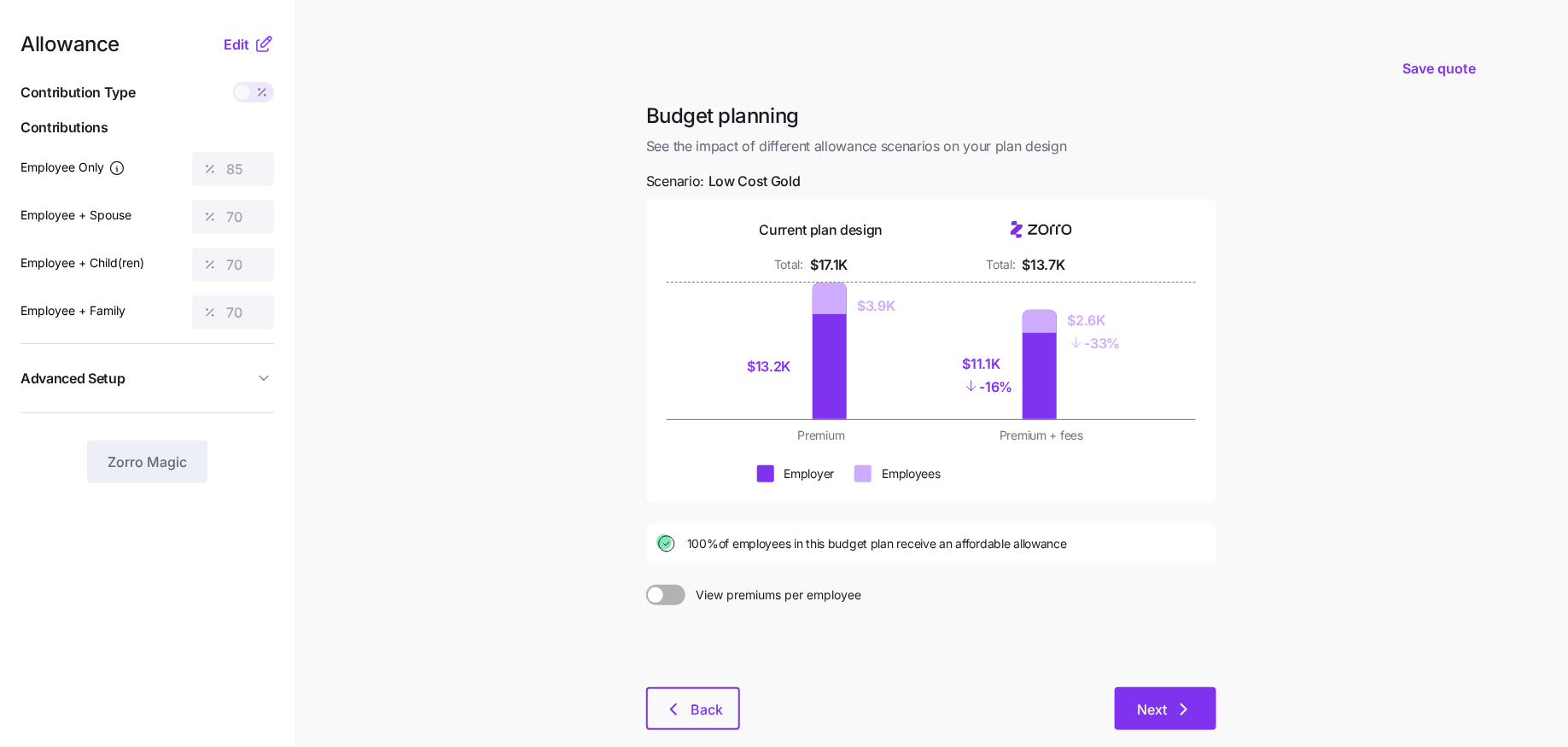 click on "Next" at bounding box center [1151, 709] 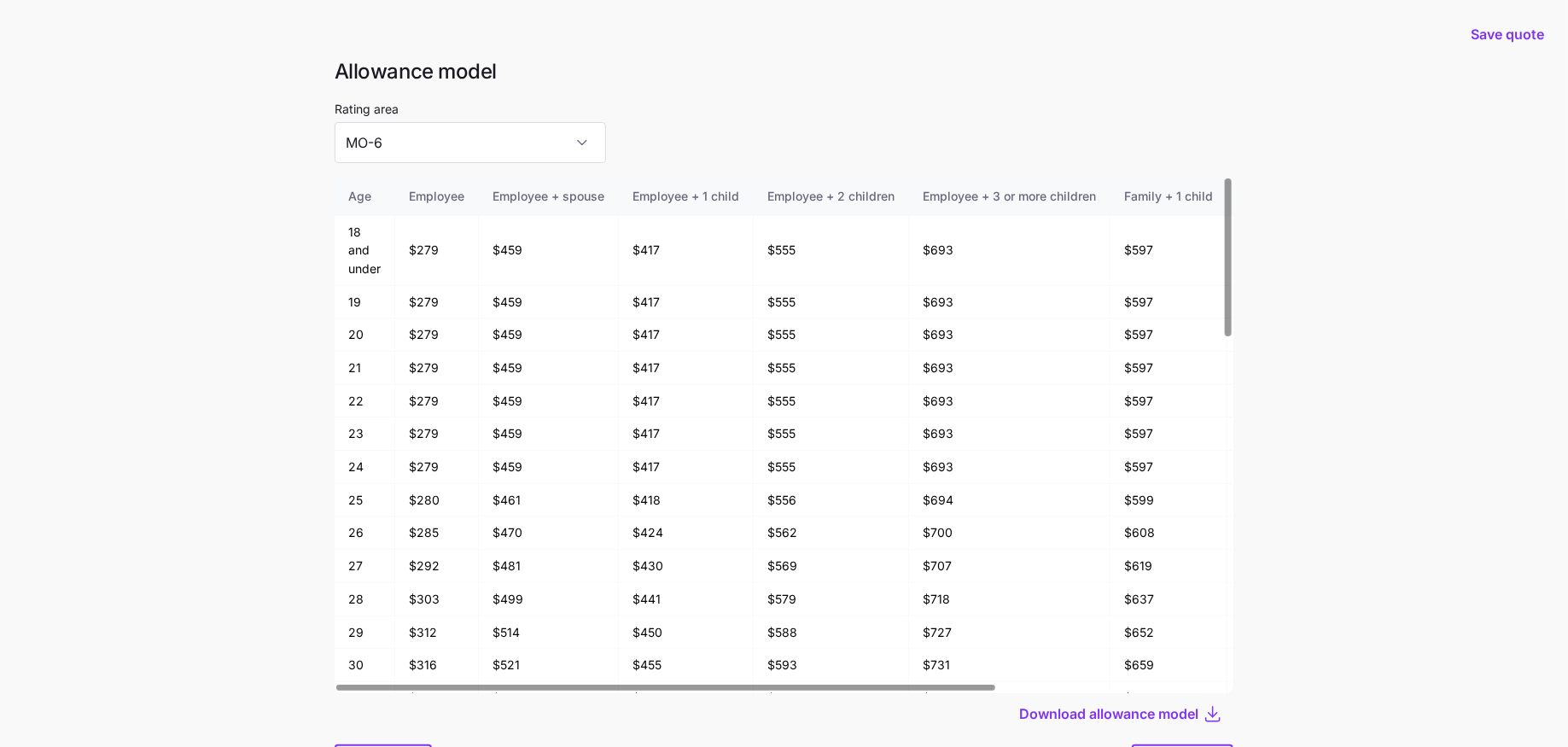 scroll, scrollTop: 91, scrollLeft: 0, axis: vertical 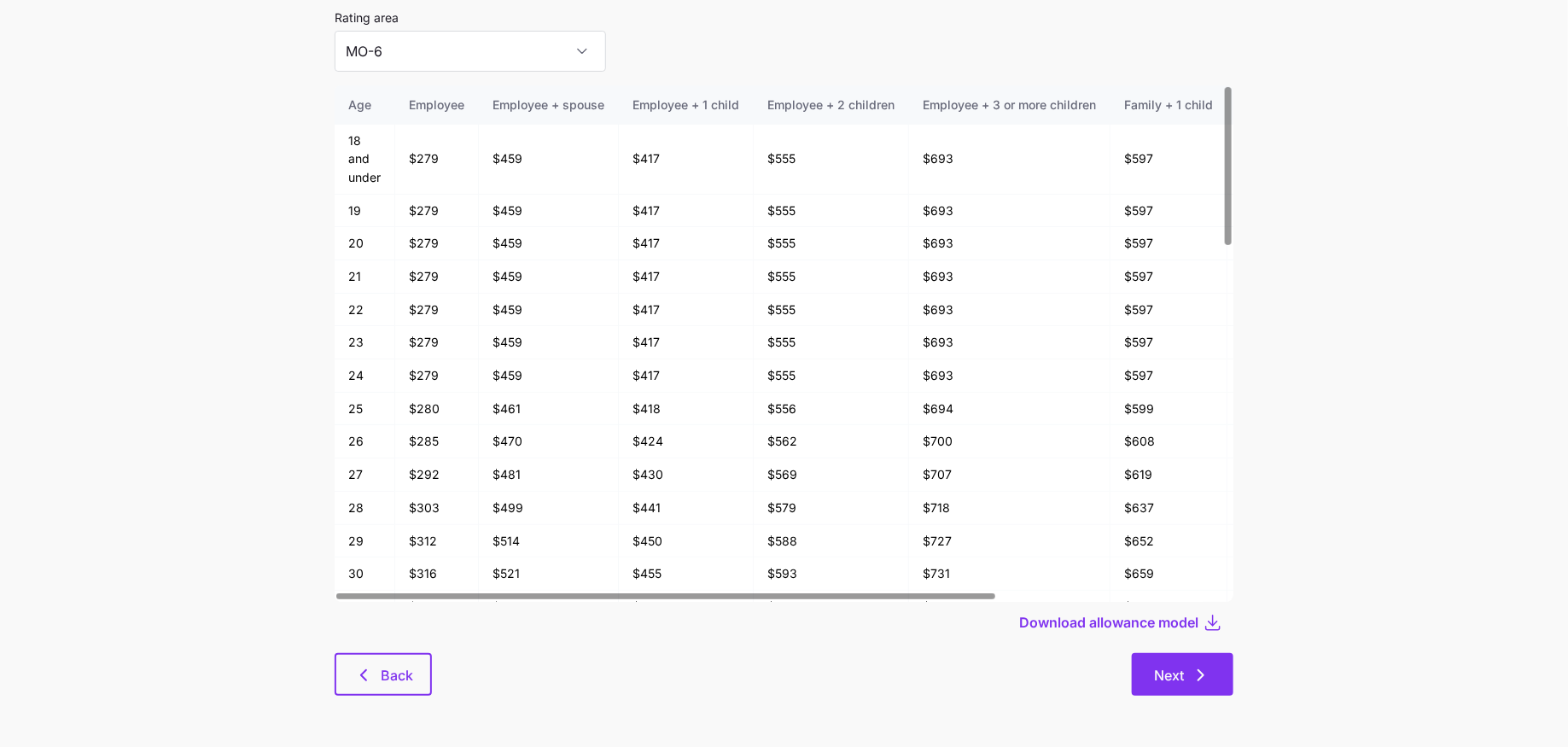 click 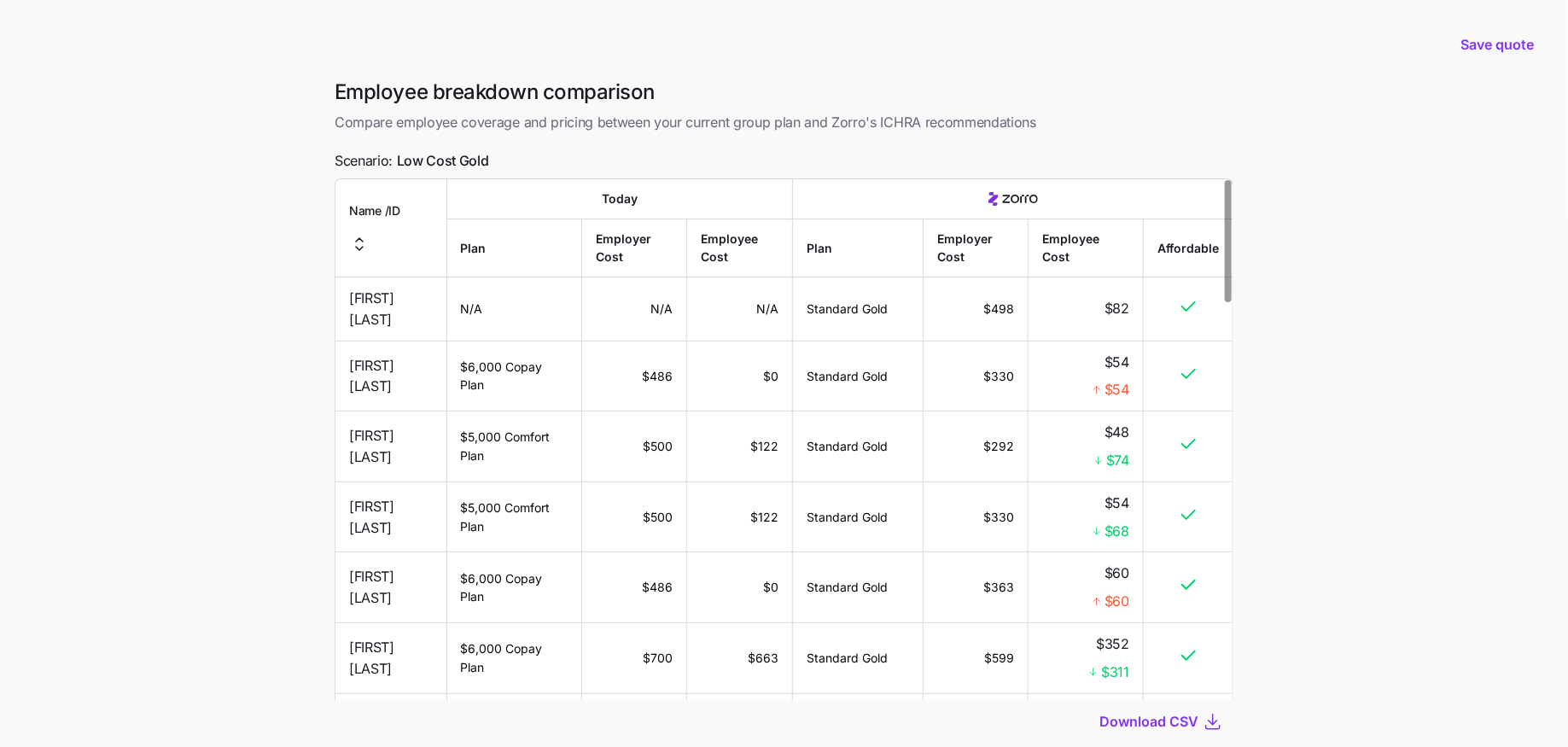 scroll, scrollTop: 109, scrollLeft: 0, axis: vertical 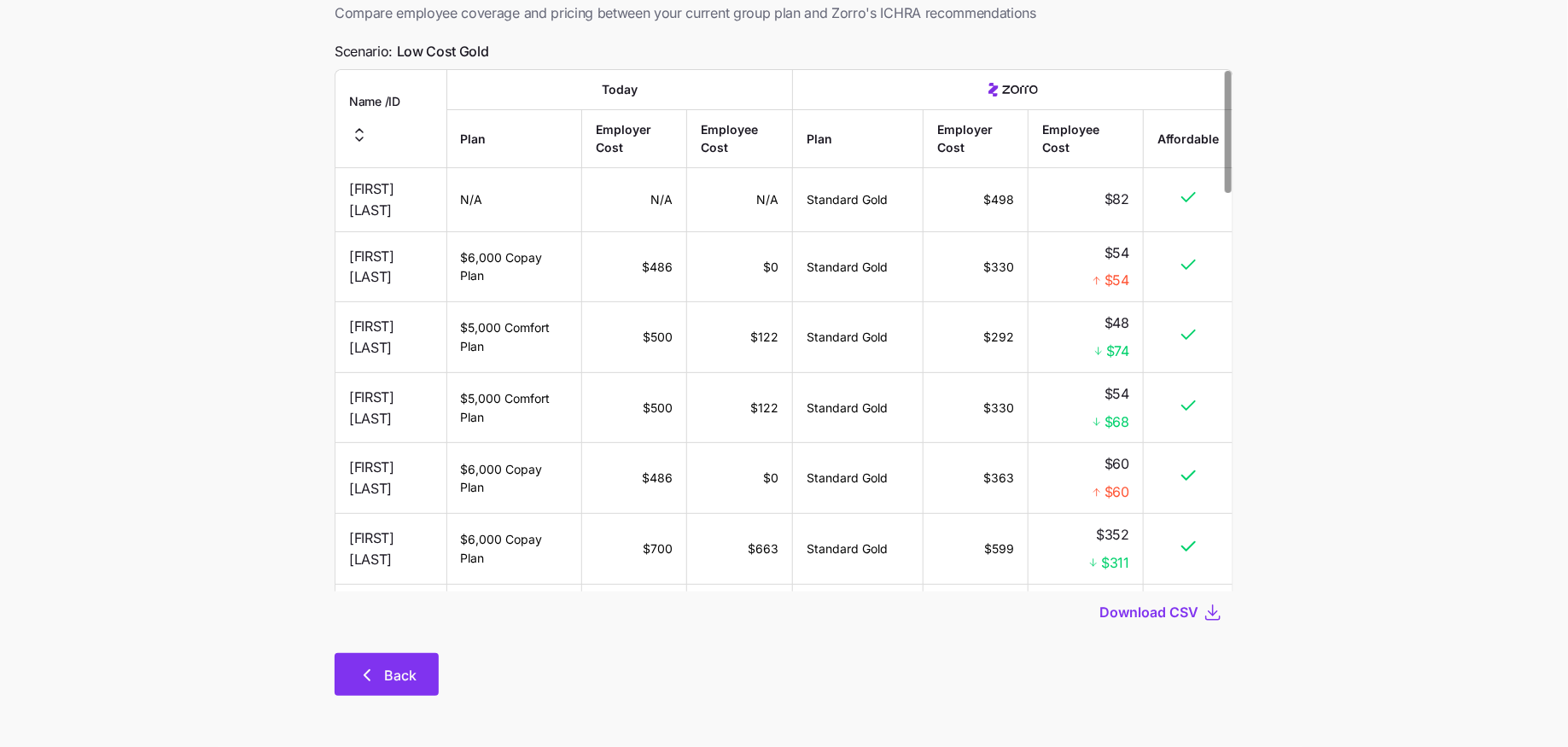 click on "Back" at bounding box center [387, 674] 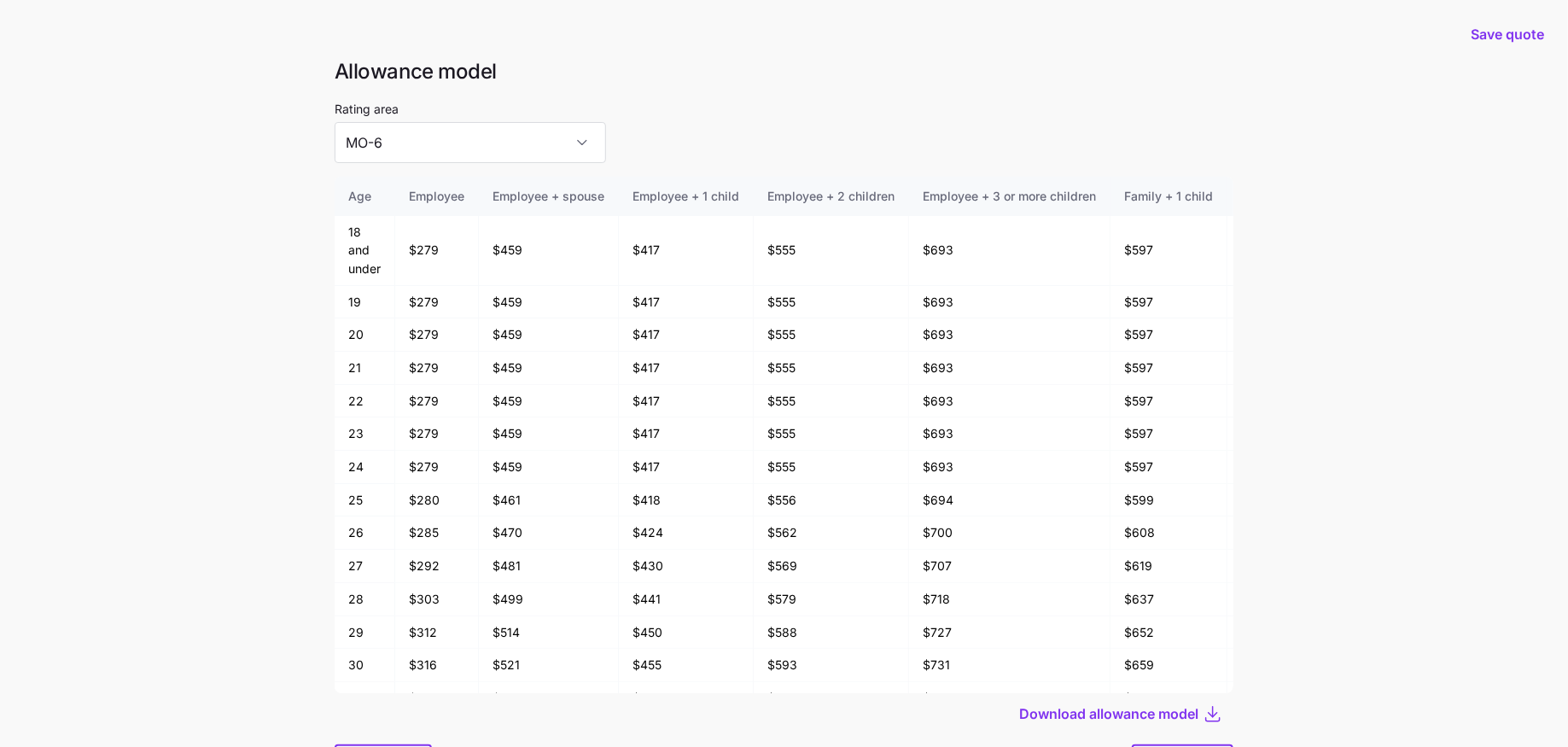 scroll, scrollTop: 91, scrollLeft: 0, axis: vertical 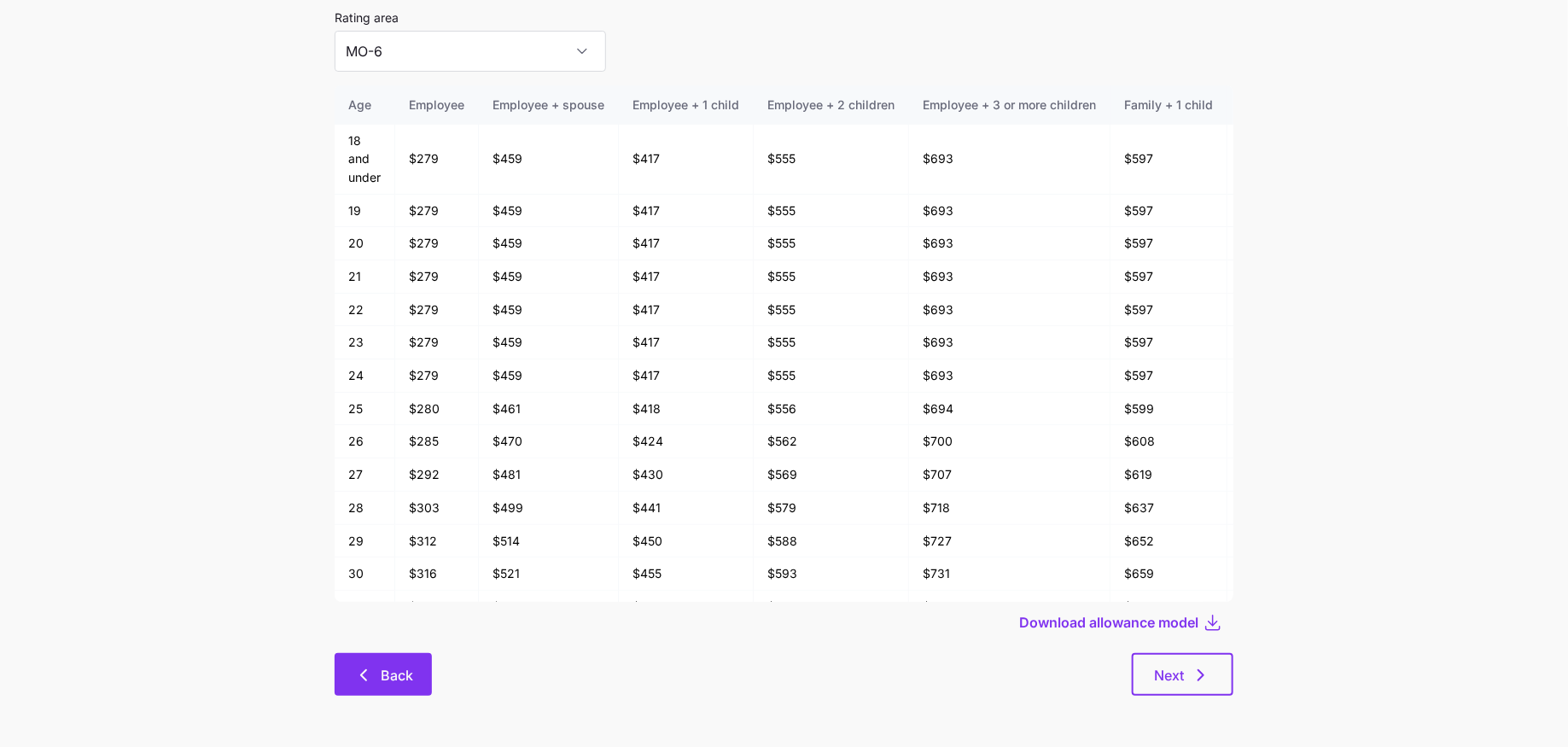 click on "Back" at bounding box center [383, 674] 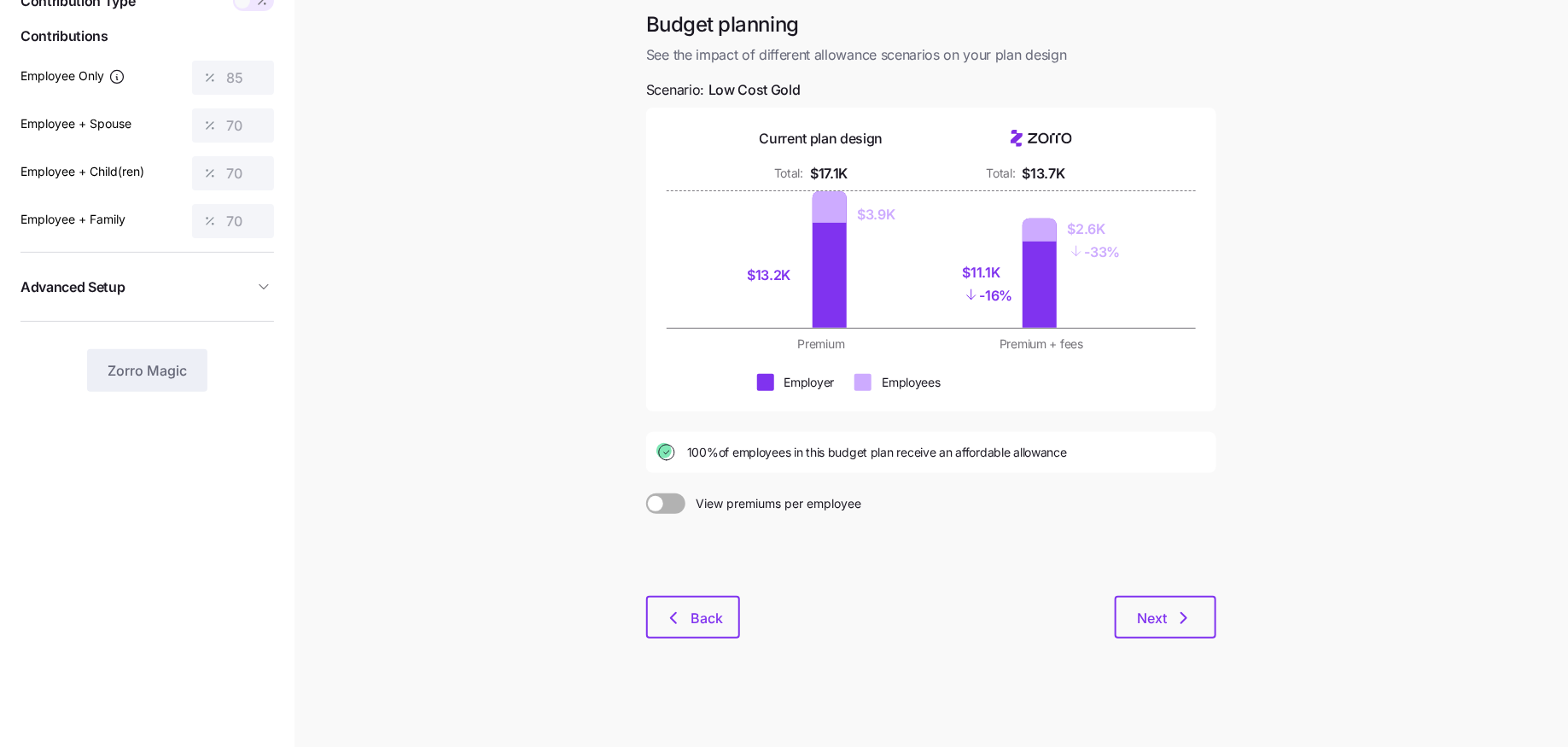 scroll, scrollTop: 0, scrollLeft: 0, axis: both 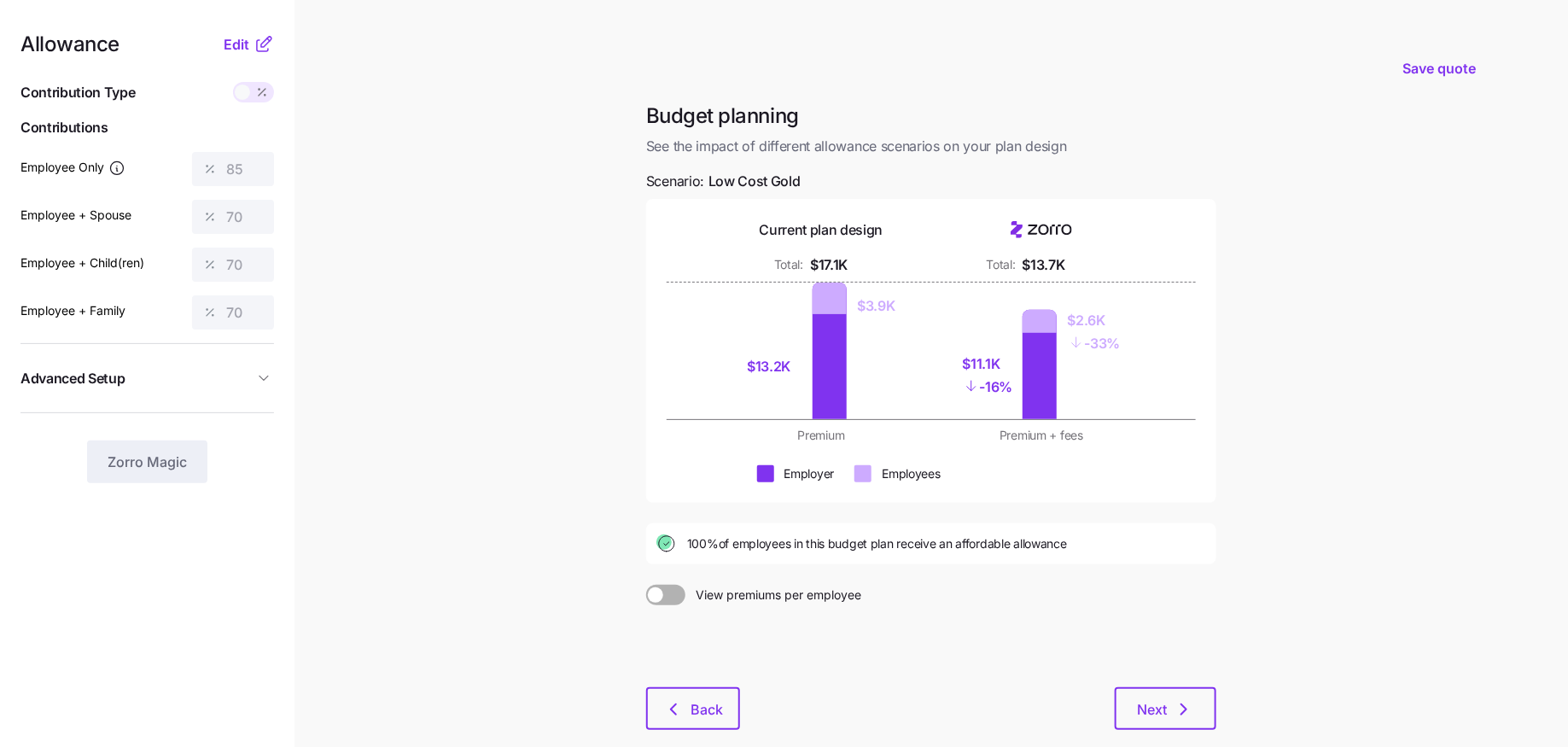 click 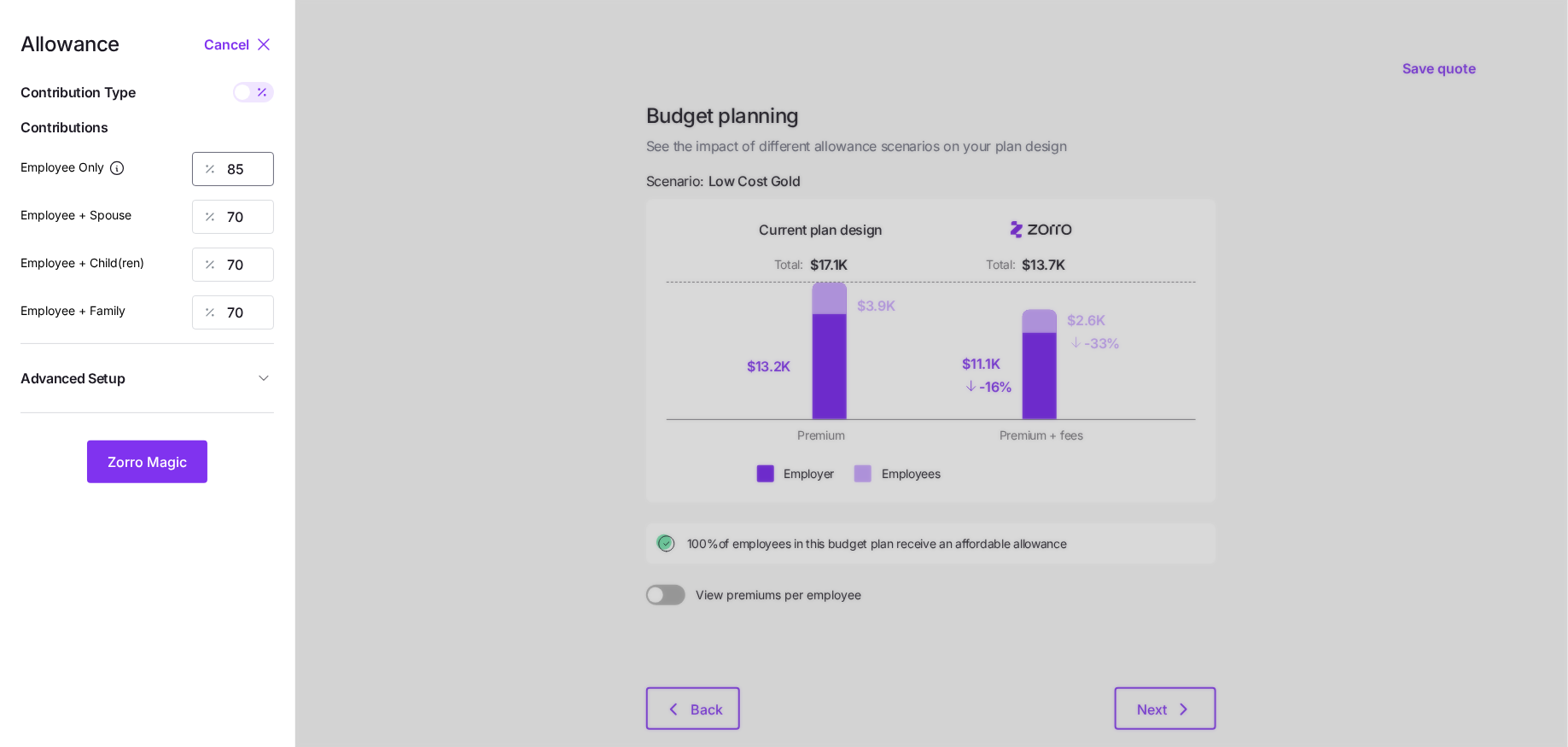 click on "85" at bounding box center (233, 169) 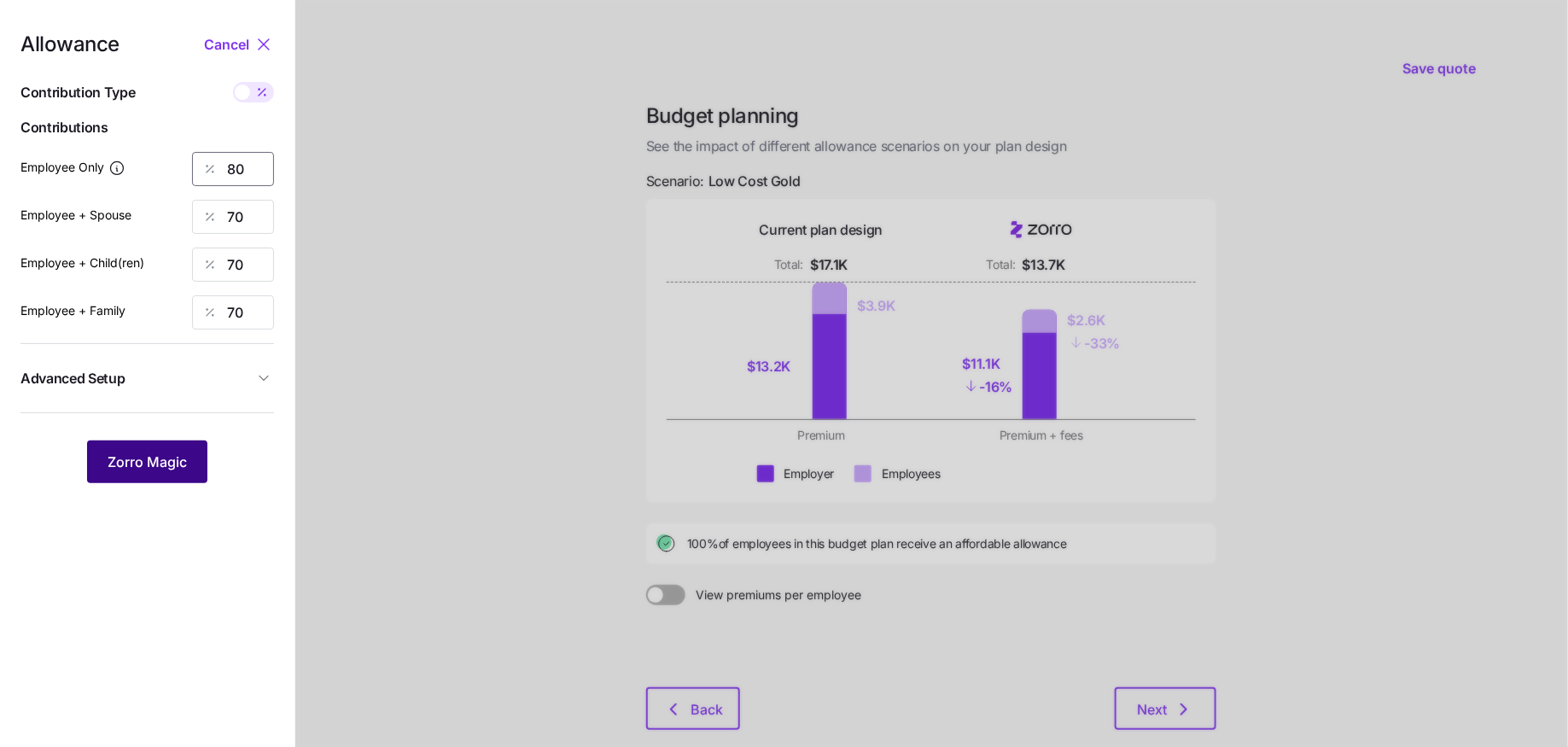 type on "80" 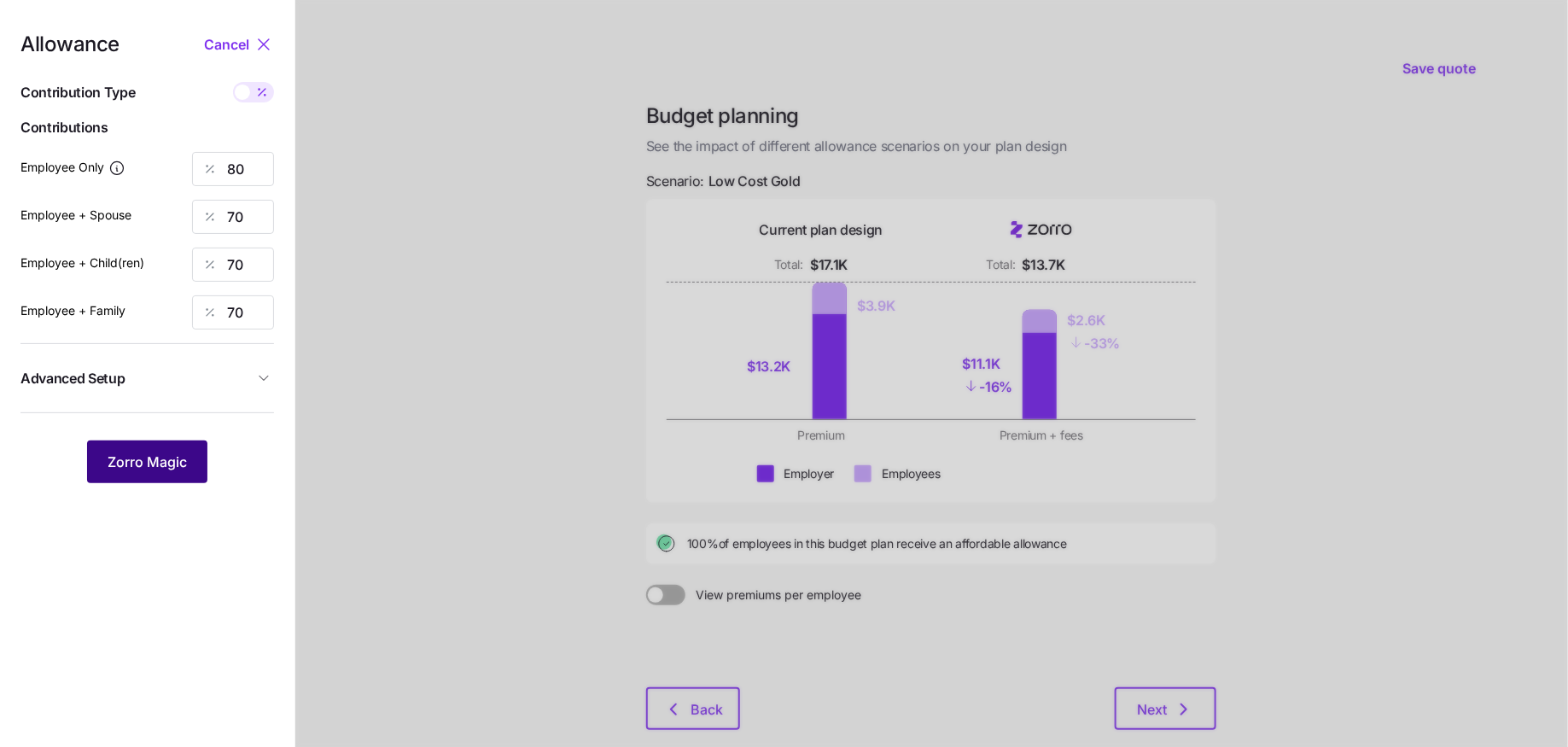 click on "Zorro Magic" at bounding box center [147, 462] 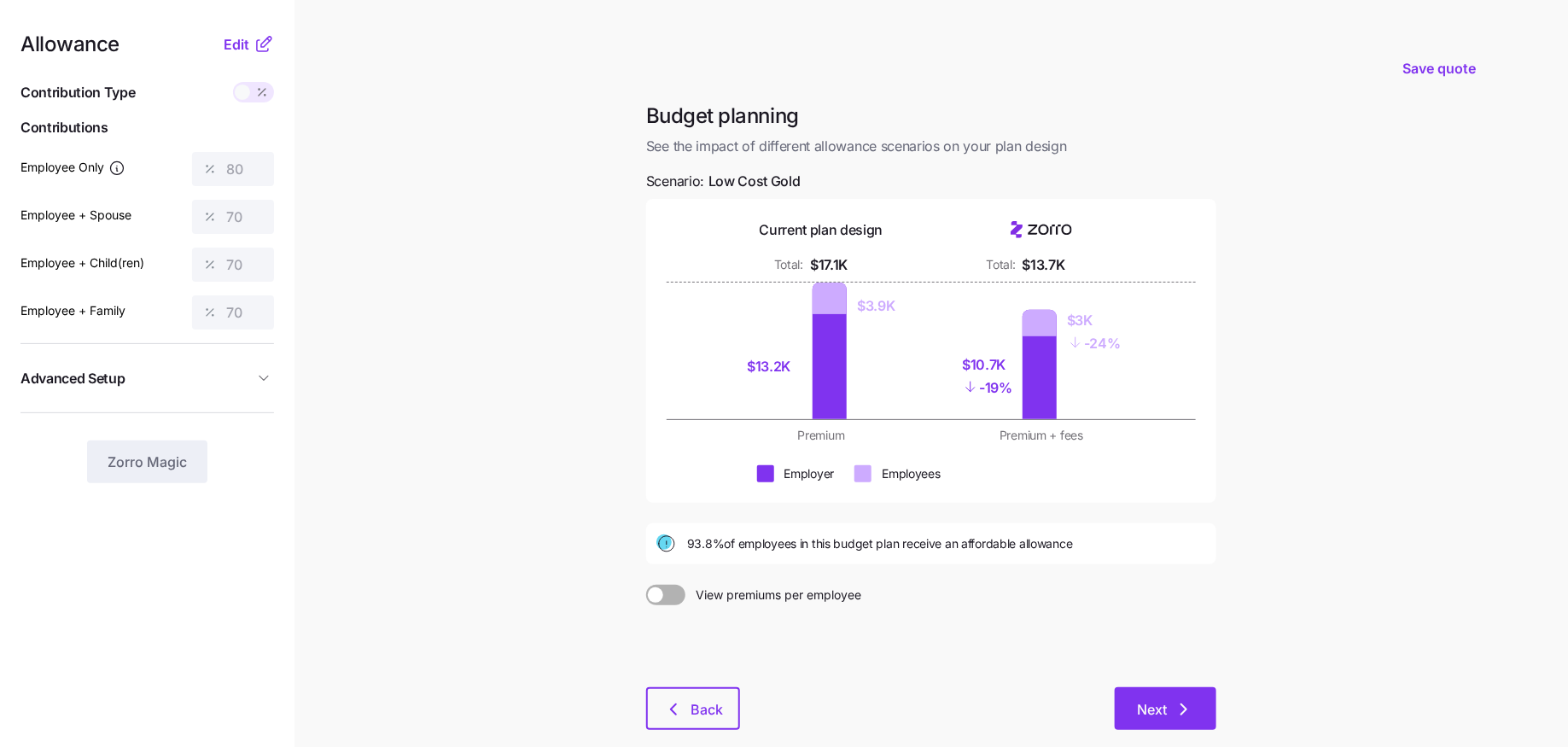 click on "Next" at bounding box center [1151, 709] 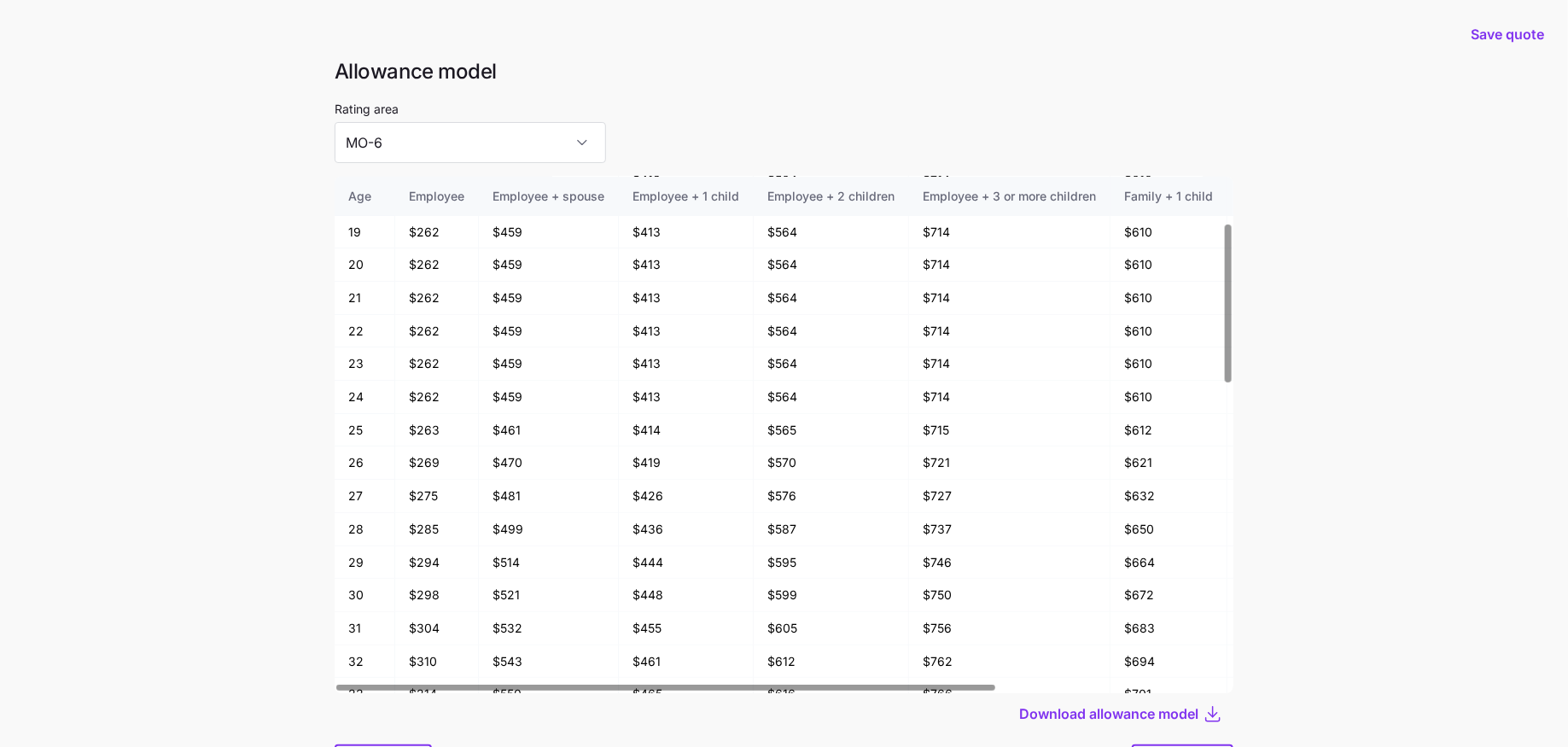 scroll, scrollTop: 151, scrollLeft: 0, axis: vertical 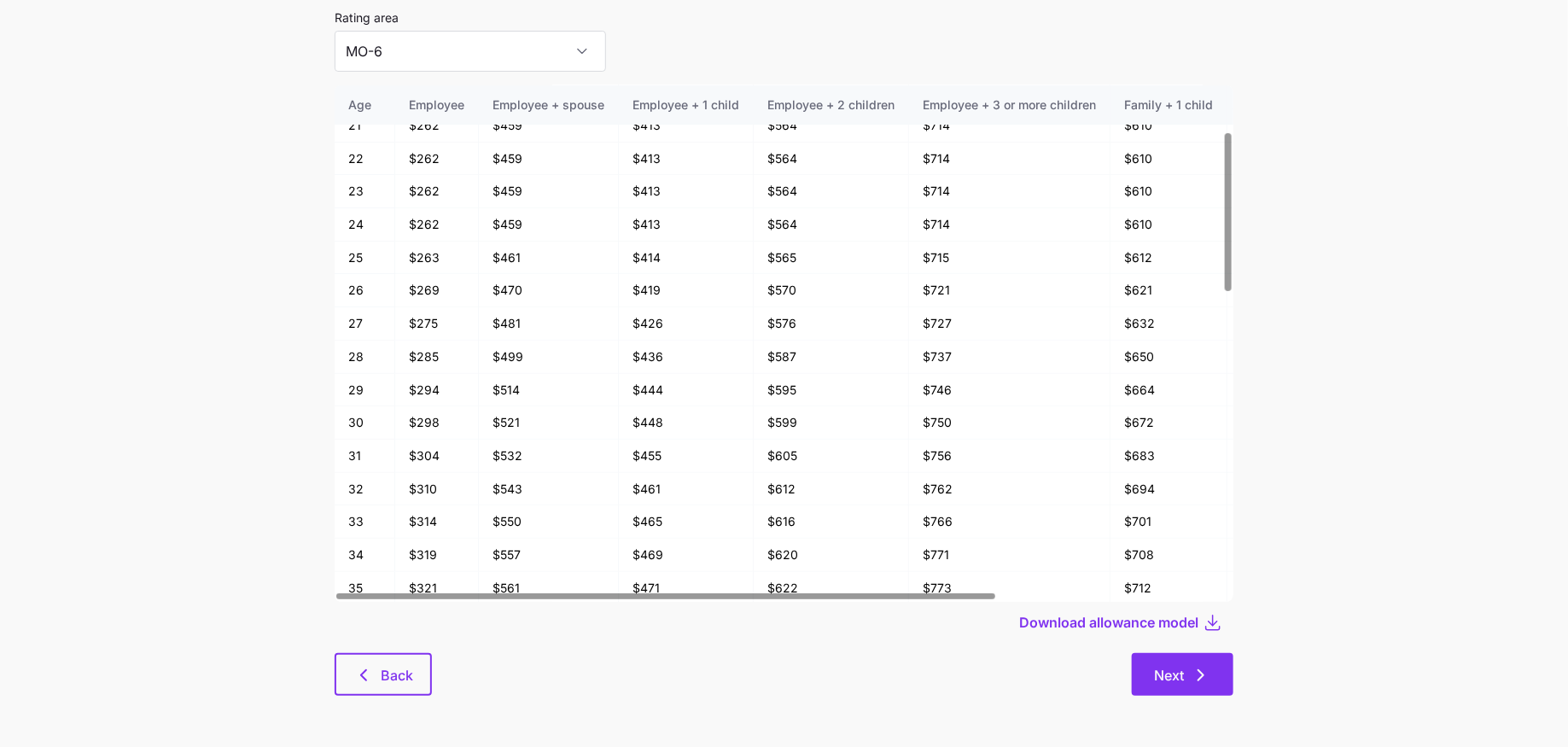 click on "Next" at bounding box center [1182, 675] 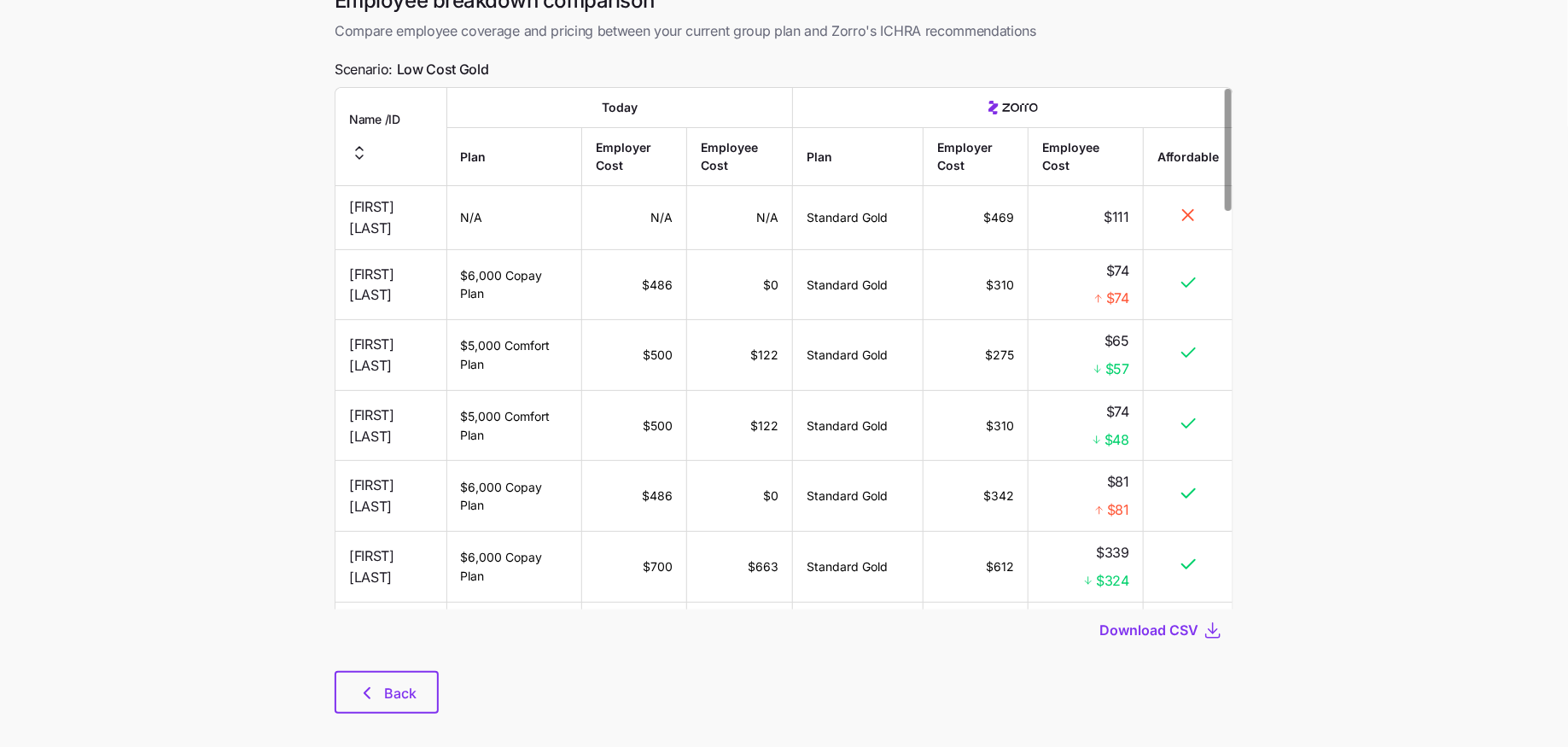 scroll, scrollTop: 0, scrollLeft: 0, axis: both 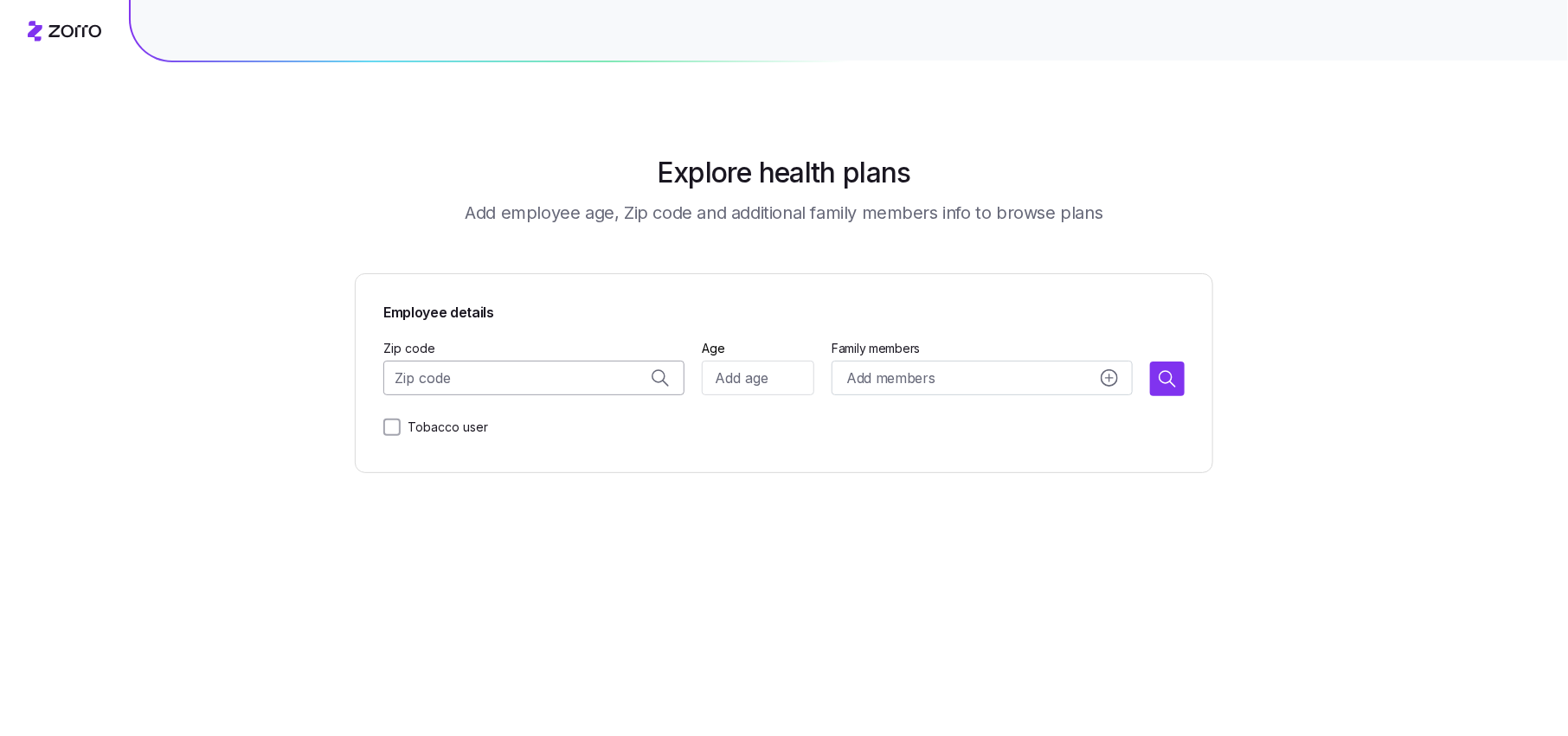 click on "Zip code" at bounding box center (534, 378) 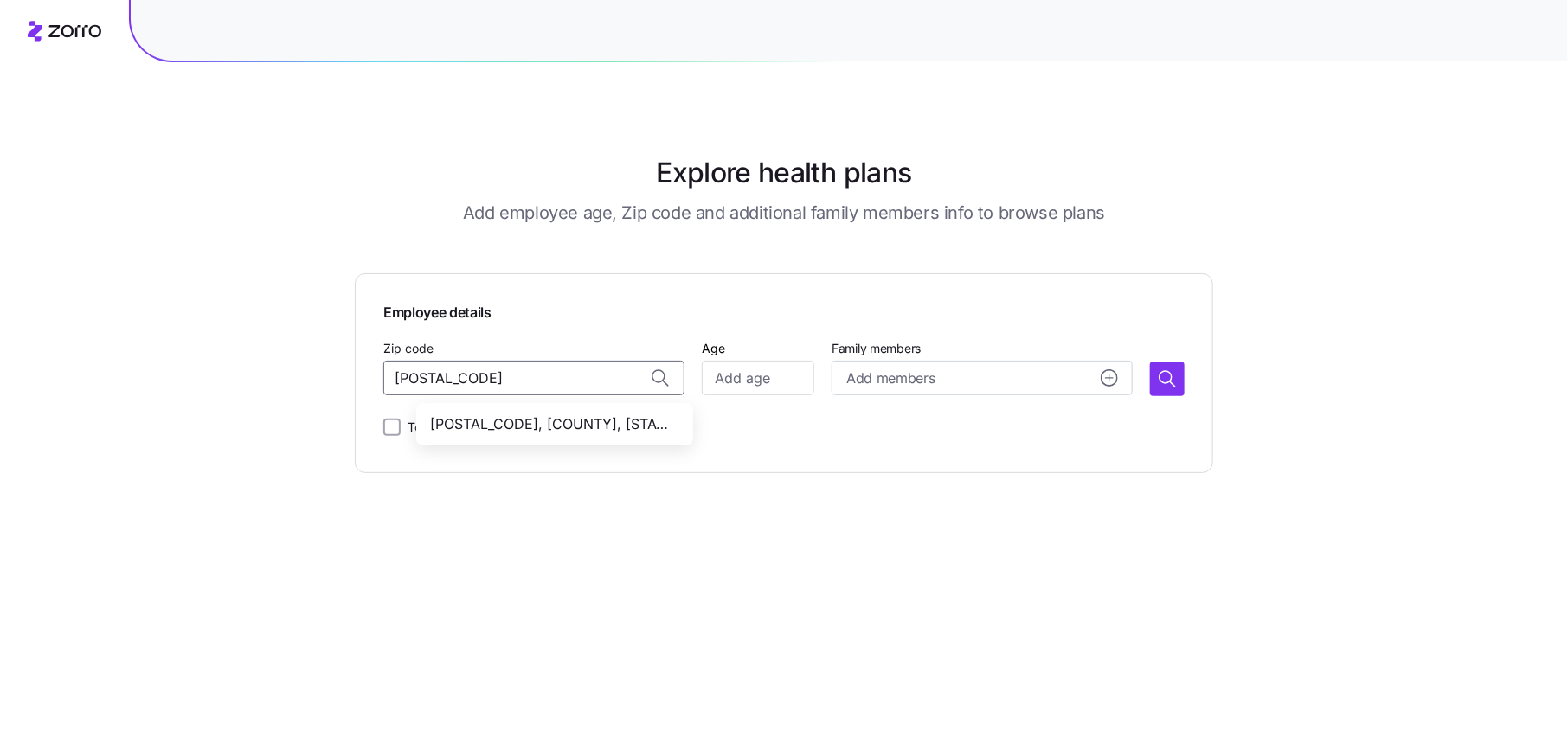 click on "[POSTAL_CODE], [COUNTY], [STATE]" at bounding box center (555, 424) 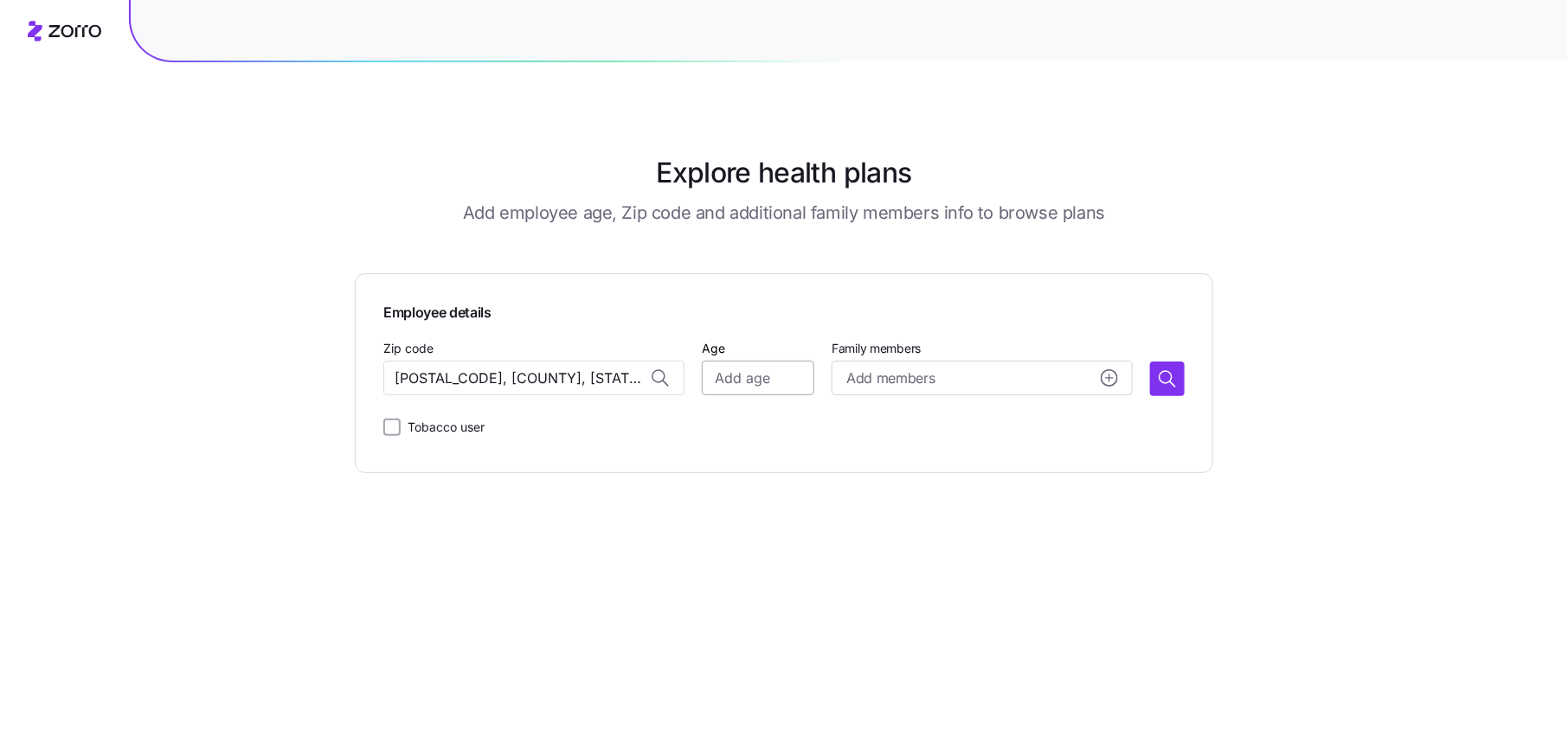 type on "[POSTAL_CODE], [COUNTY], [STATE]" 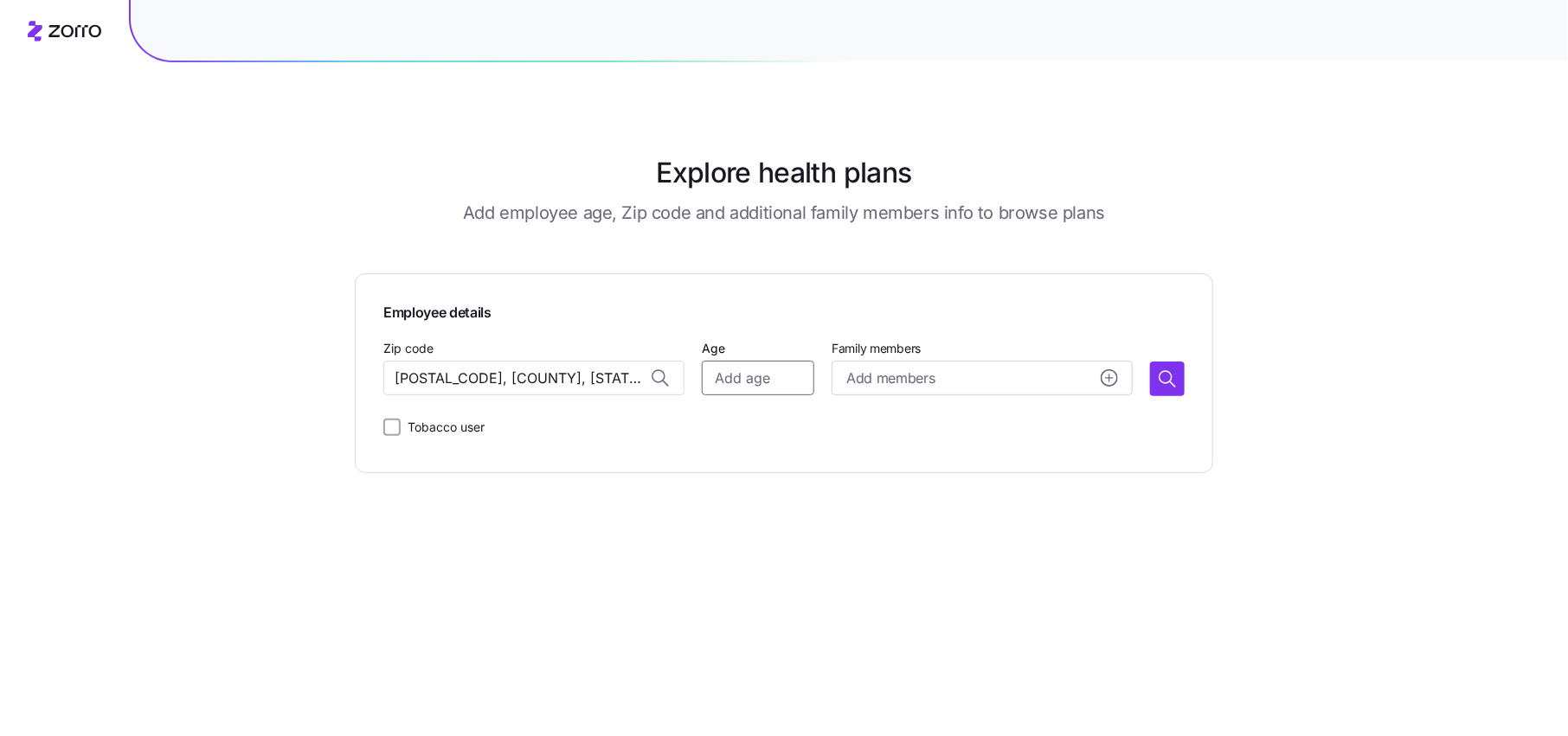 click on "Age" at bounding box center (758, 378) 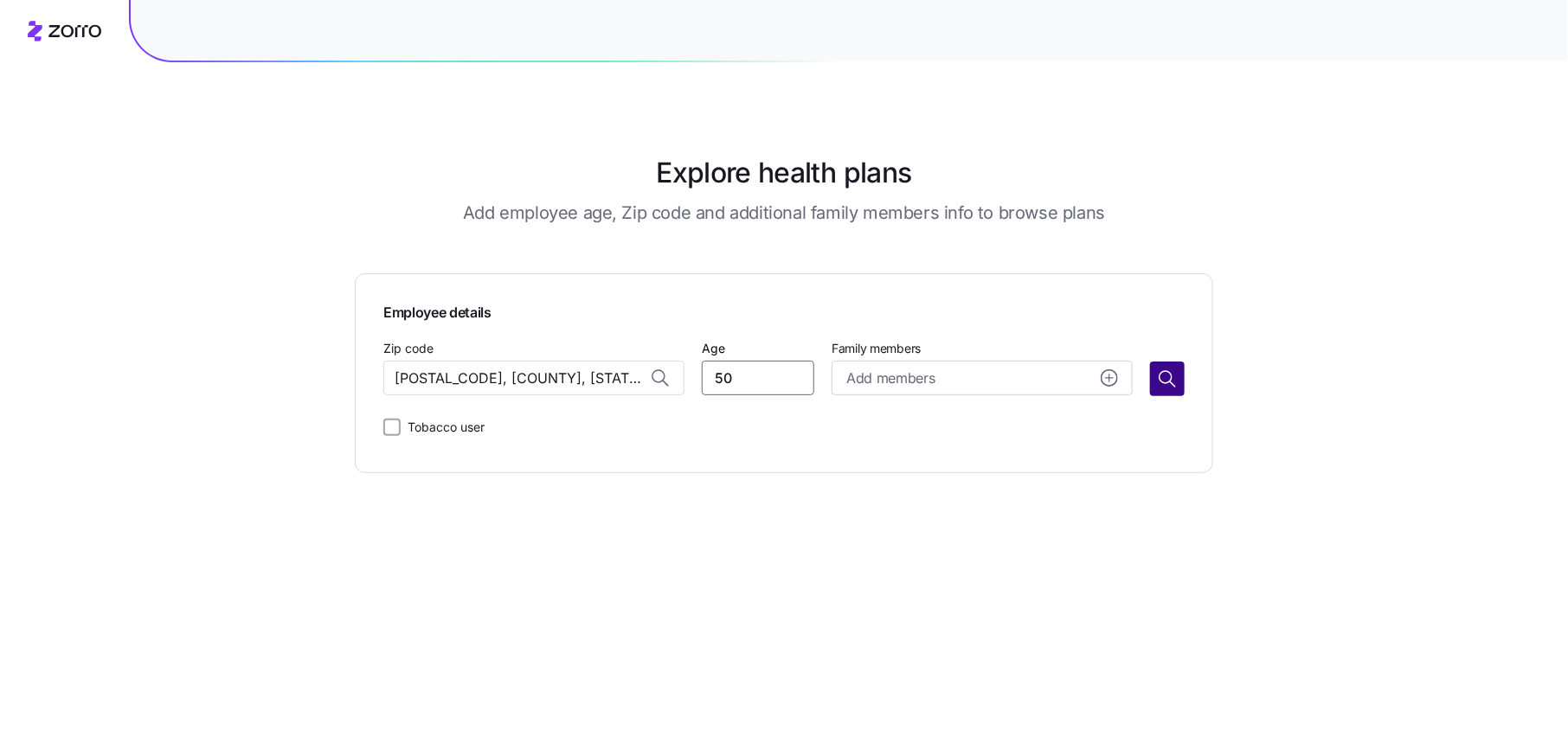 type on "50" 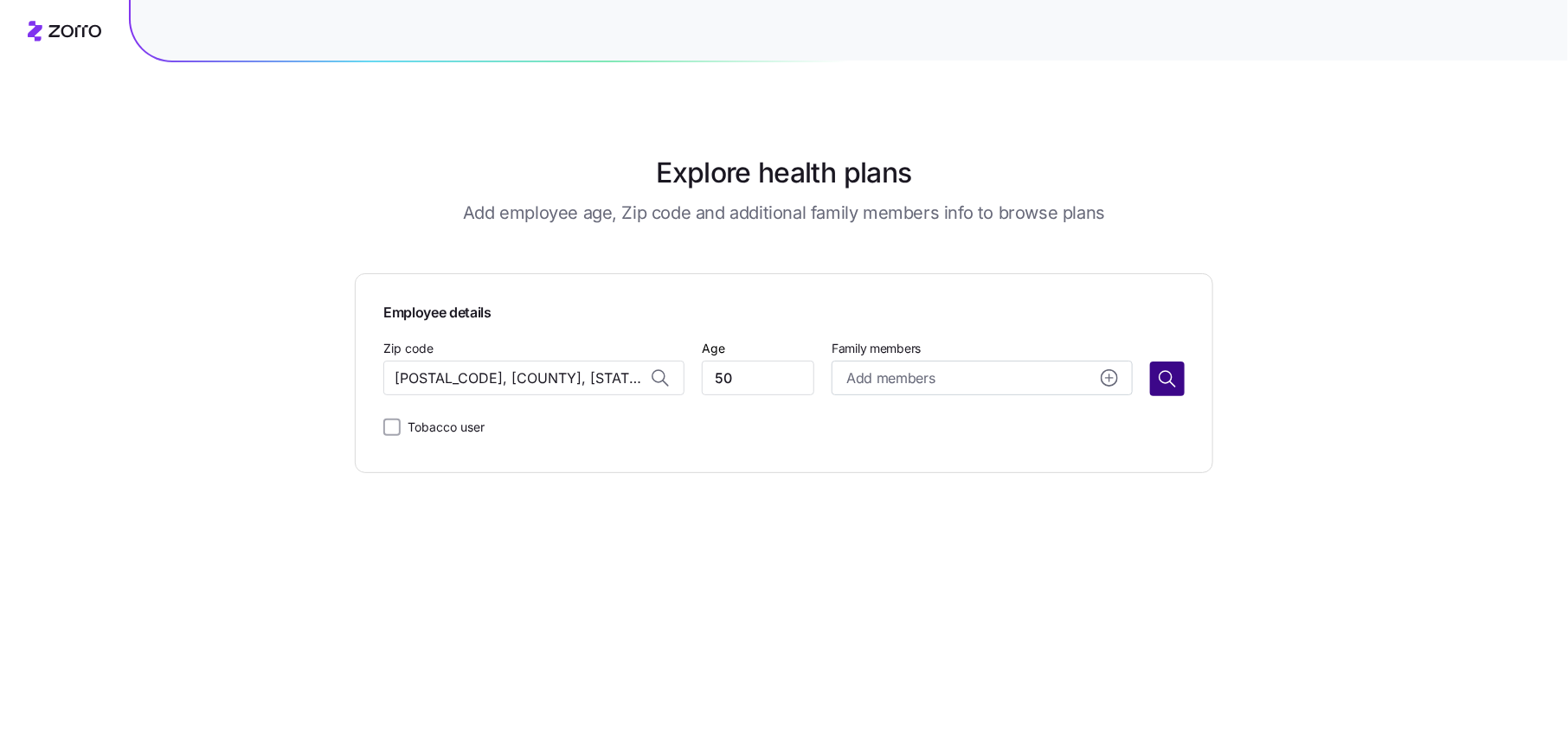 click at bounding box center (1167, 379) 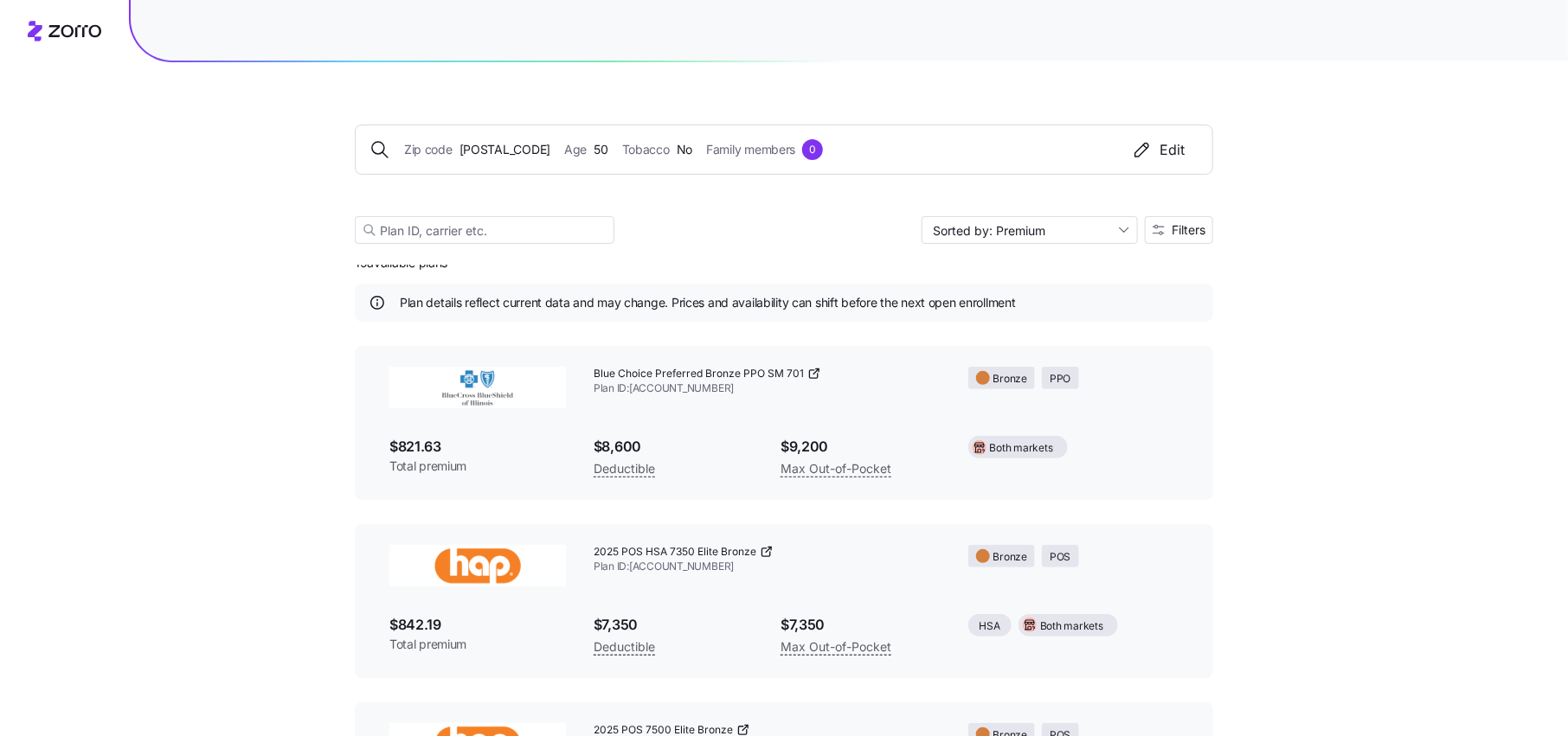 scroll, scrollTop: 0, scrollLeft: 0, axis: both 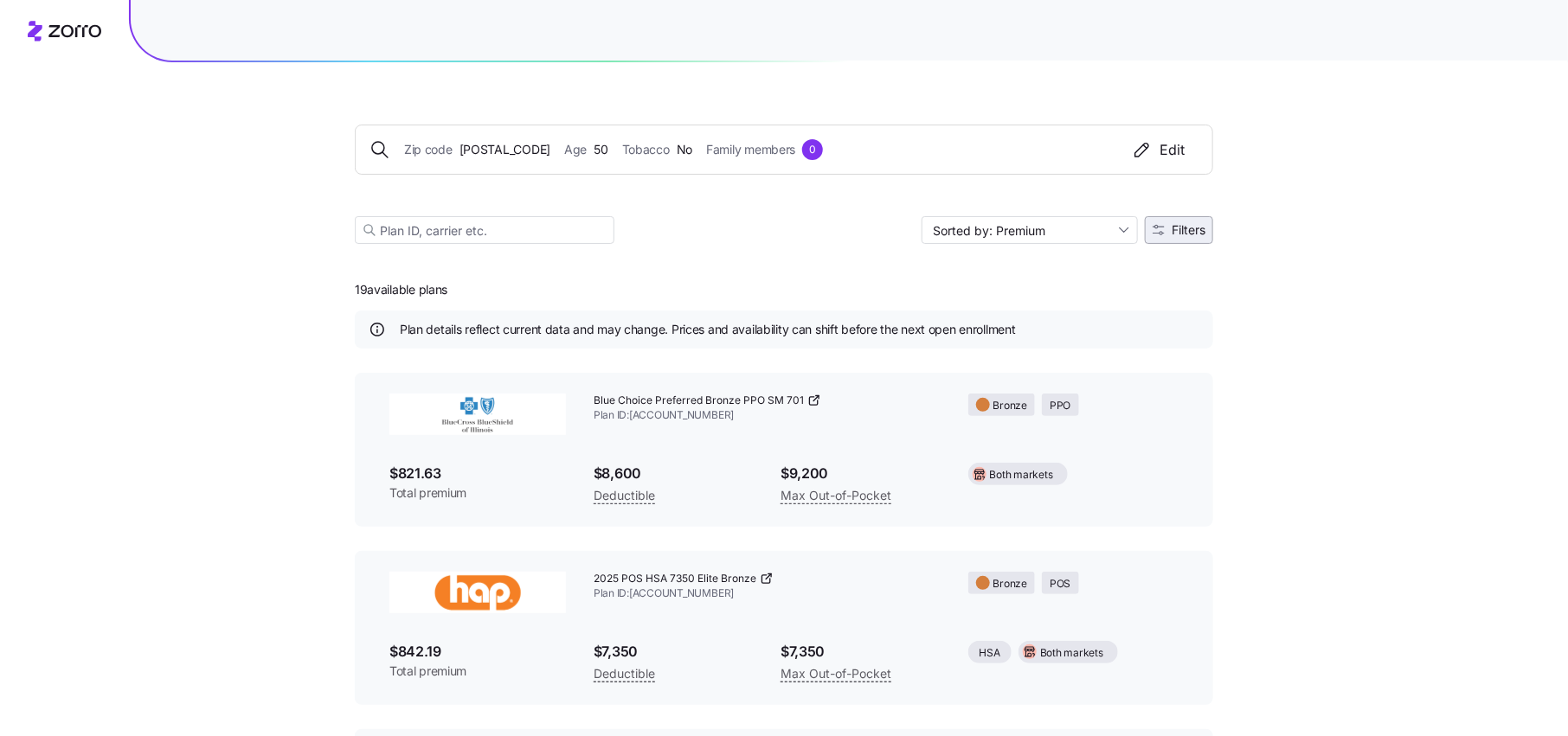 click on "Filters" at bounding box center [1188, 230] 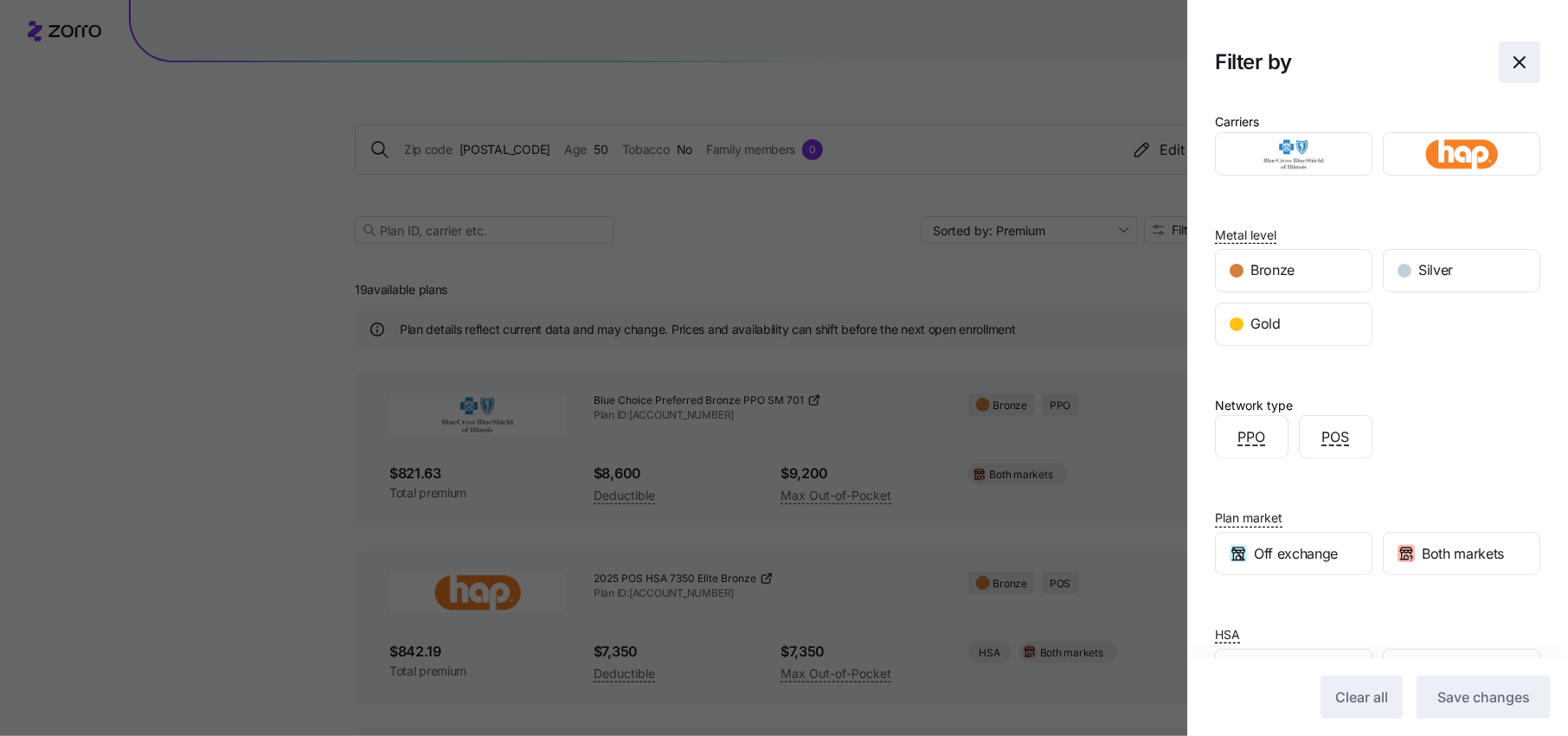 click 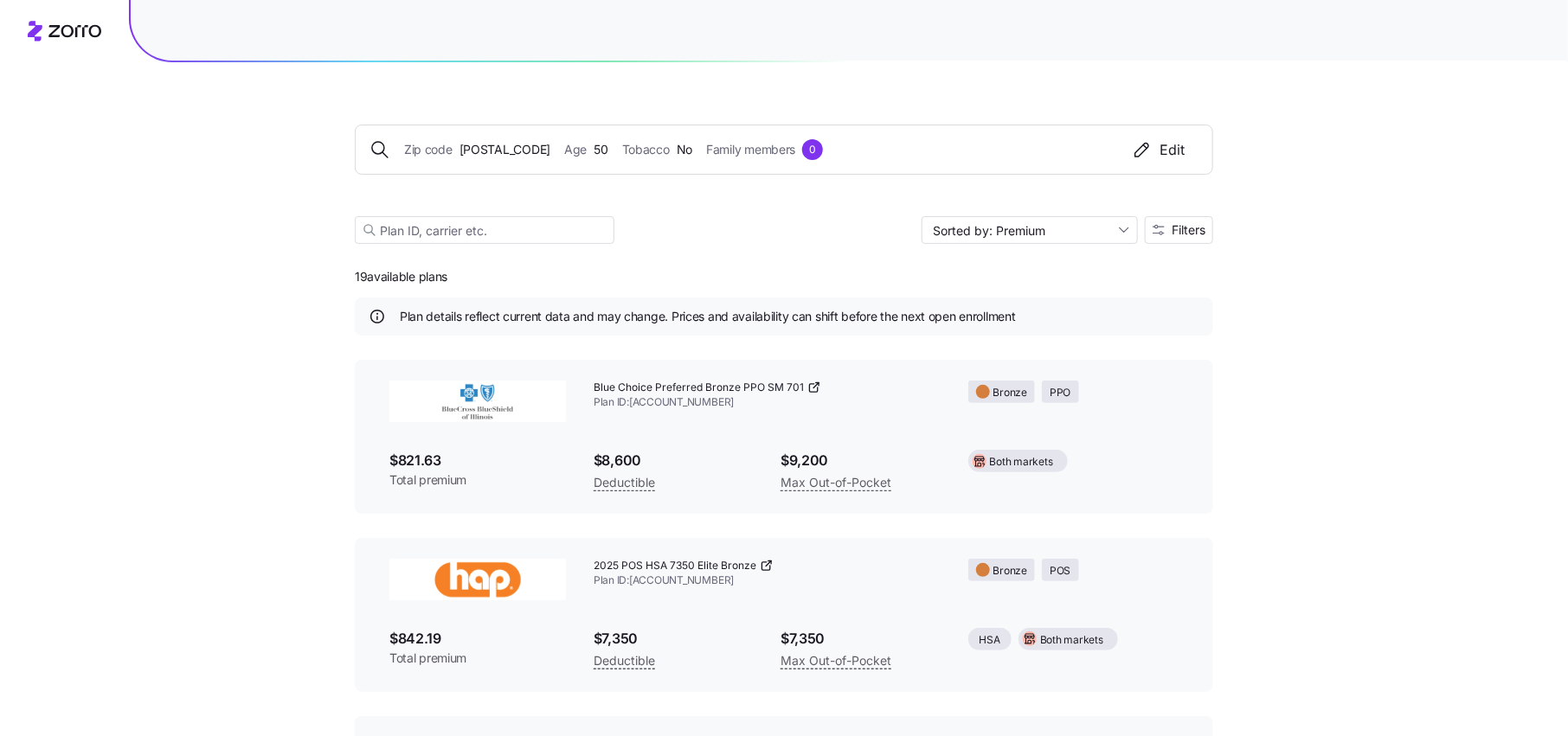 scroll, scrollTop: 0, scrollLeft: 0, axis: both 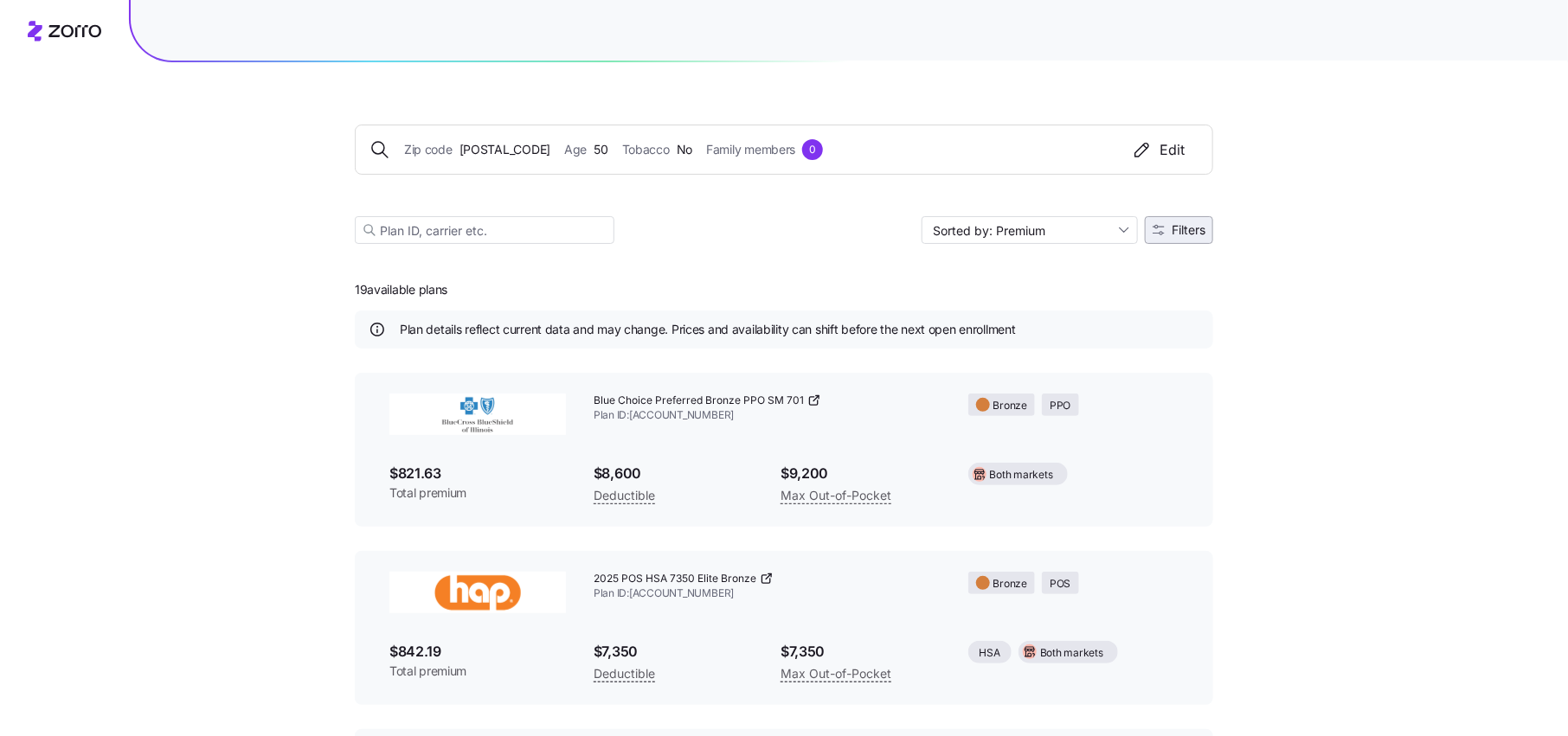 click on "Filters" at bounding box center (1179, 230) 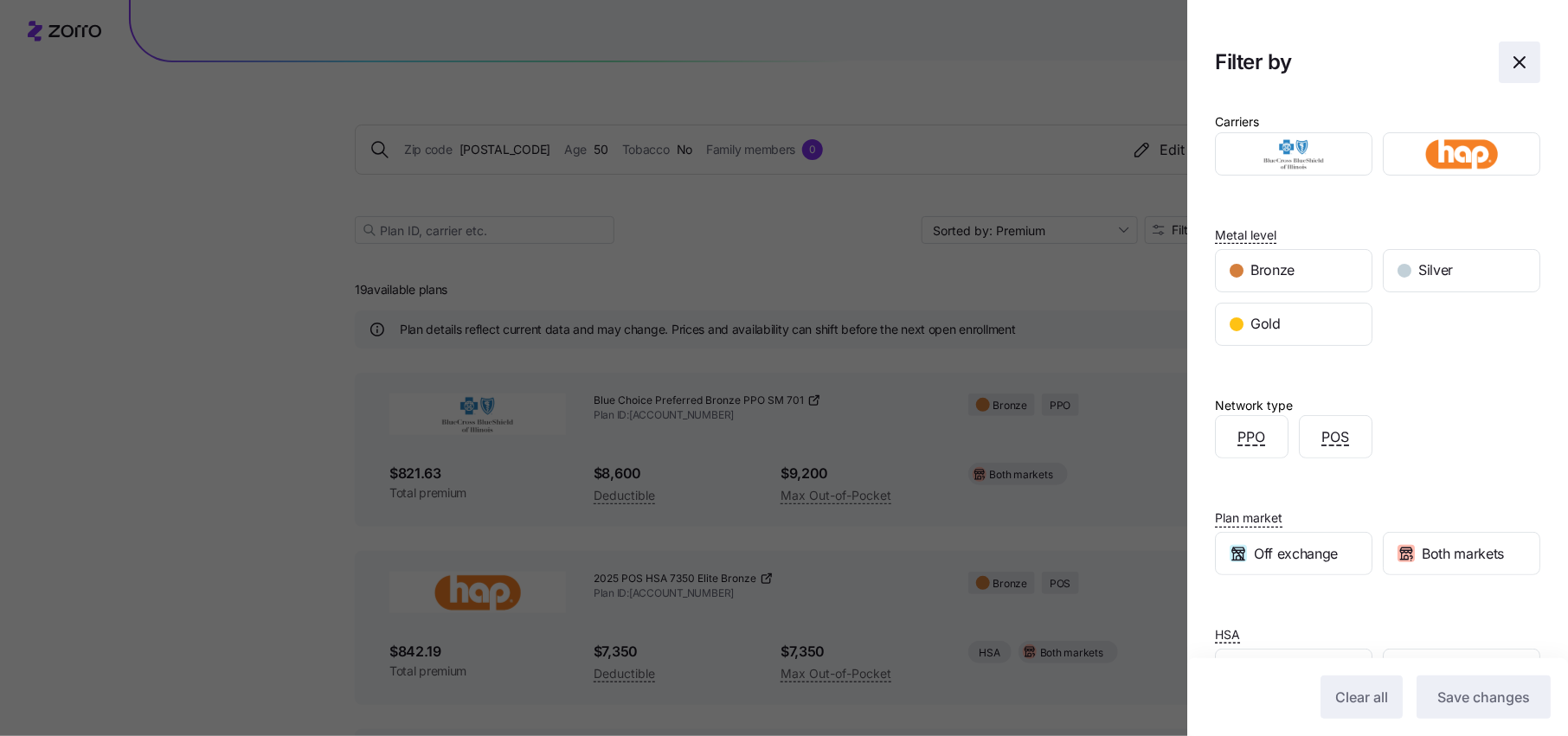 click 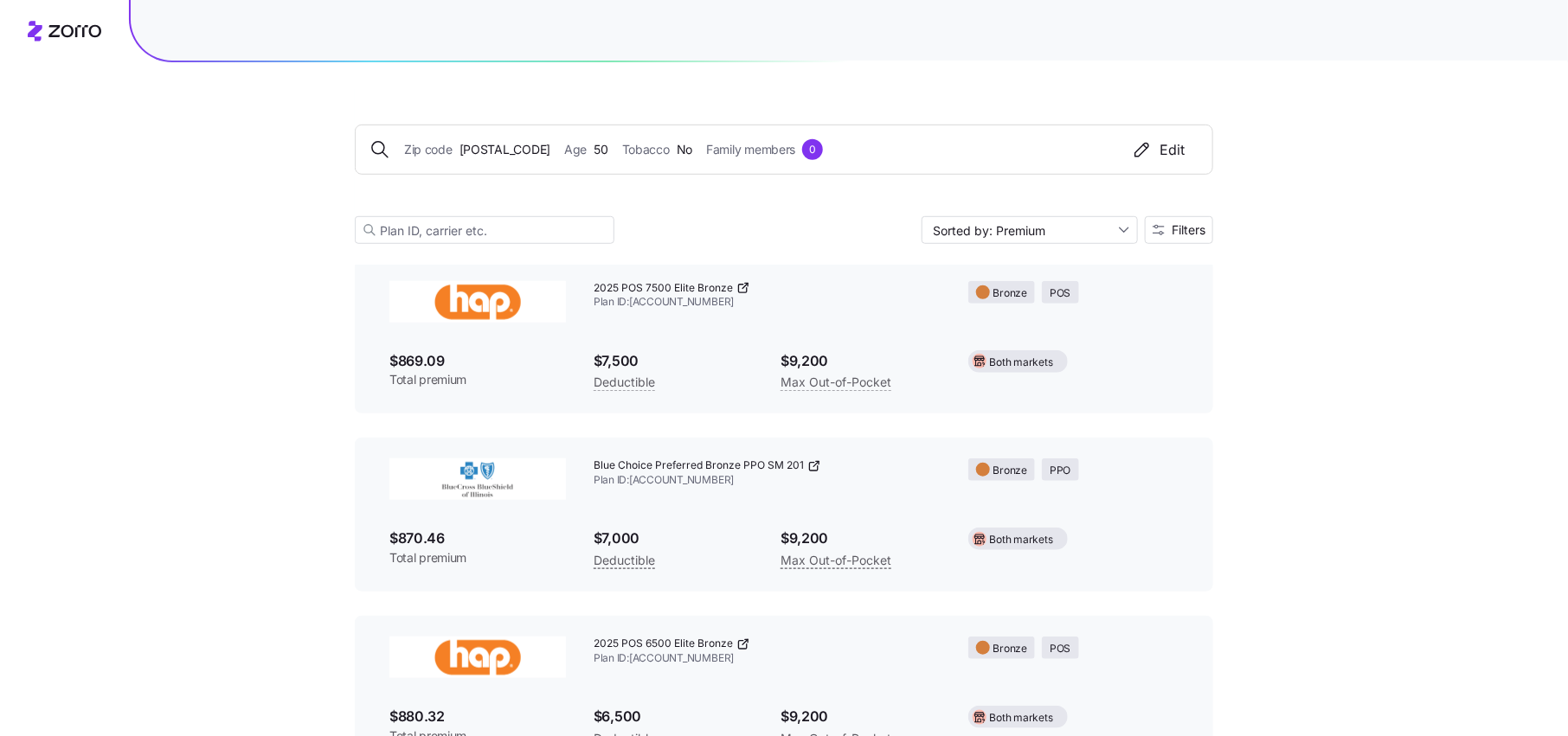 scroll, scrollTop: 459, scrollLeft: 0, axis: vertical 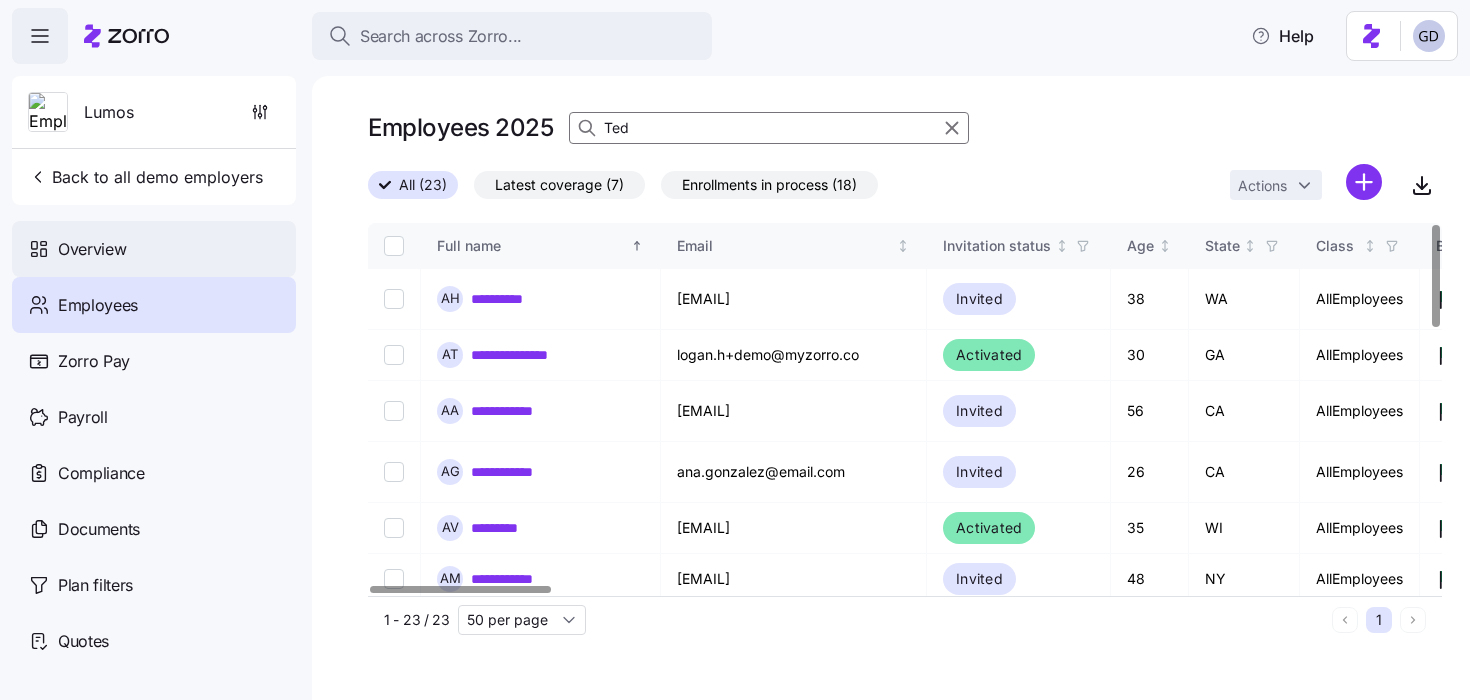 click 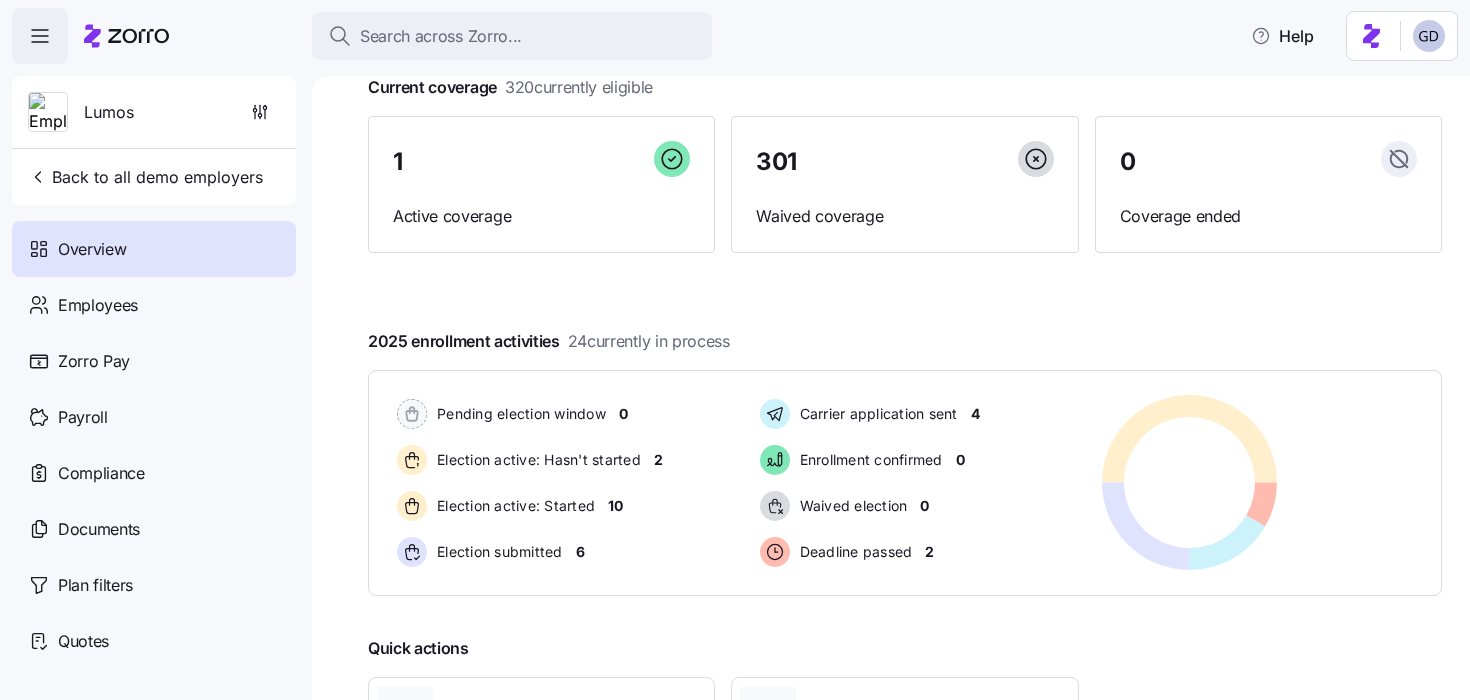 scroll, scrollTop: 130, scrollLeft: 0, axis: vertical 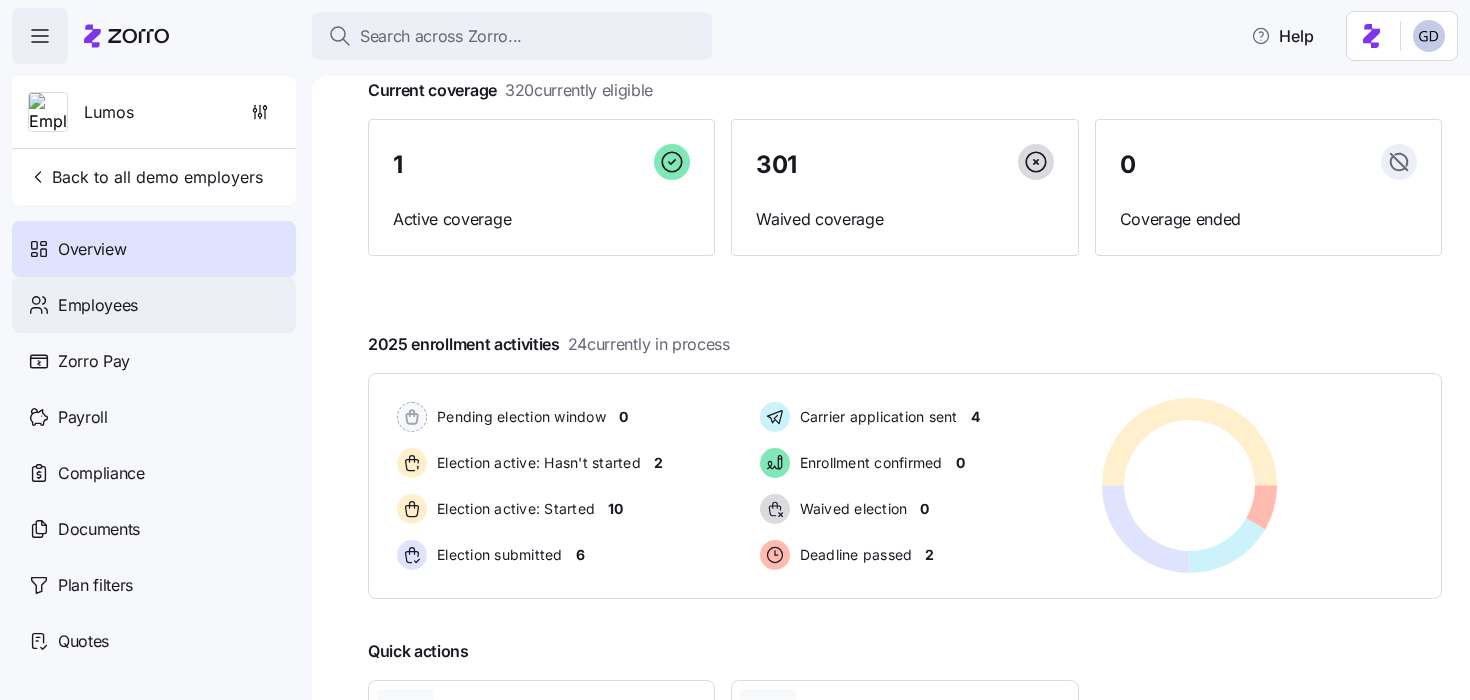 click on "Employees" at bounding box center [98, 305] 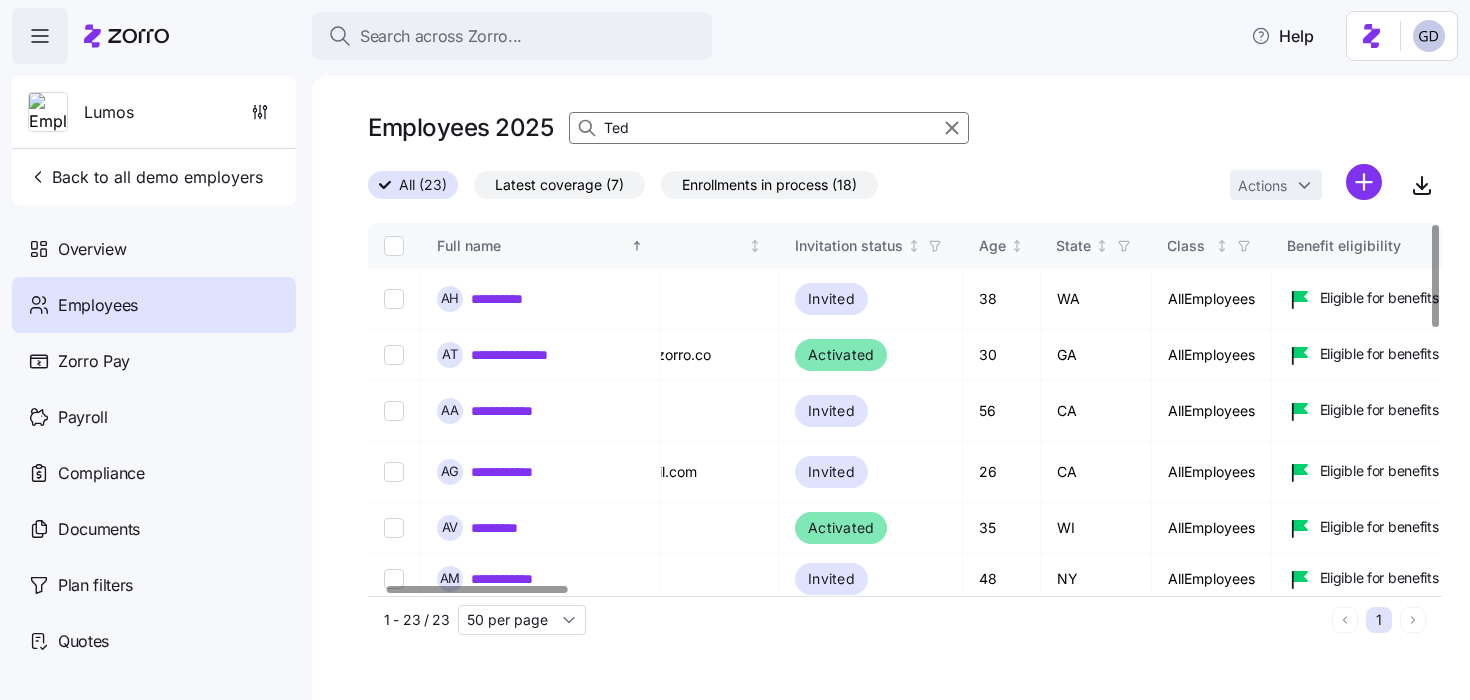 scroll, scrollTop: 0, scrollLeft: 0, axis: both 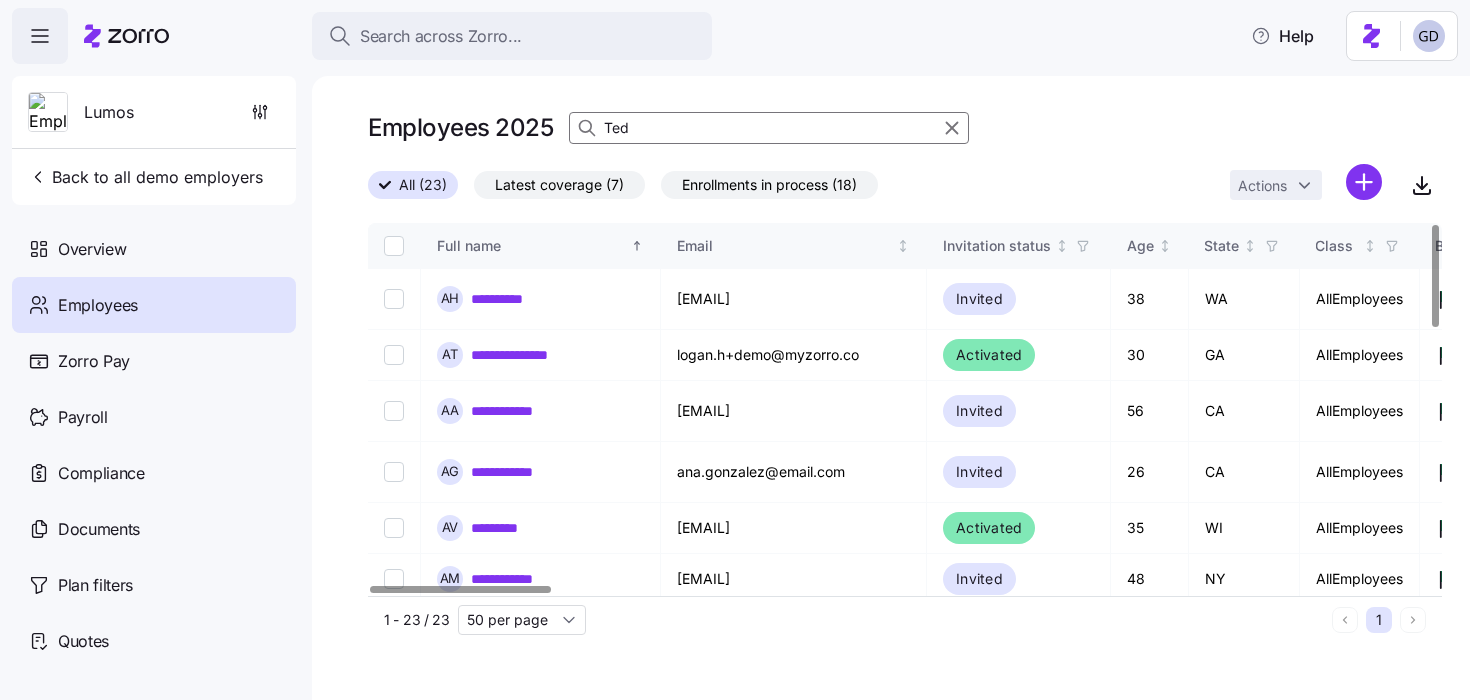 click at bounding box center [460, 589] 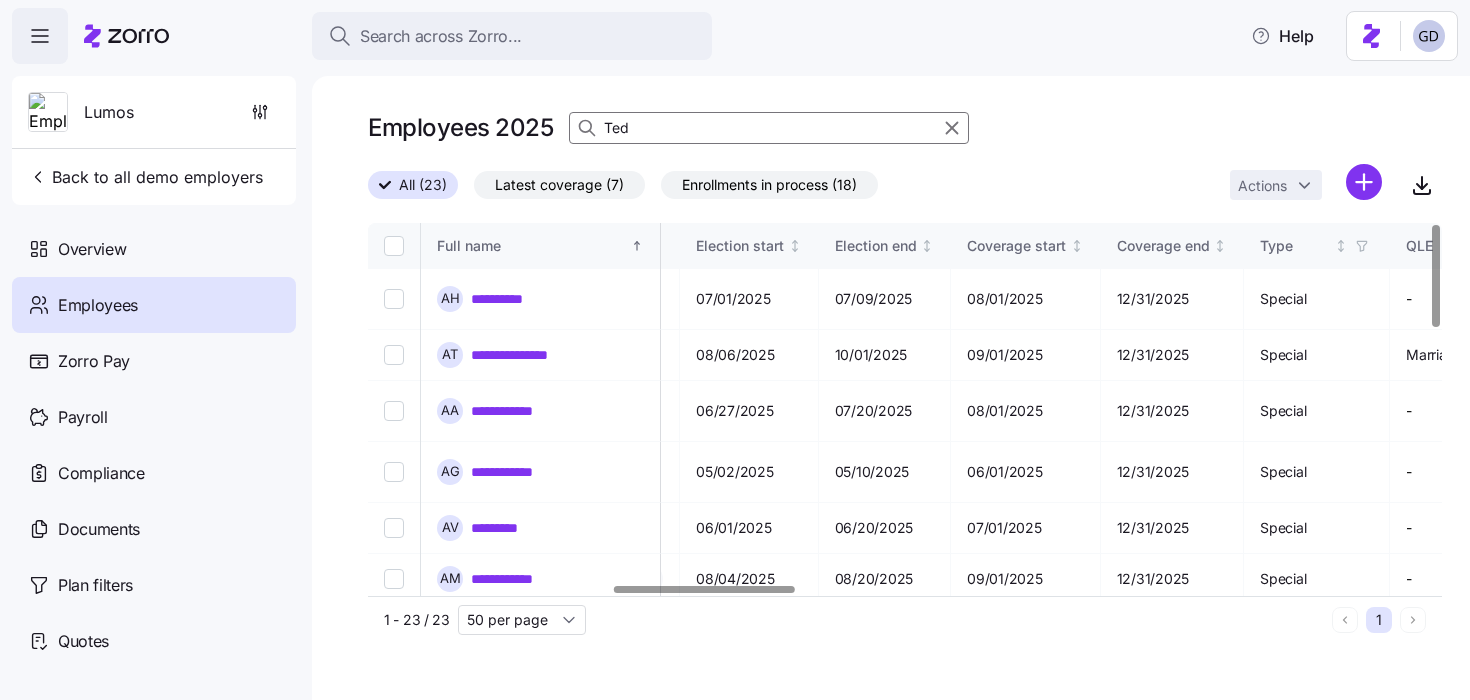 scroll, scrollTop: 0, scrollLeft: 1461, axis: horizontal 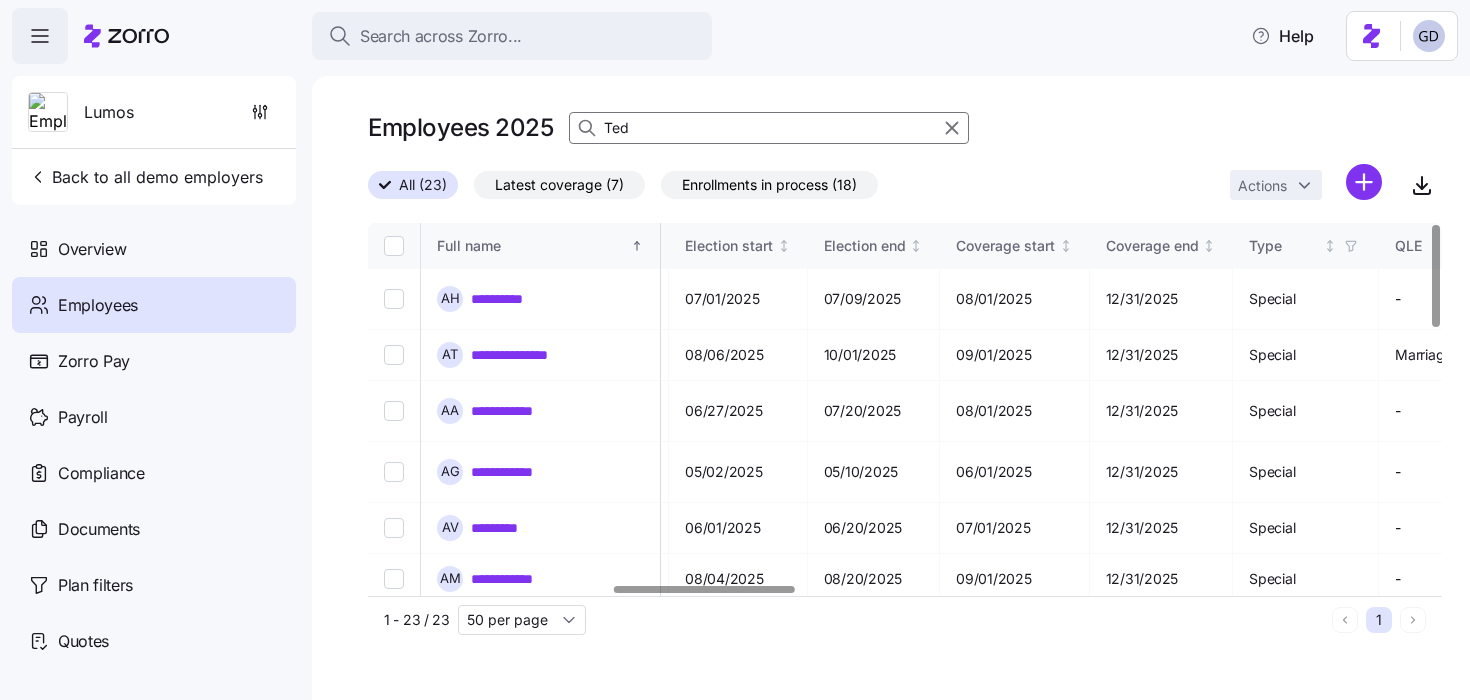click at bounding box center (704, 589) 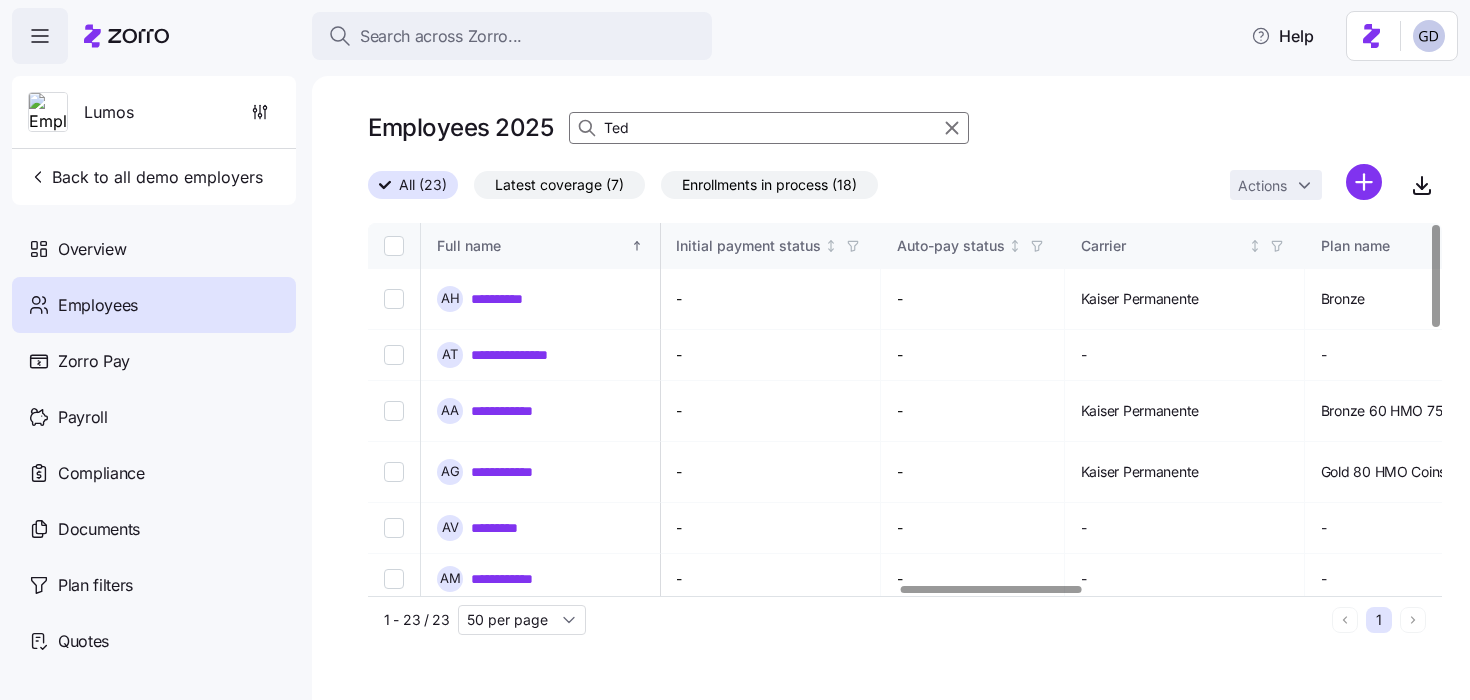 scroll, scrollTop: 0, scrollLeft: 3153, axis: horizontal 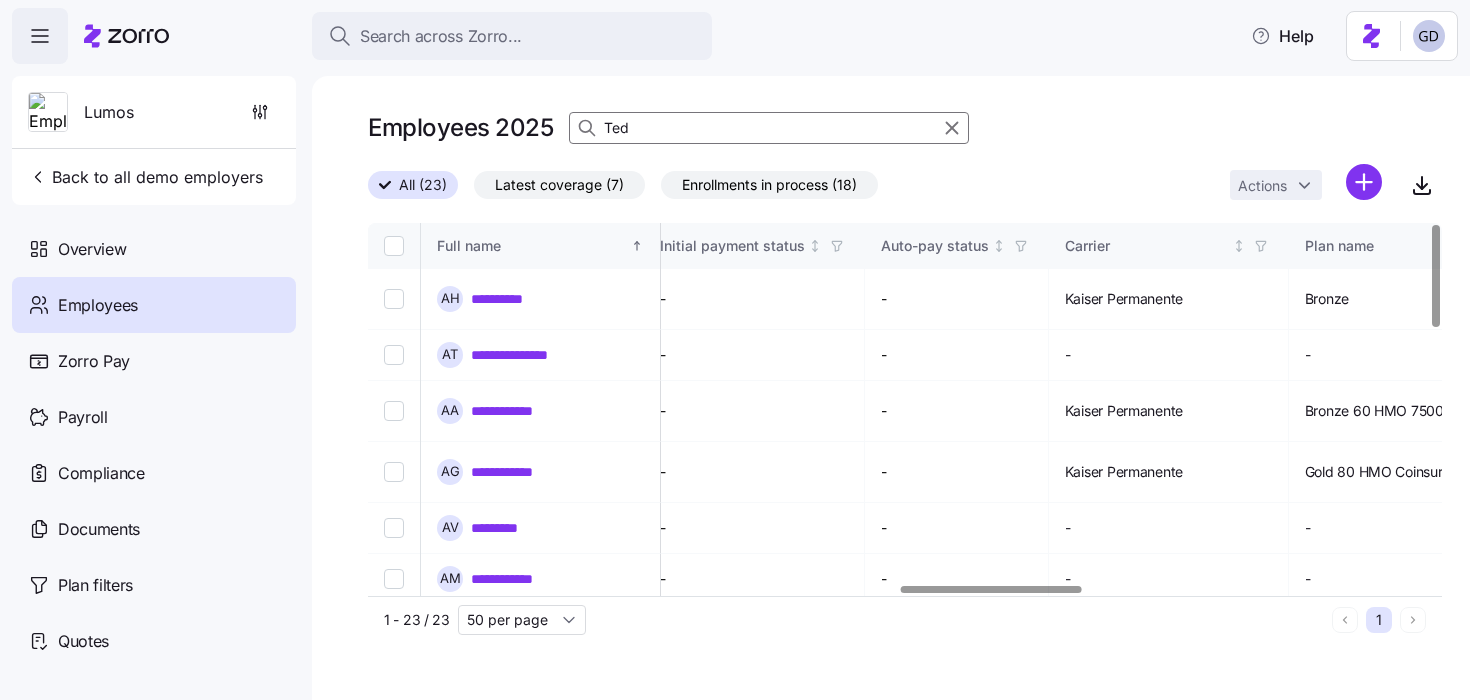 click at bounding box center [991, 589] 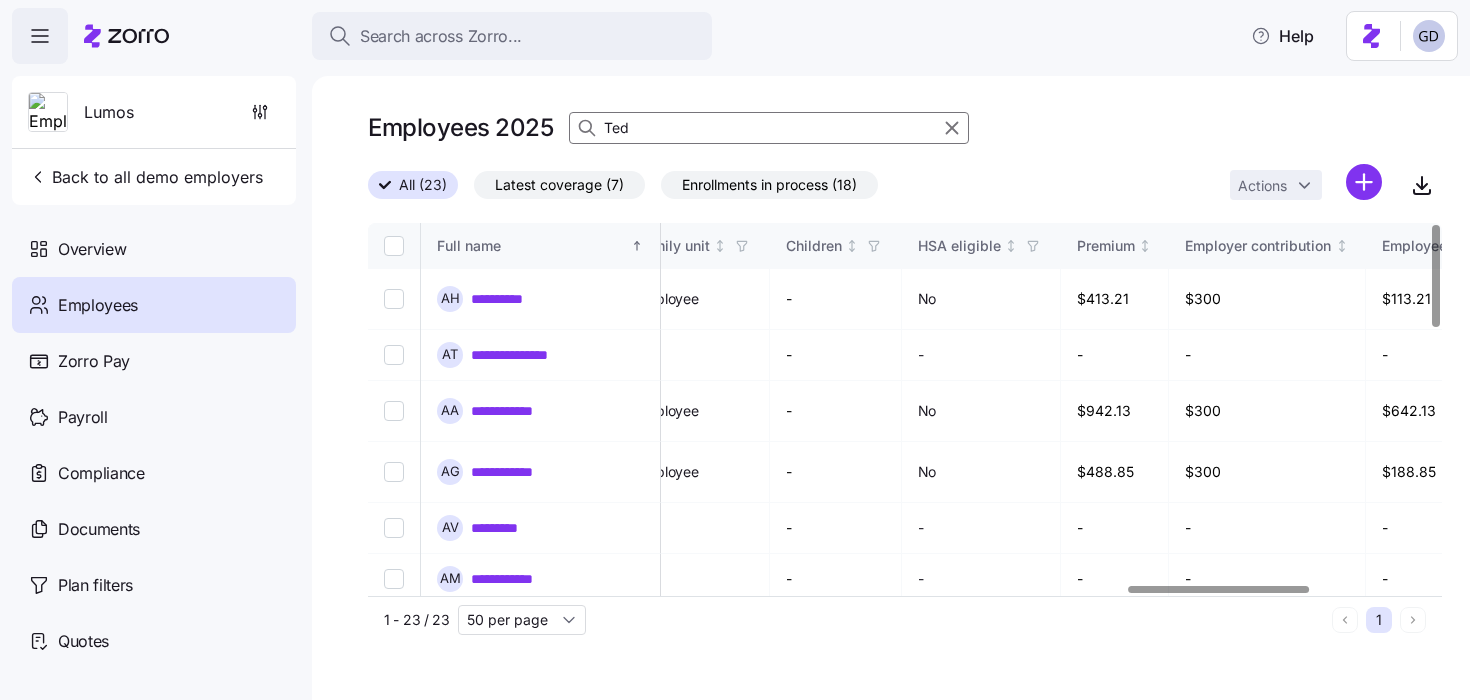 scroll, scrollTop: 0, scrollLeft: 4500, axis: horizontal 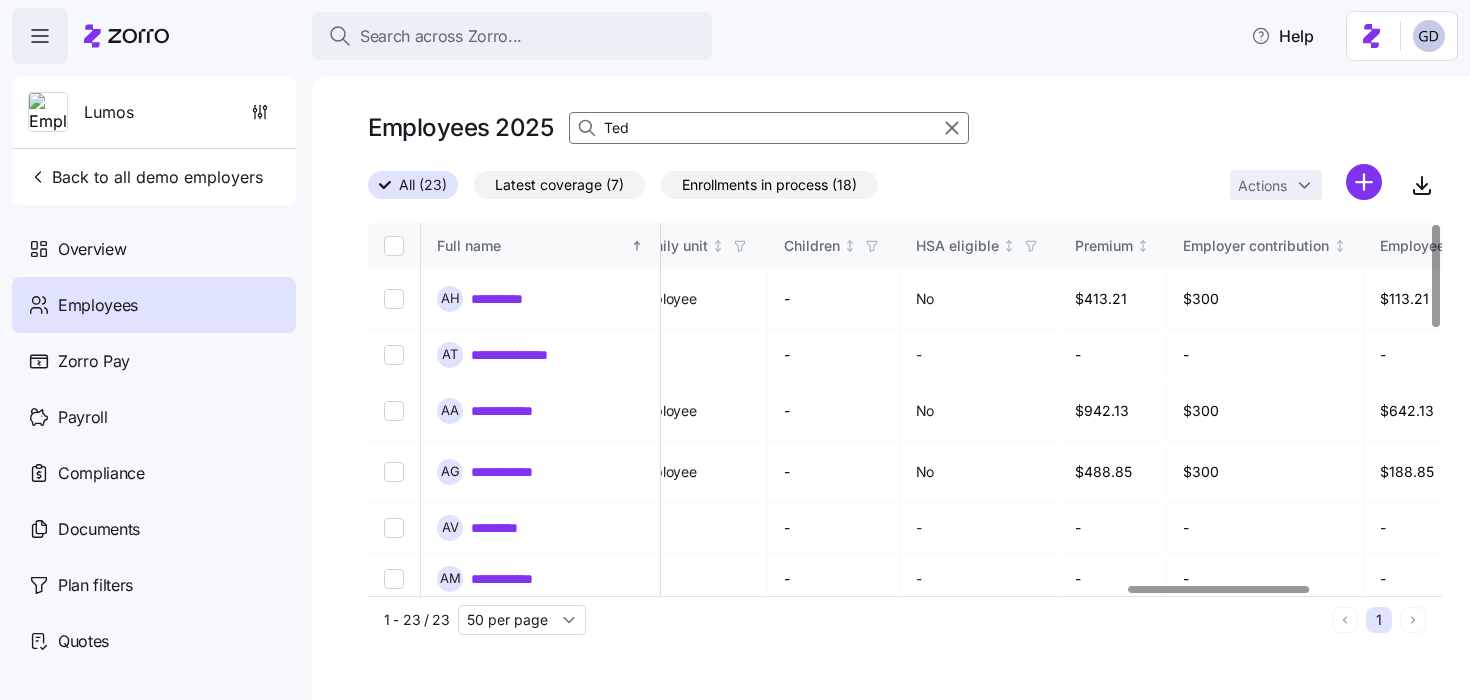 click at bounding box center (1219, 589) 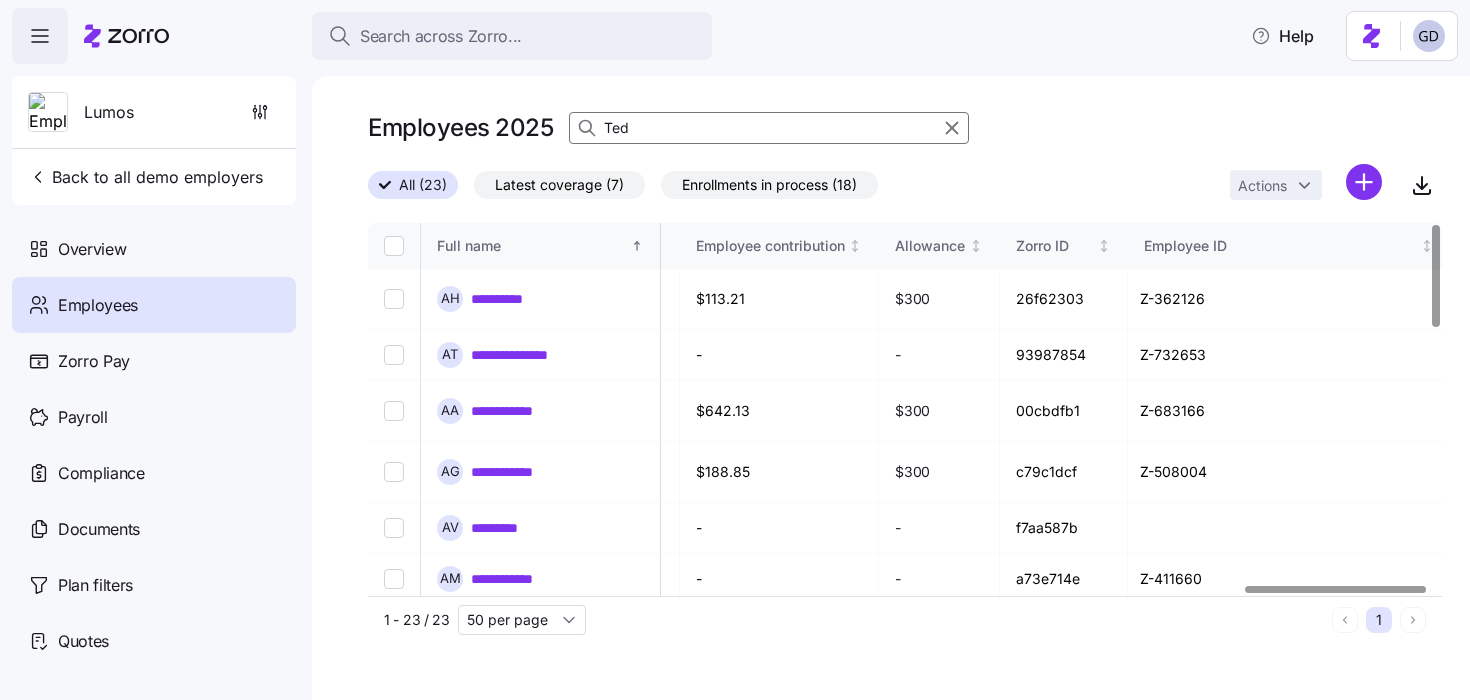 scroll, scrollTop: 0, scrollLeft: 5206, axis: horizontal 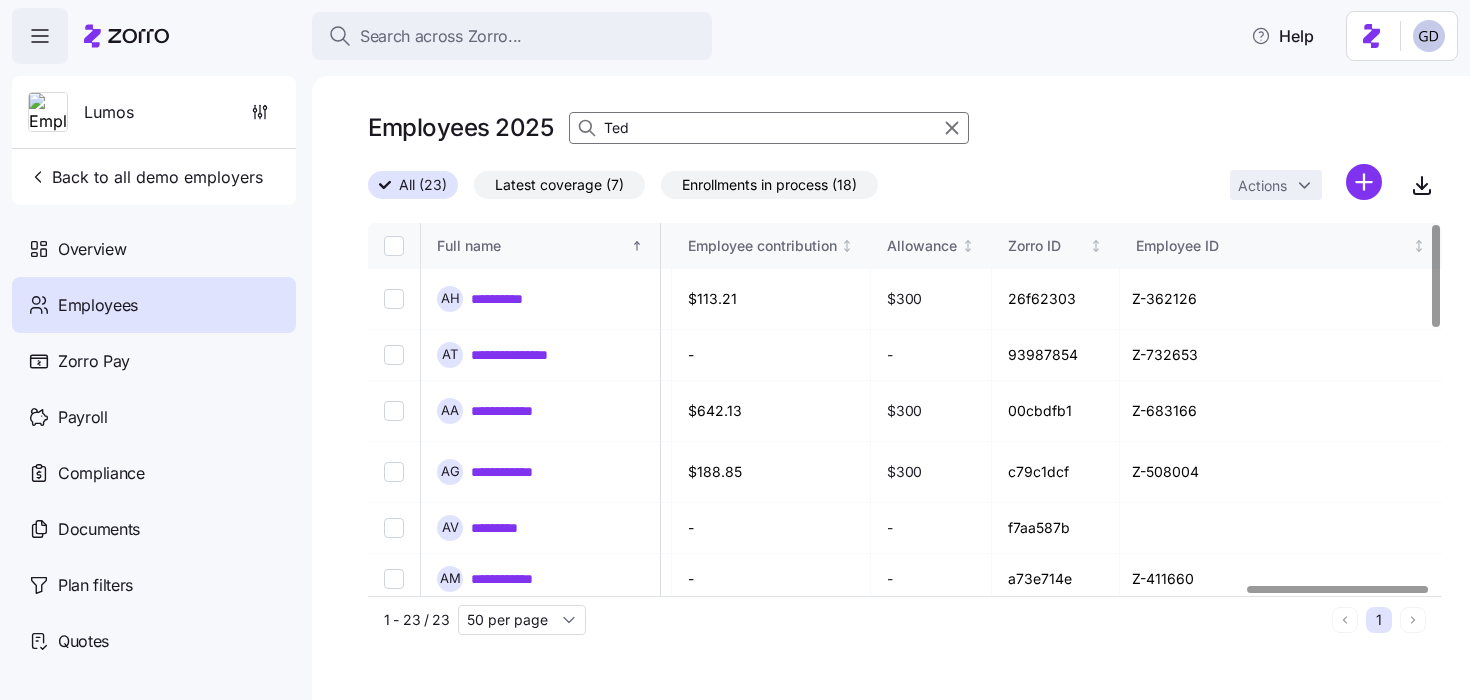 click at bounding box center (1337, 589) 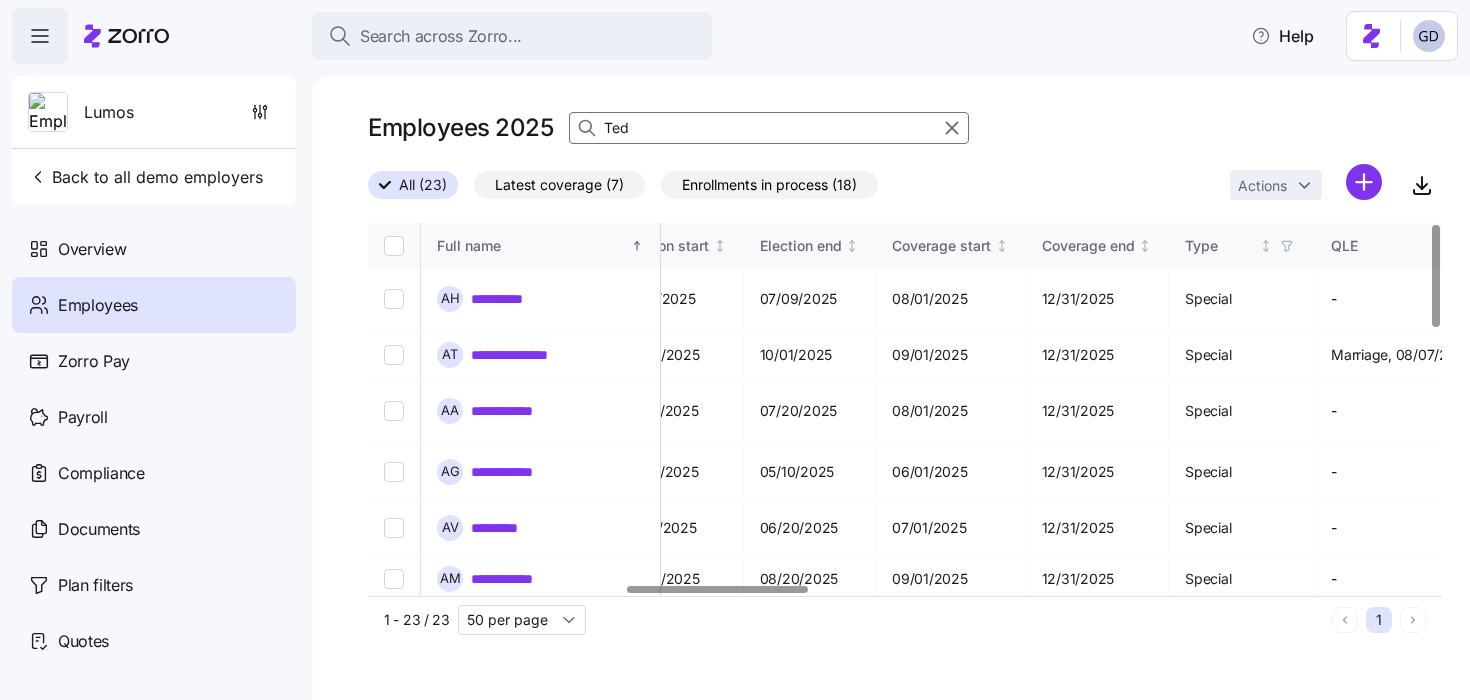 click at bounding box center (717, 589) 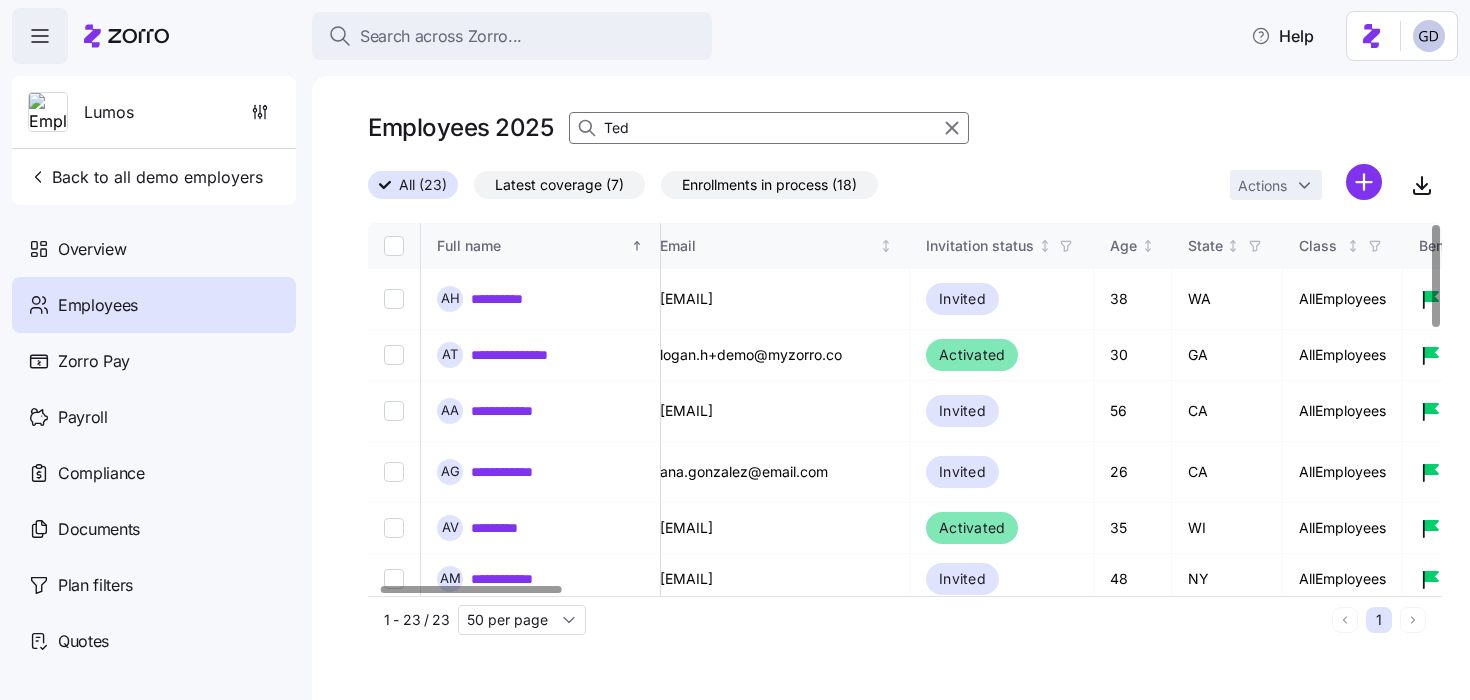 scroll, scrollTop: 0, scrollLeft: 0, axis: both 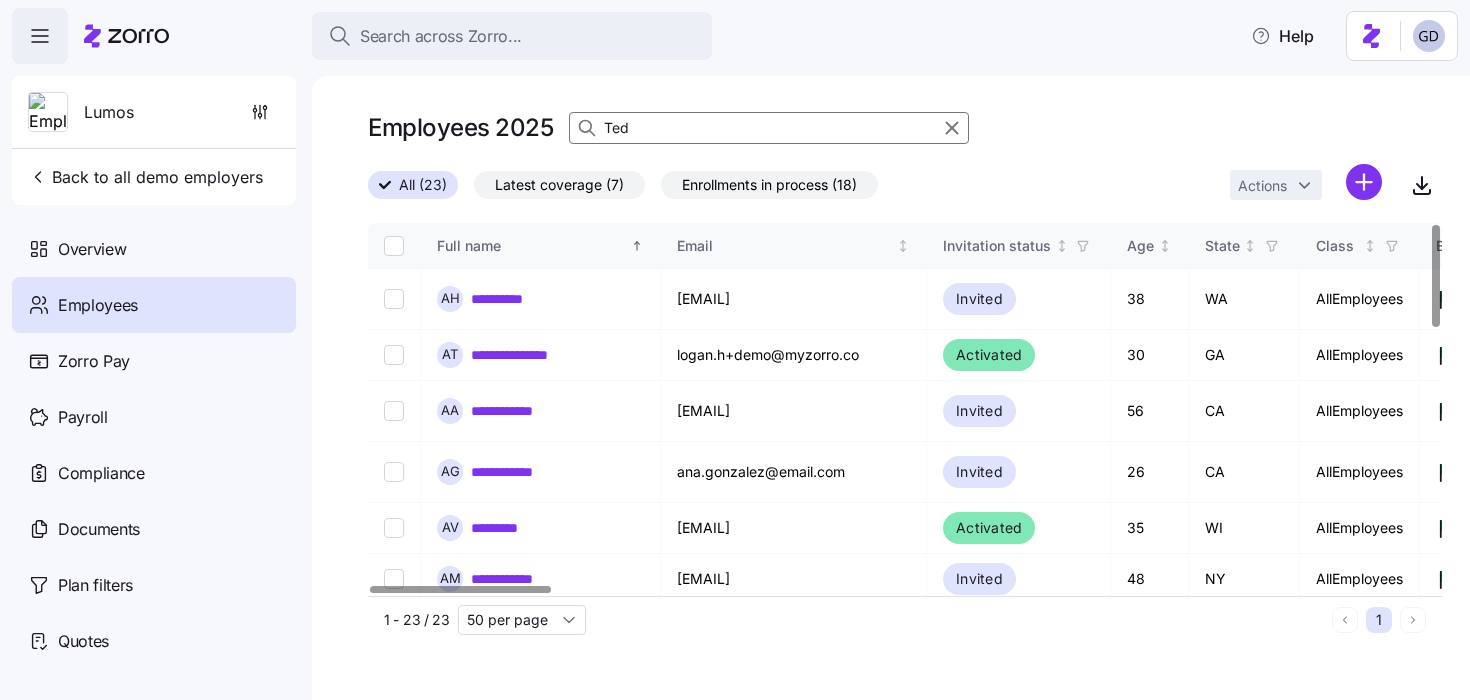 click at bounding box center (460, 589) 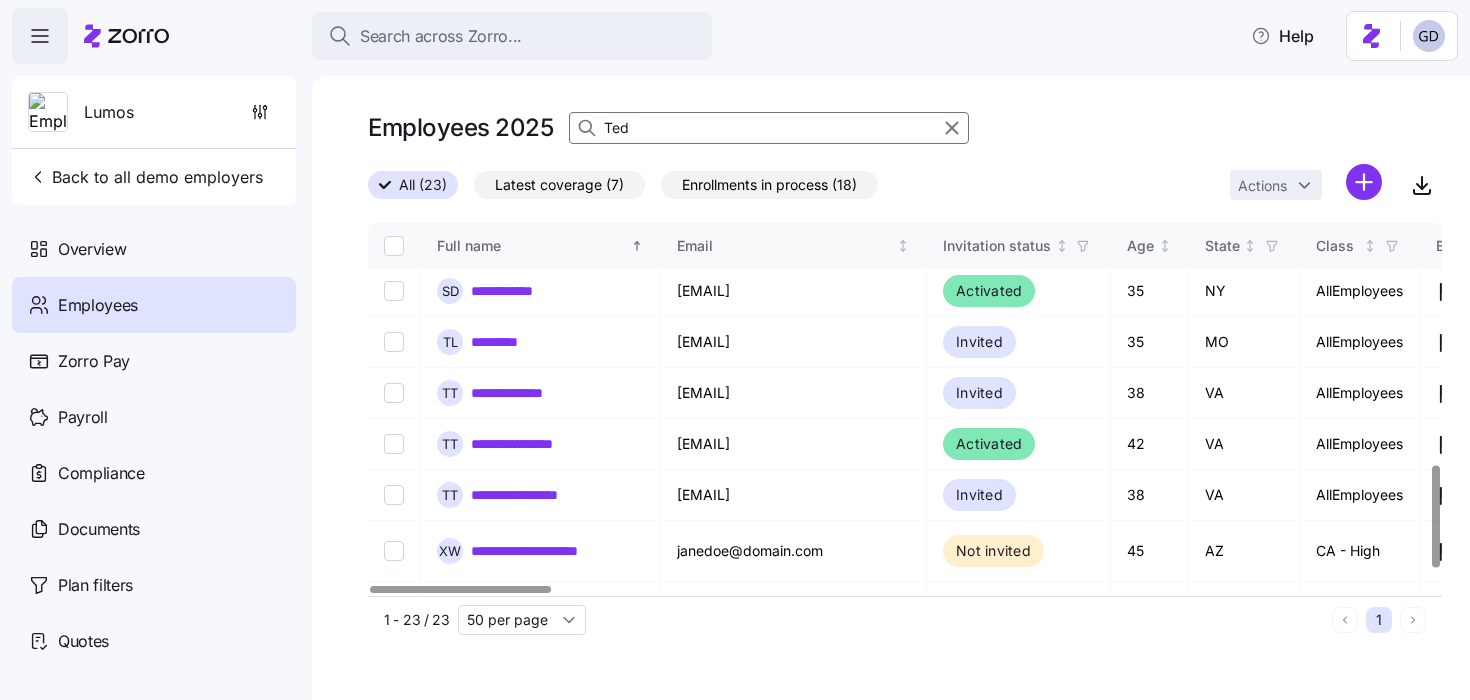 scroll, scrollTop: 884, scrollLeft: 0, axis: vertical 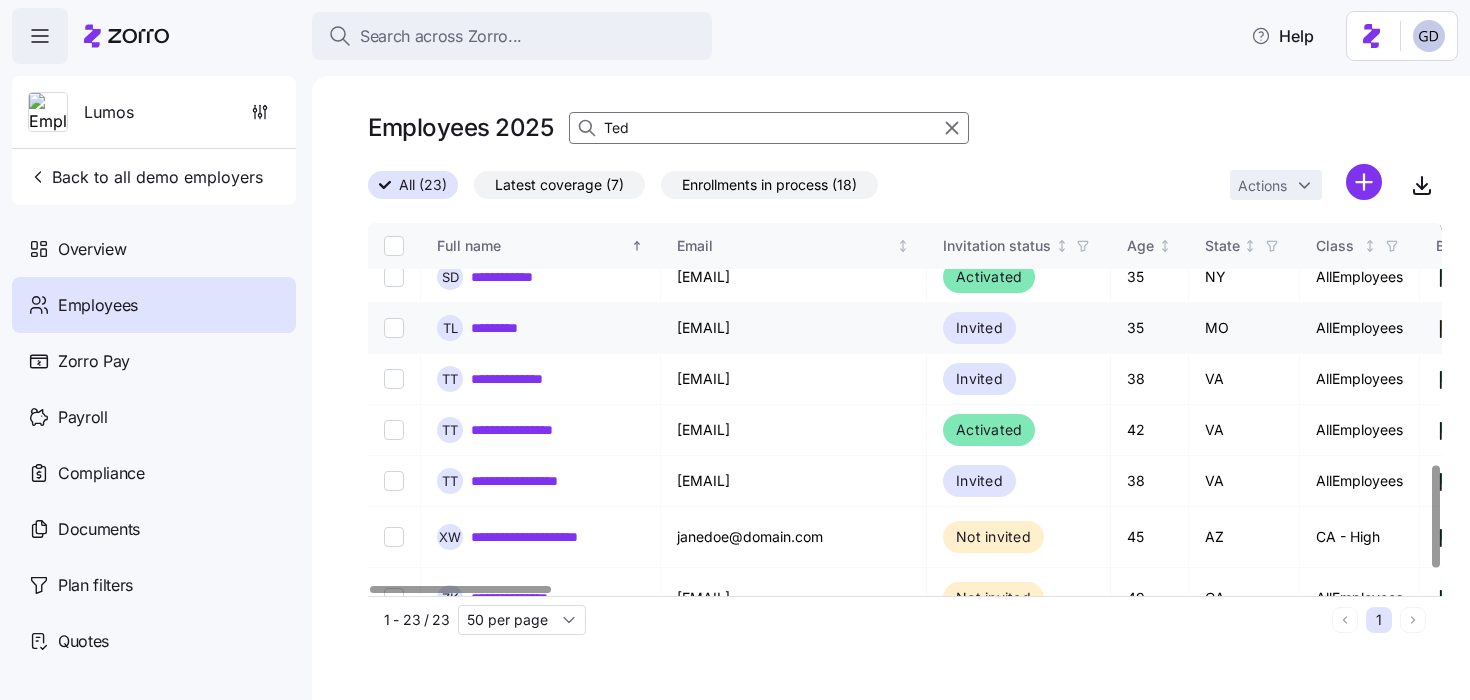 click on "*********" at bounding box center (505, 328) 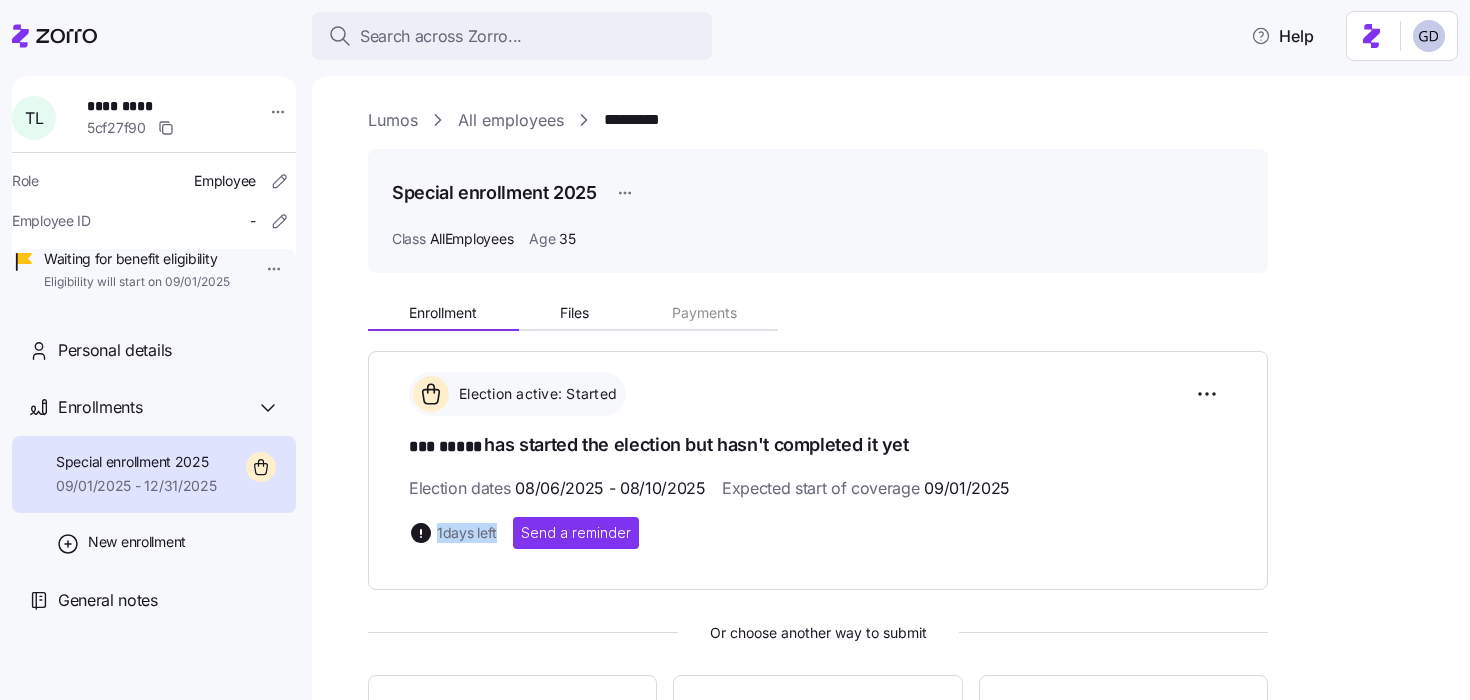 drag, startPoint x: 438, startPoint y: 531, endPoint x: 495, endPoint y: 530, distance: 57.00877 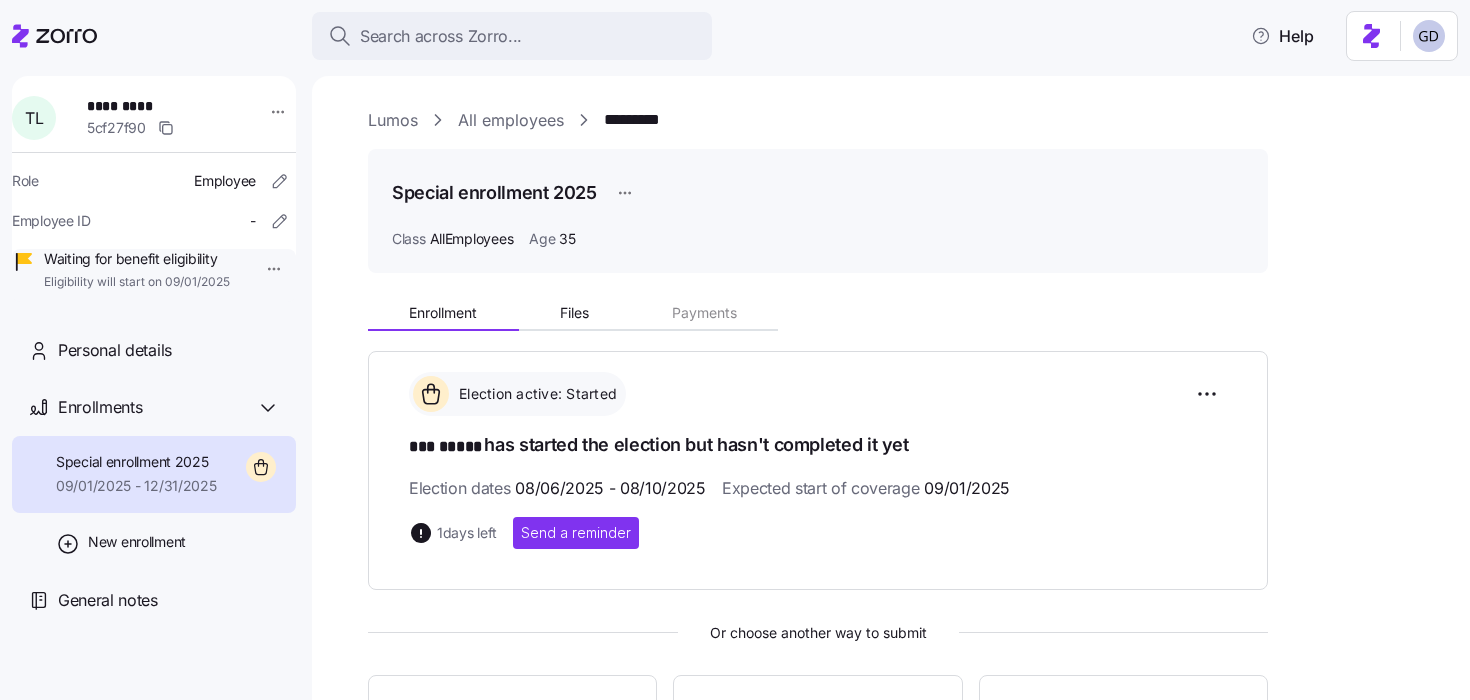 click on "Election active: Started ***   *****  has started the election but hasn't completed it yet Election dates   08/06/2025 - 08/10/2025 Expected start of coverage   09/01/2025 1  days left Send a reminder" at bounding box center [818, 470] 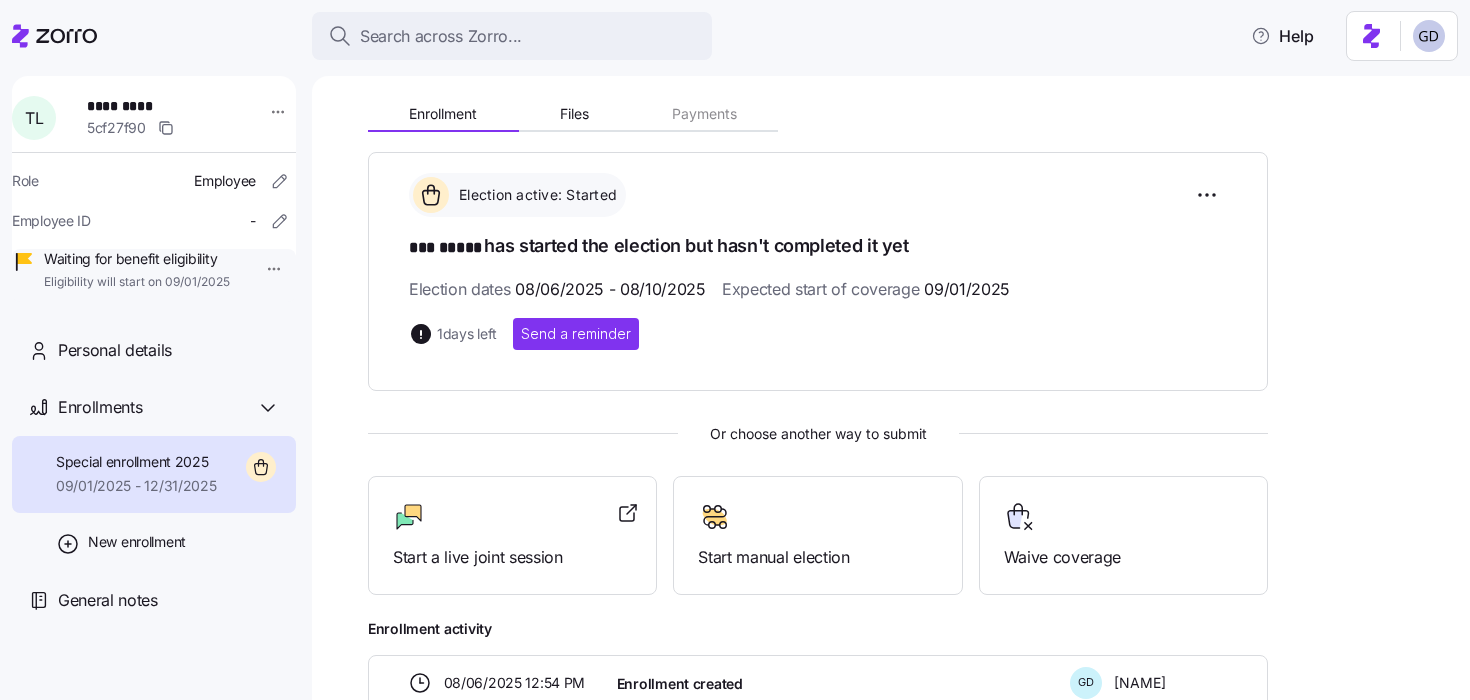 scroll, scrollTop: 205, scrollLeft: 0, axis: vertical 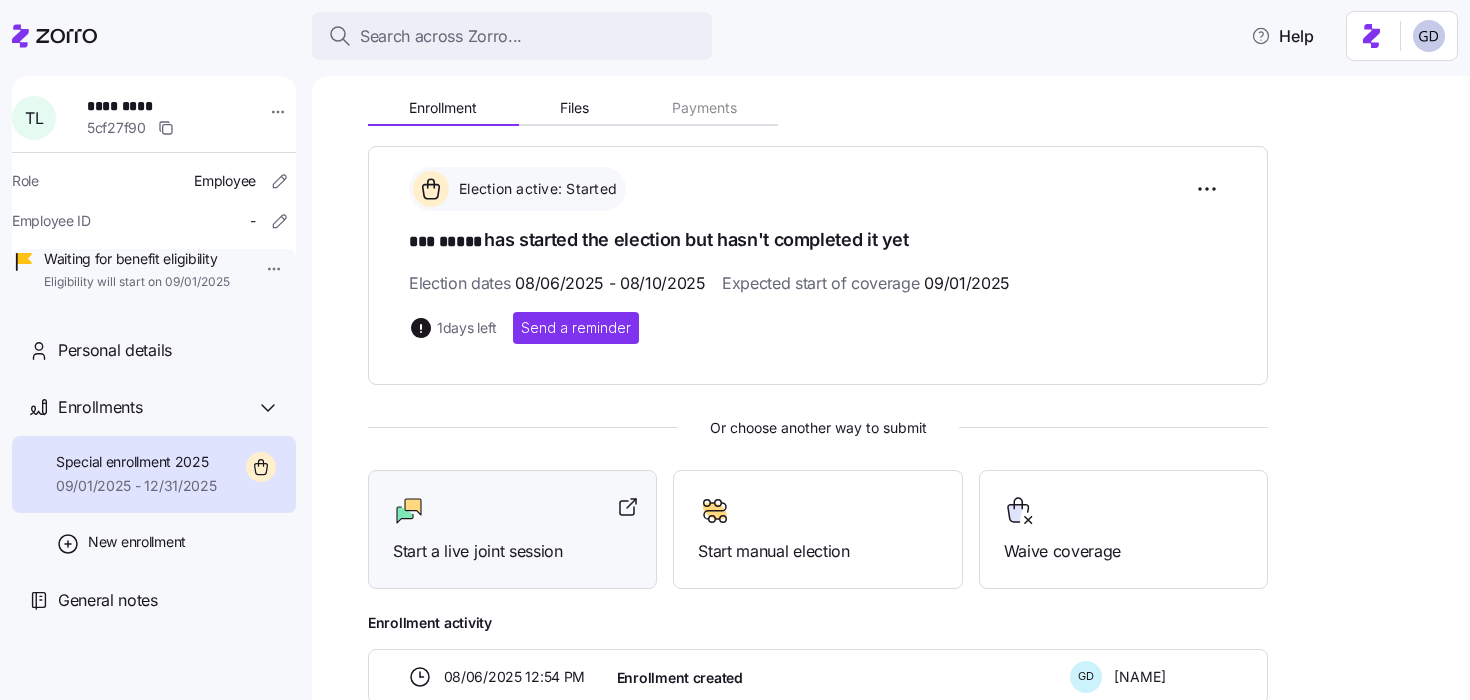 click at bounding box center [512, 511] 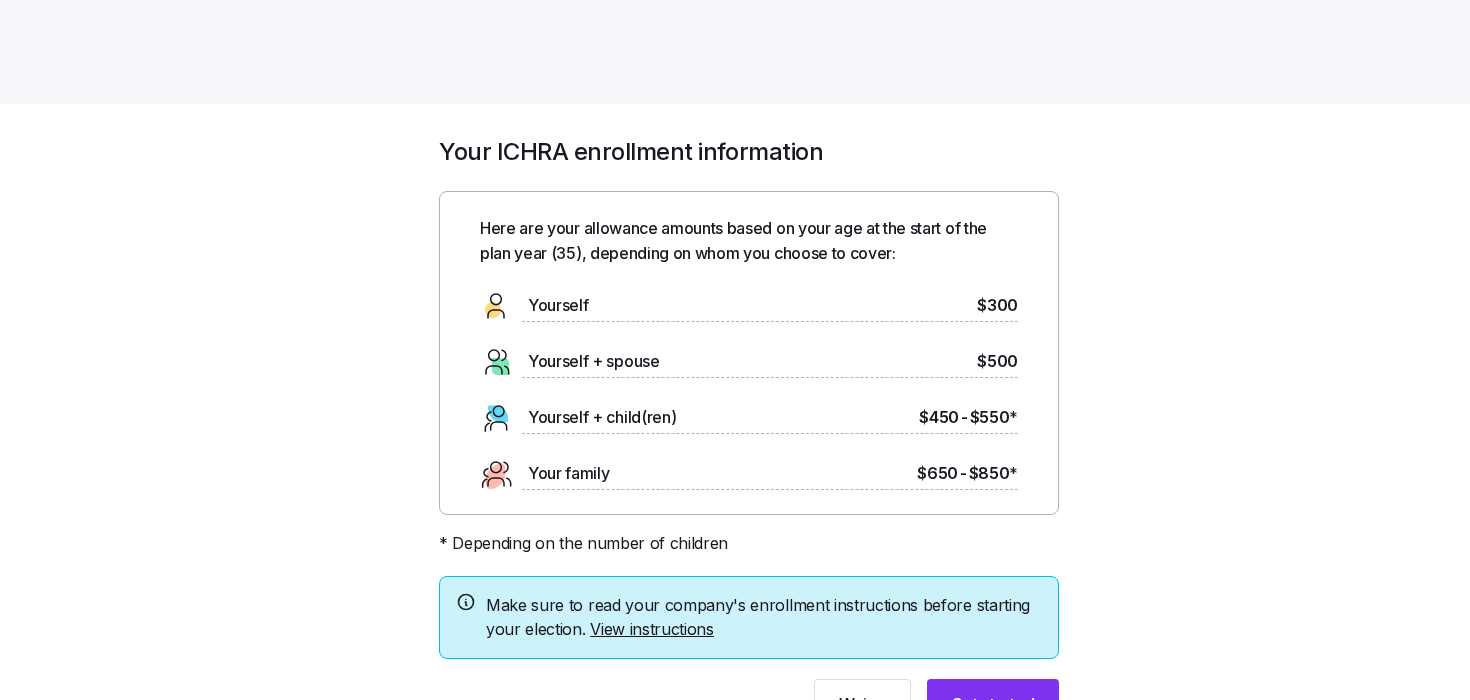 scroll, scrollTop: 0, scrollLeft: 0, axis: both 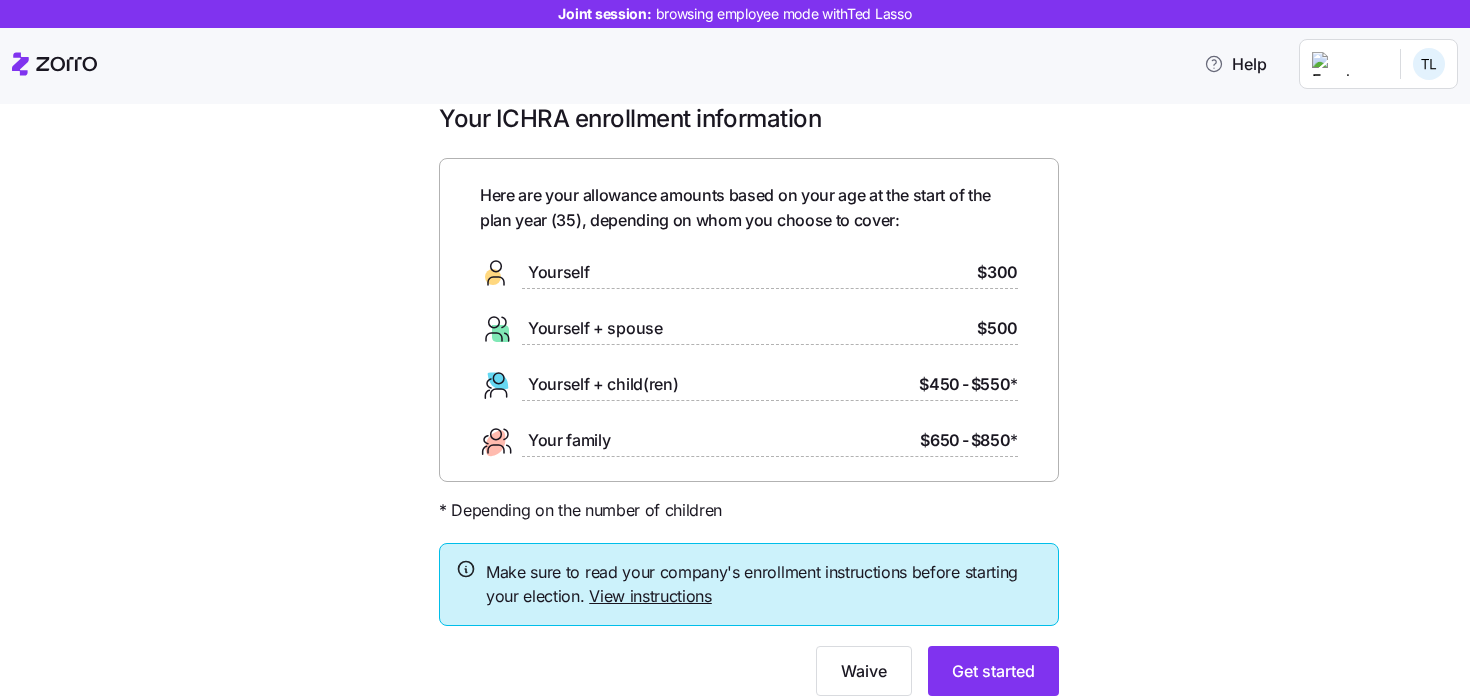 drag, startPoint x: 979, startPoint y: 271, endPoint x: 1012, endPoint y: 271, distance: 33 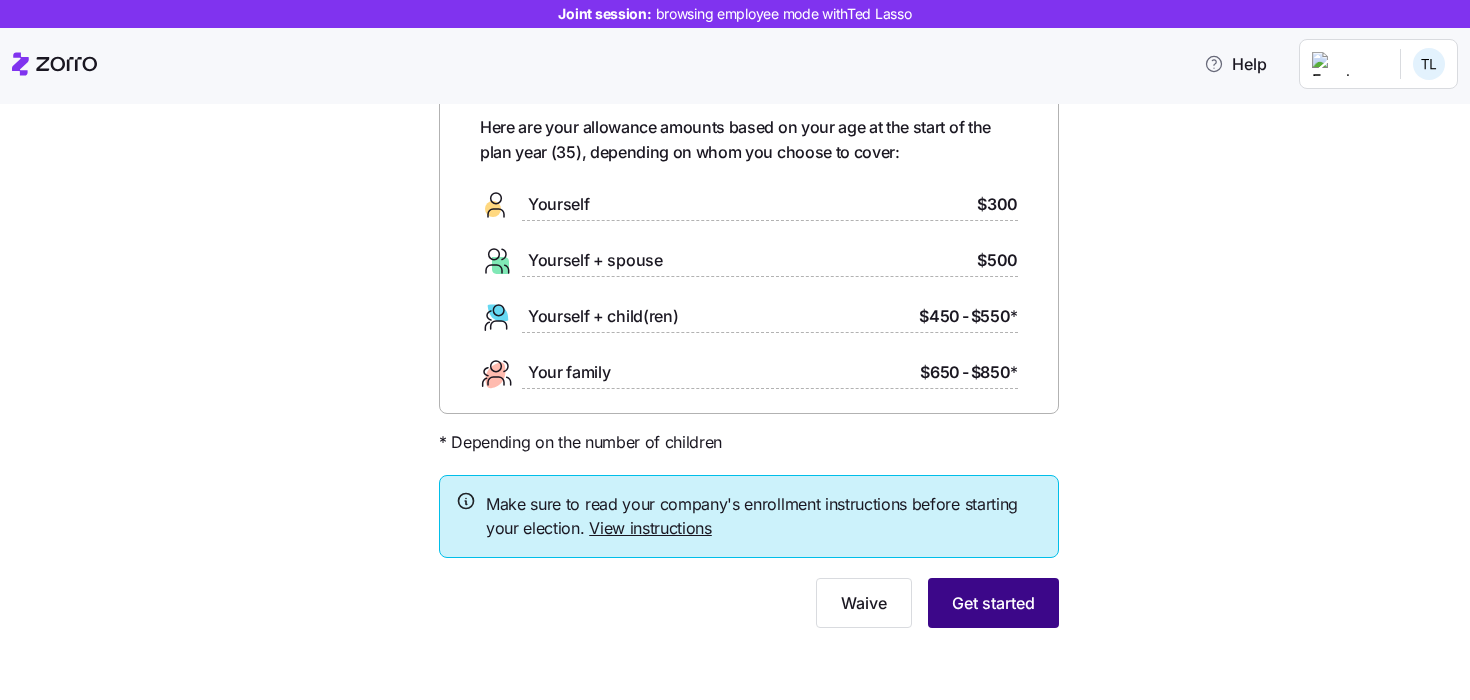 click on "Get started" at bounding box center (993, 603) 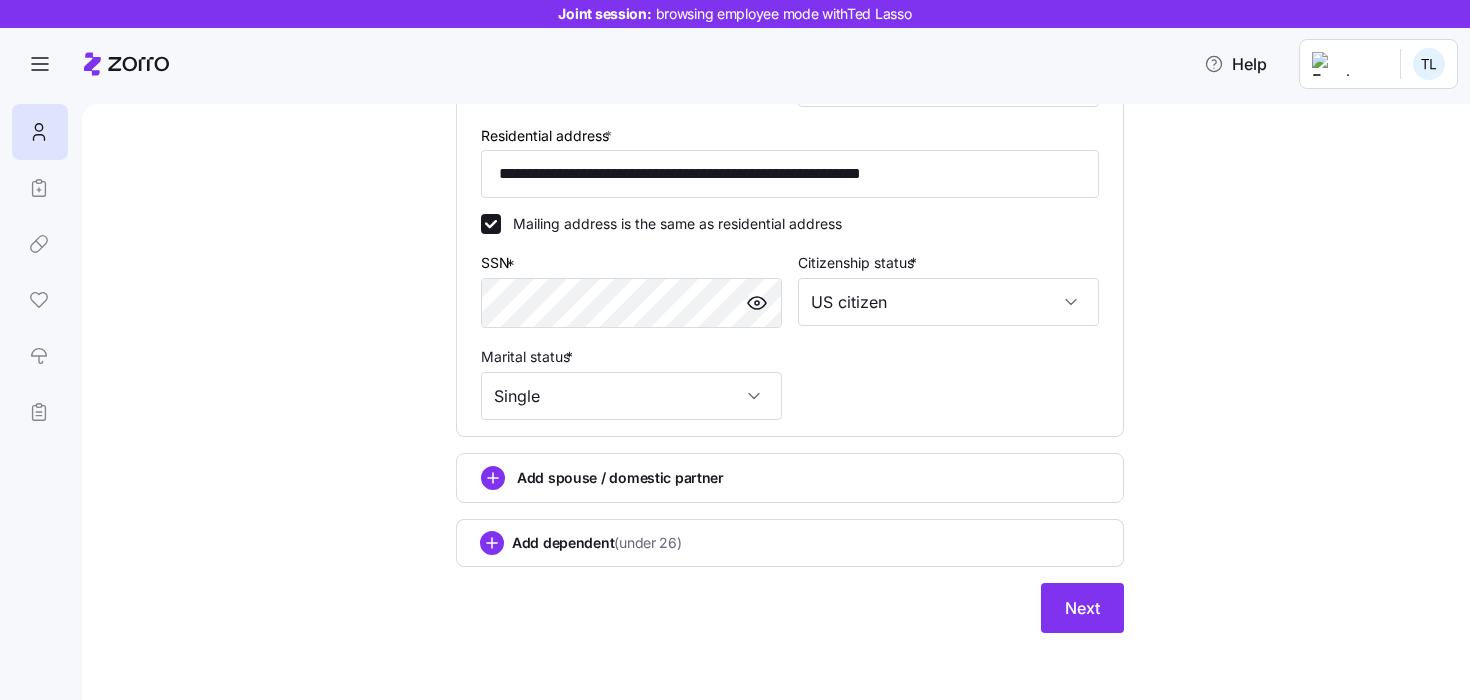 scroll, scrollTop: 570, scrollLeft: 0, axis: vertical 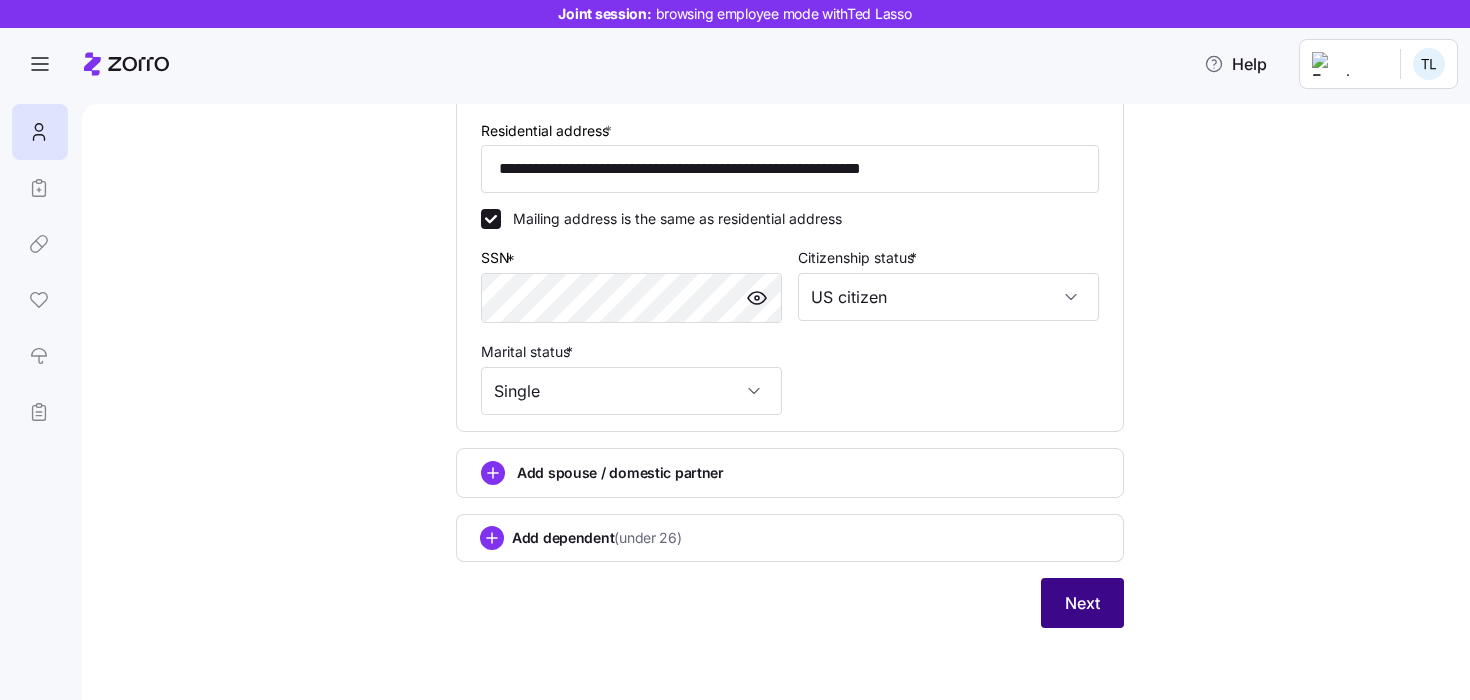 click on "Next" at bounding box center (1082, 603) 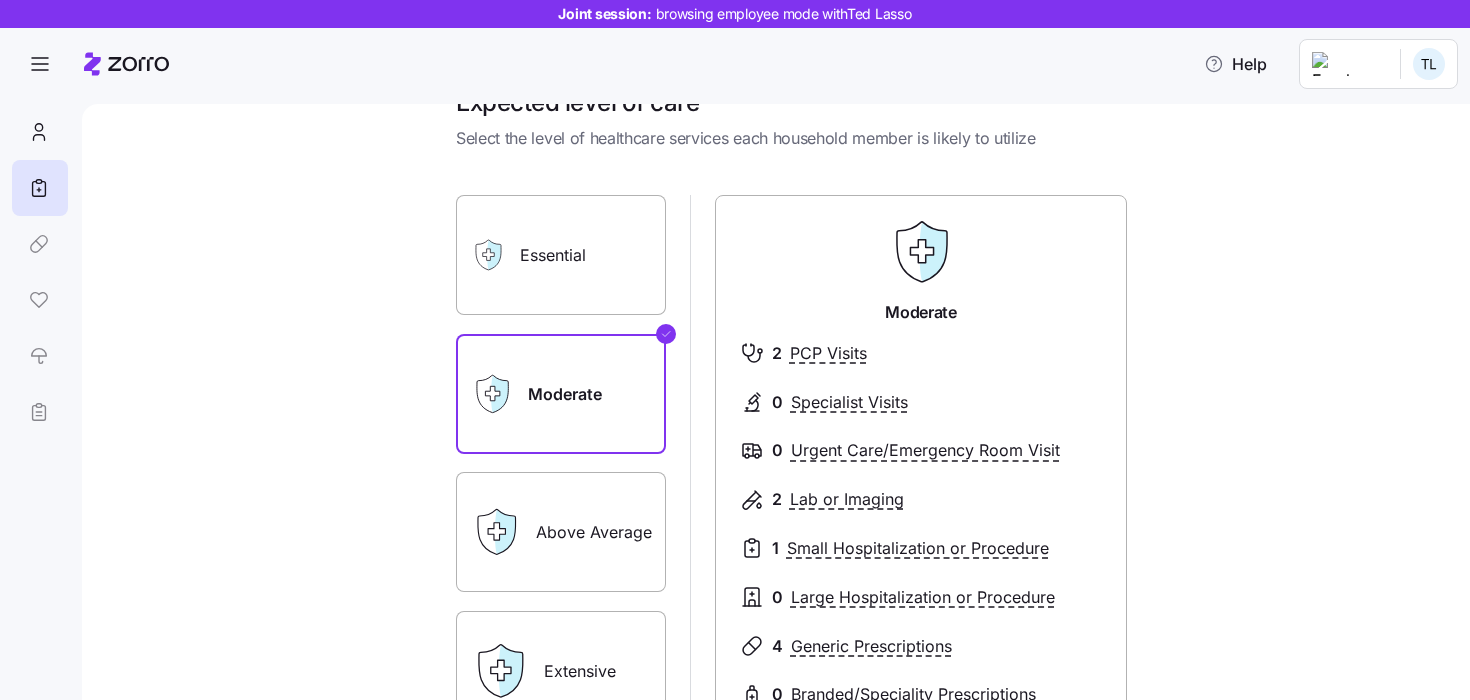 scroll, scrollTop: 0, scrollLeft: 0, axis: both 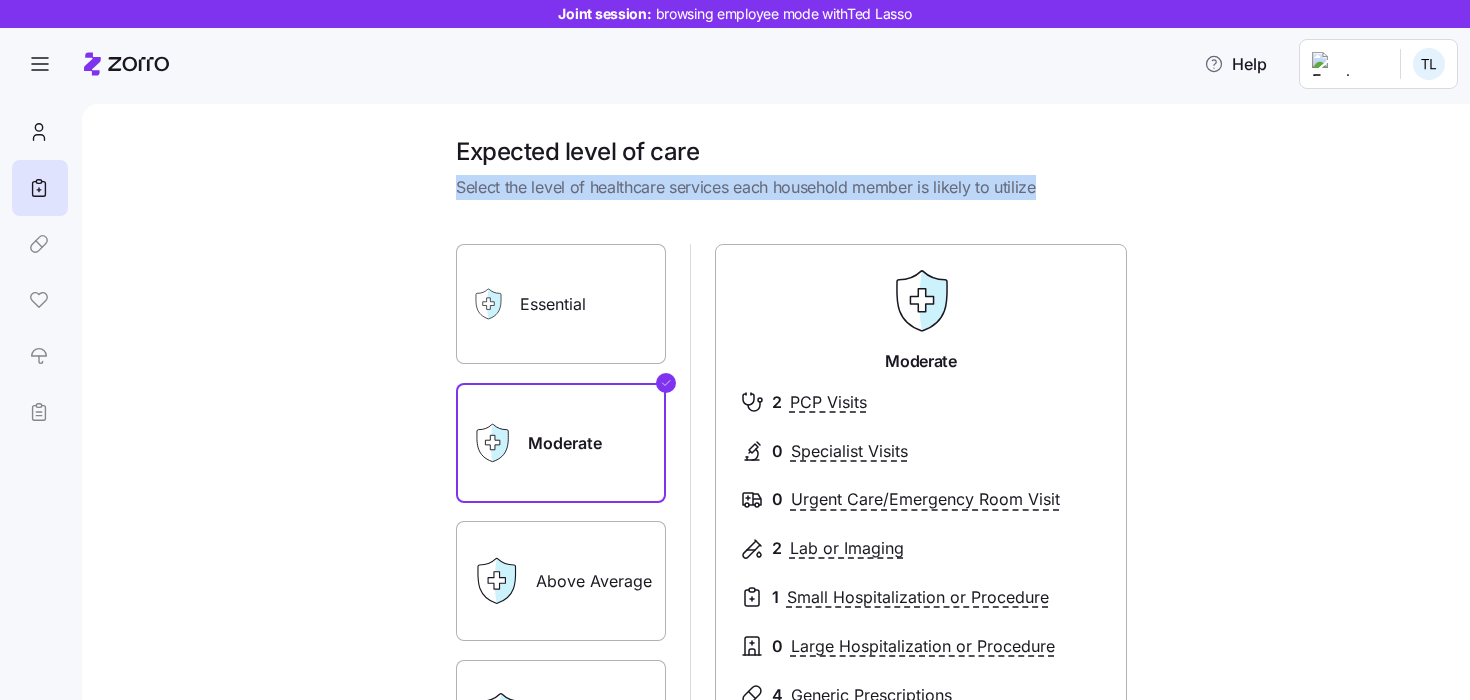 drag, startPoint x: 456, startPoint y: 184, endPoint x: 1190, endPoint y: 197, distance: 734.1151 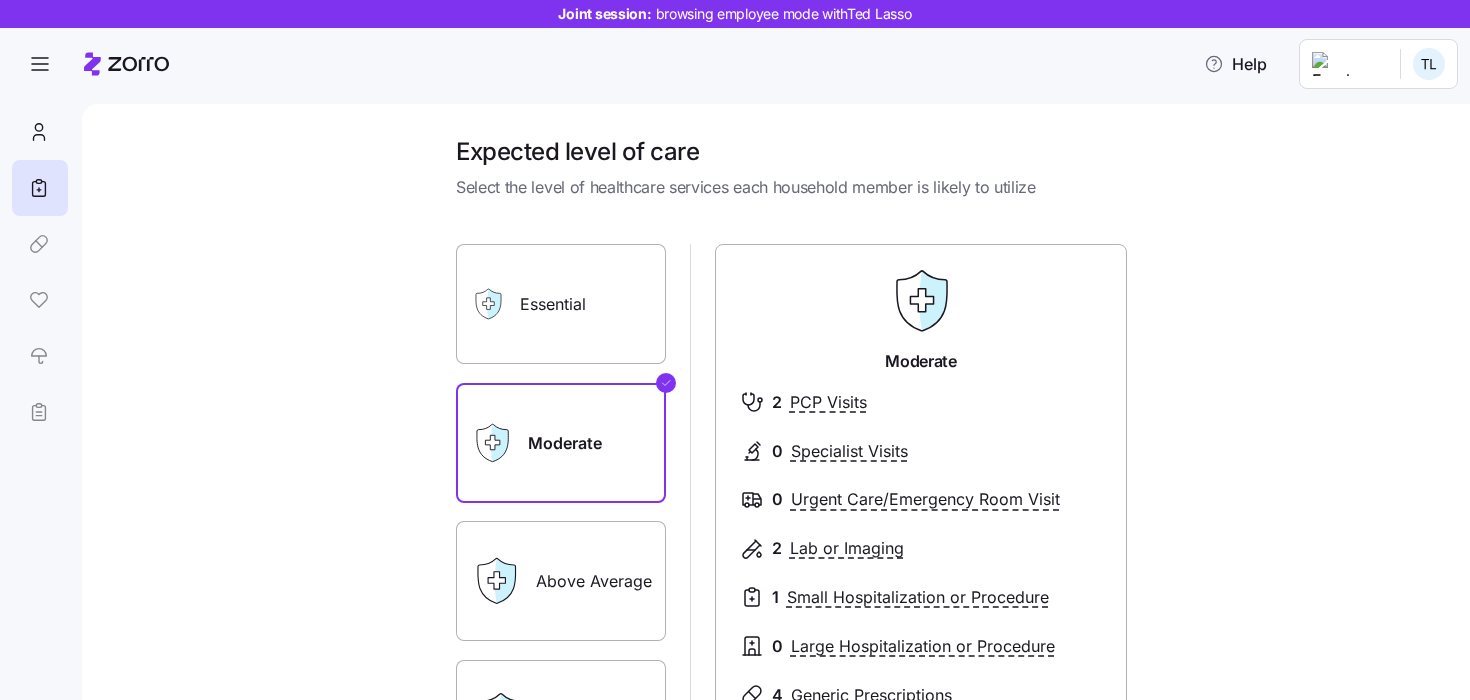 click on "Essential" at bounding box center (561, 304) 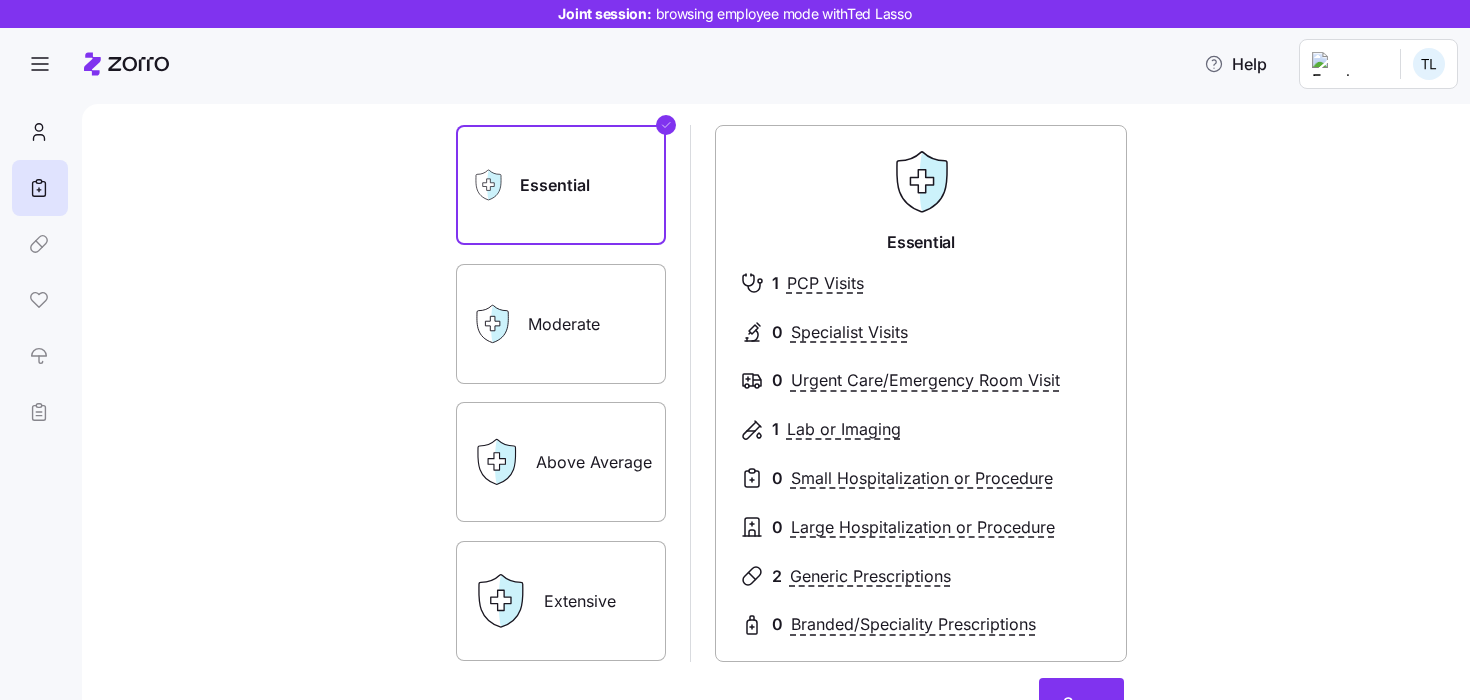 scroll, scrollTop: 148, scrollLeft: 0, axis: vertical 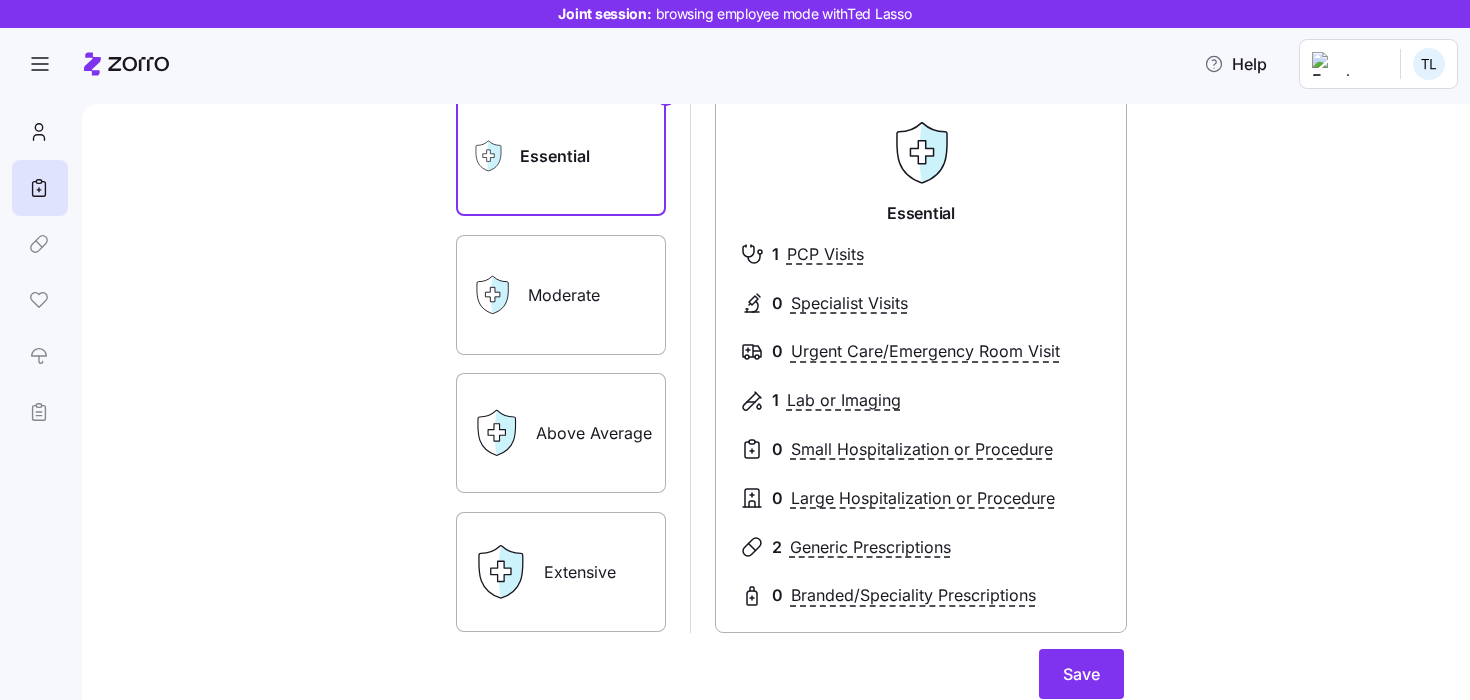 click on "Extensive" at bounding box center (561, 572) 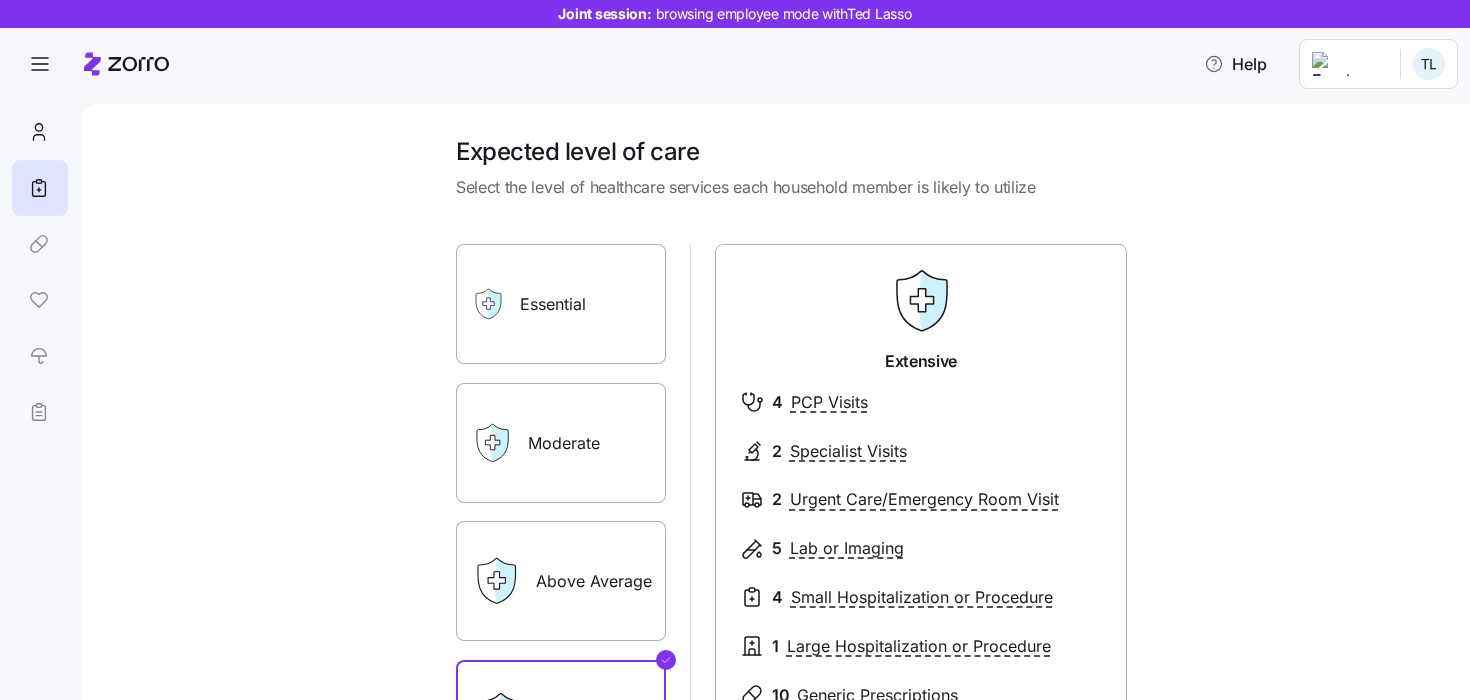 scroll, scrollTop: 53, scrollLeft: 0, axis: vertical 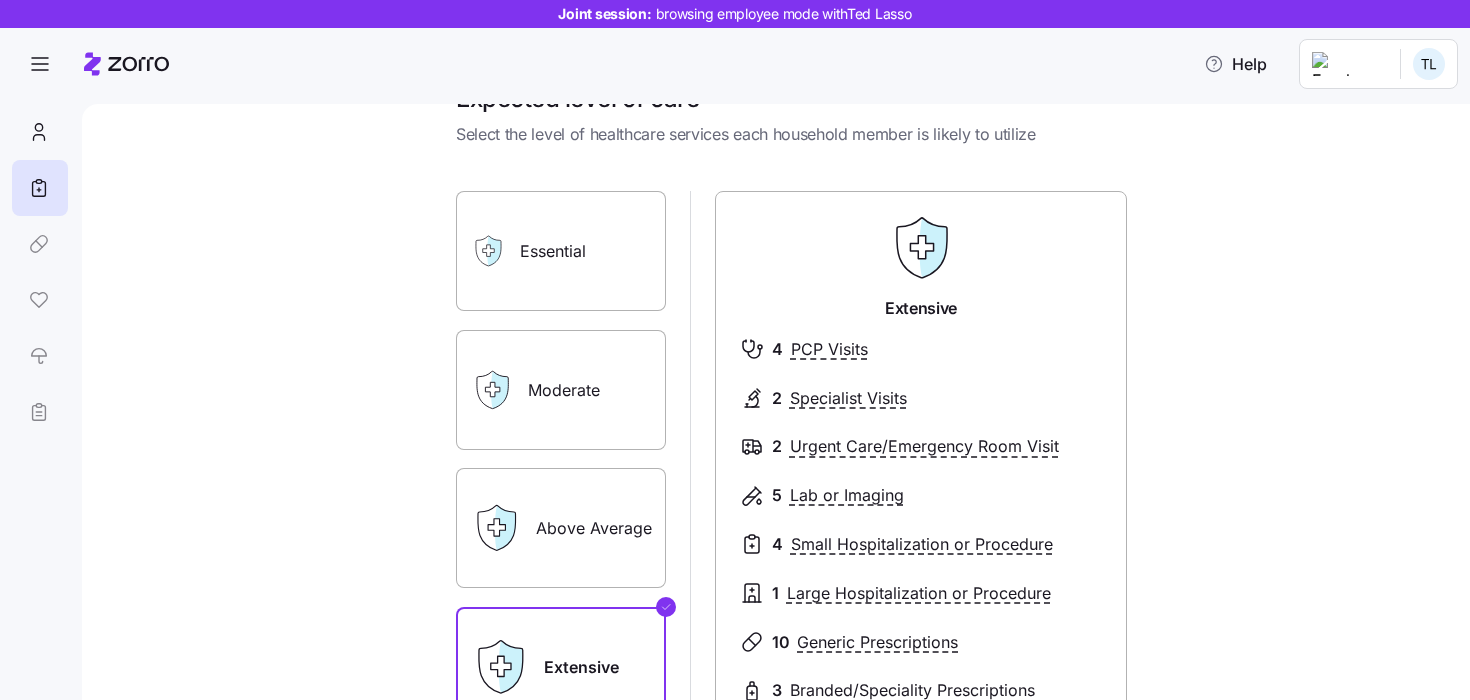 click on "Essential" at bounding box center (561, 251) 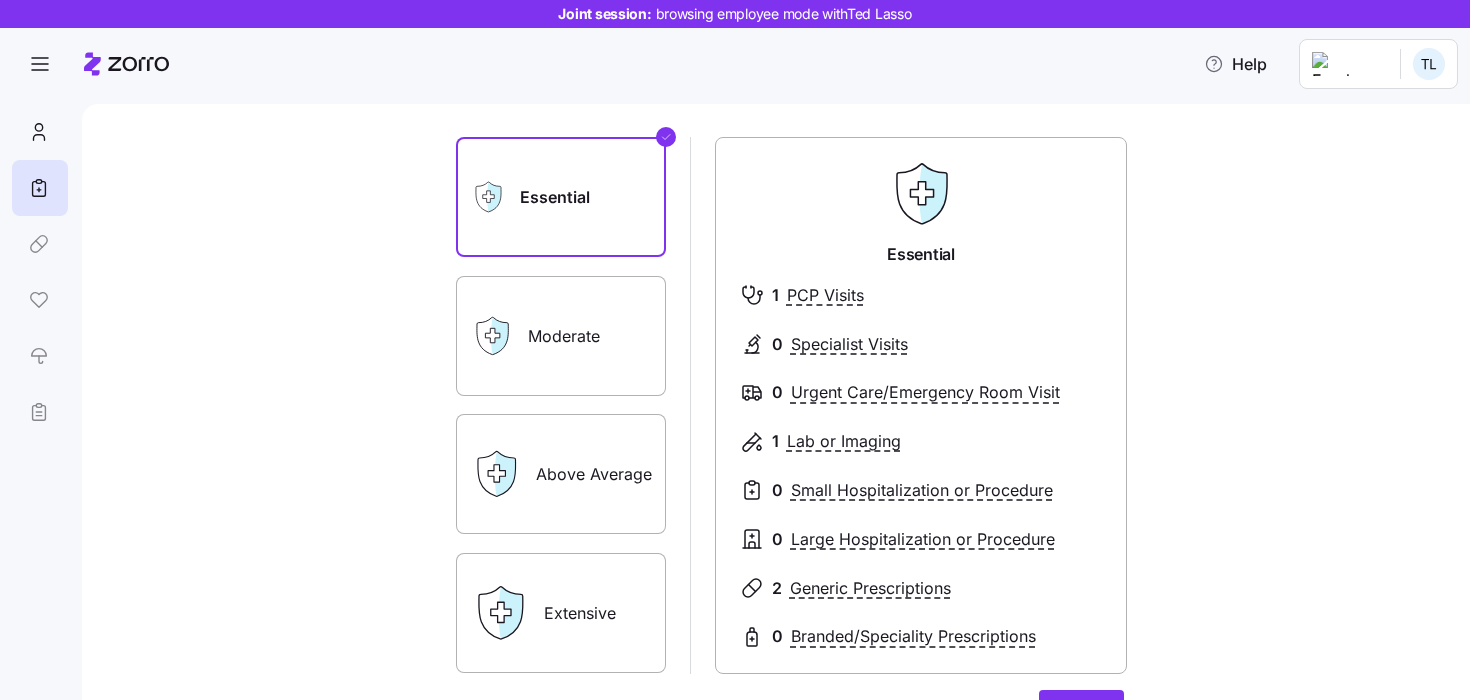 scroll, scrollTop: 108, scrollLeft: 0, axis: vertical 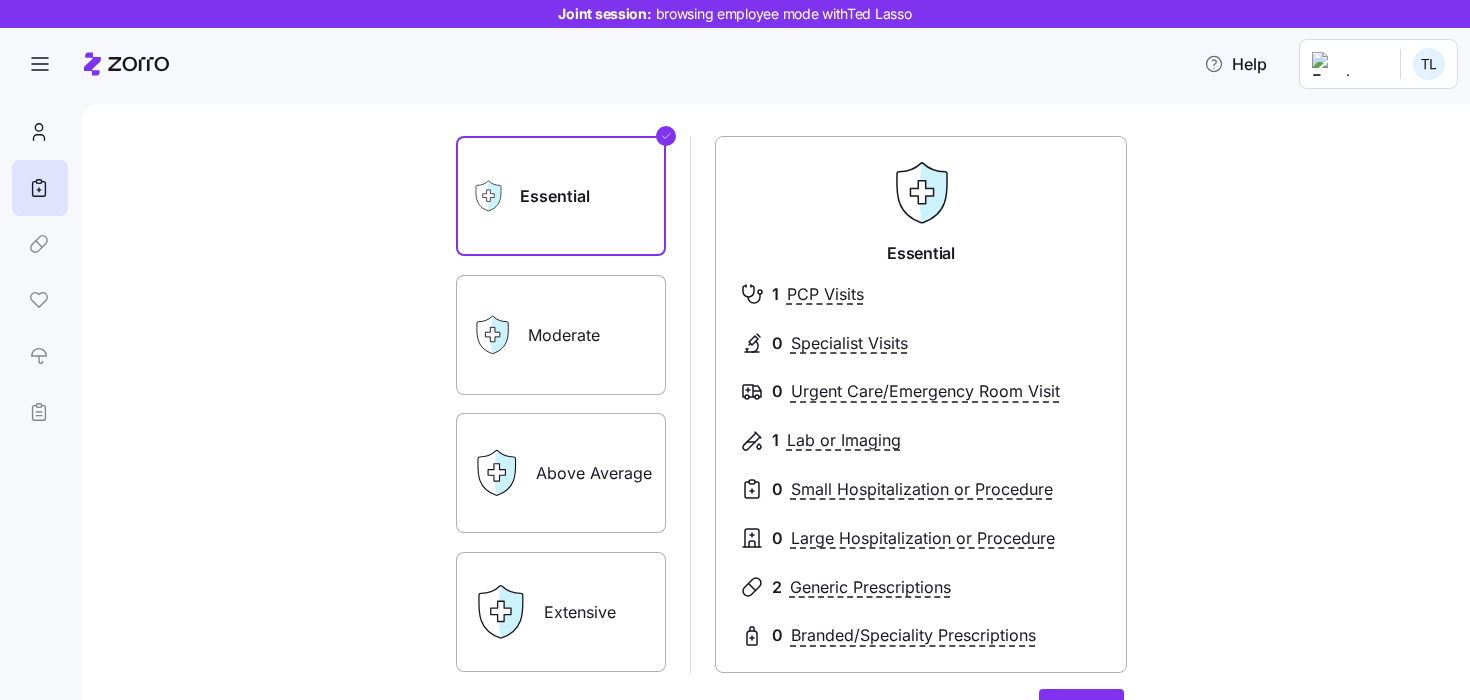 click on "Above Average" at bounding box center (561, 473) 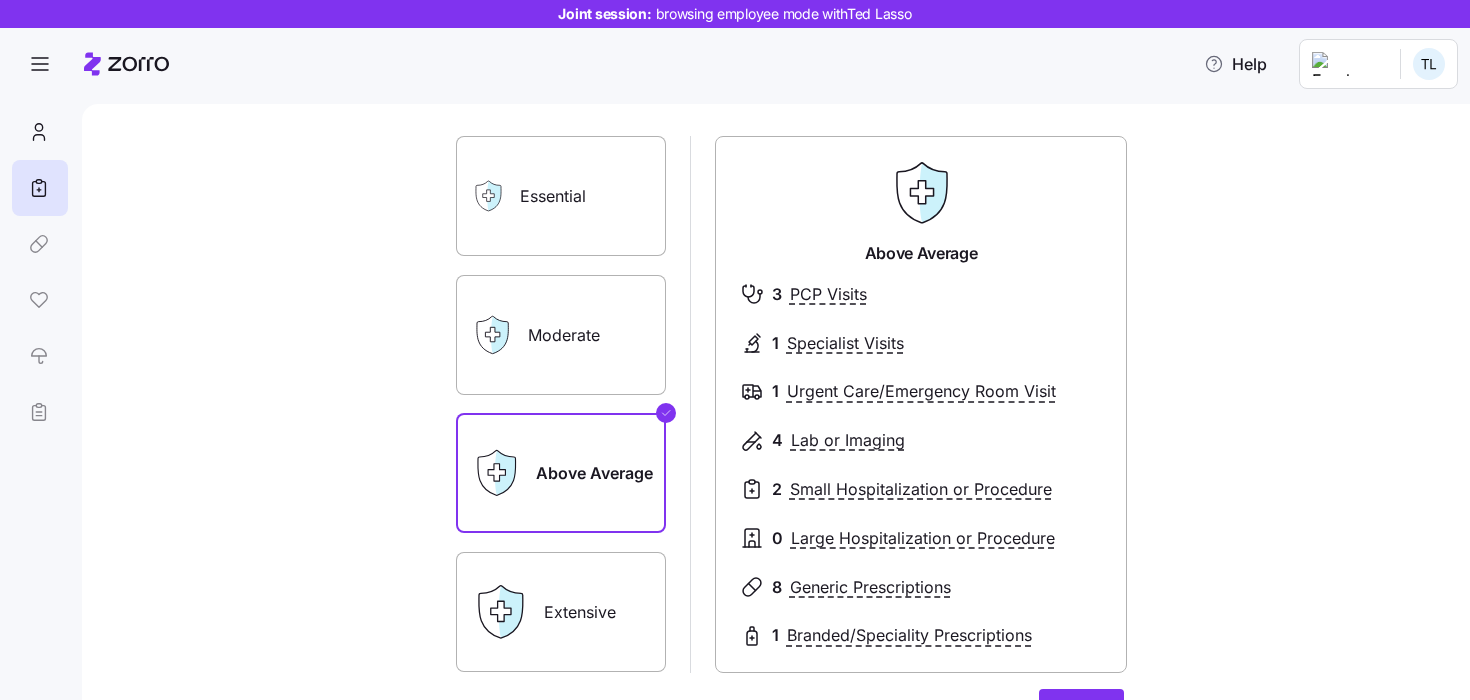 scroll, scrollTop: 122, scrollLeft: 0, axis: vertical 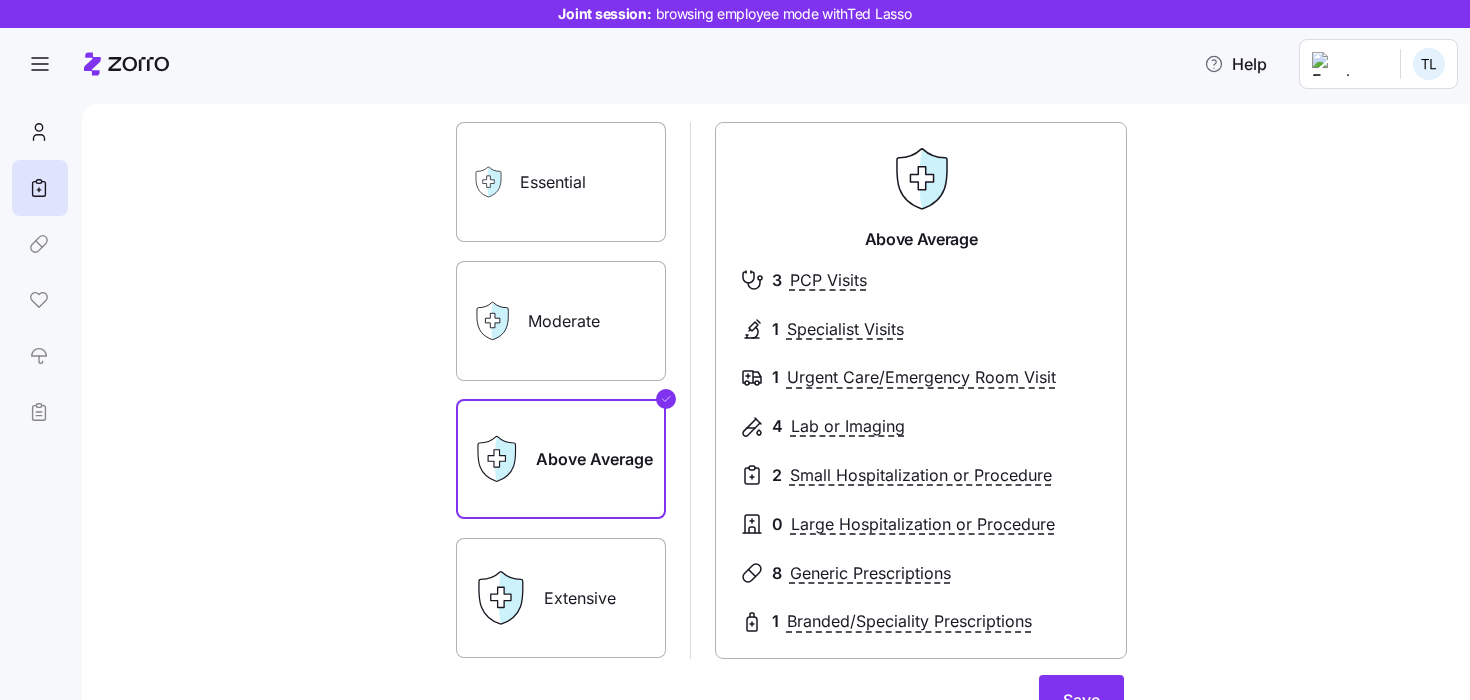 click on "Extensive" at bounding box center [561, 598] 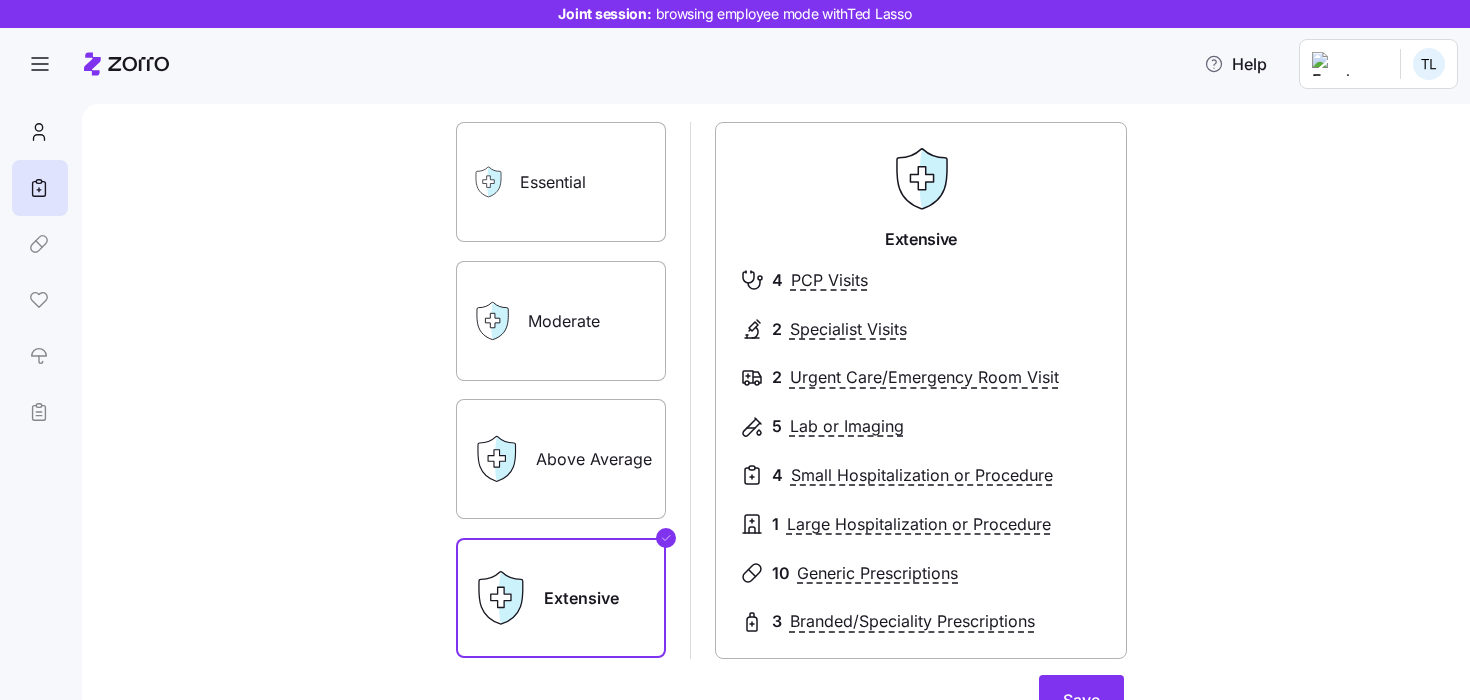 scroll, scrollTop: 165, scrollLeft: 0, axis: vertical 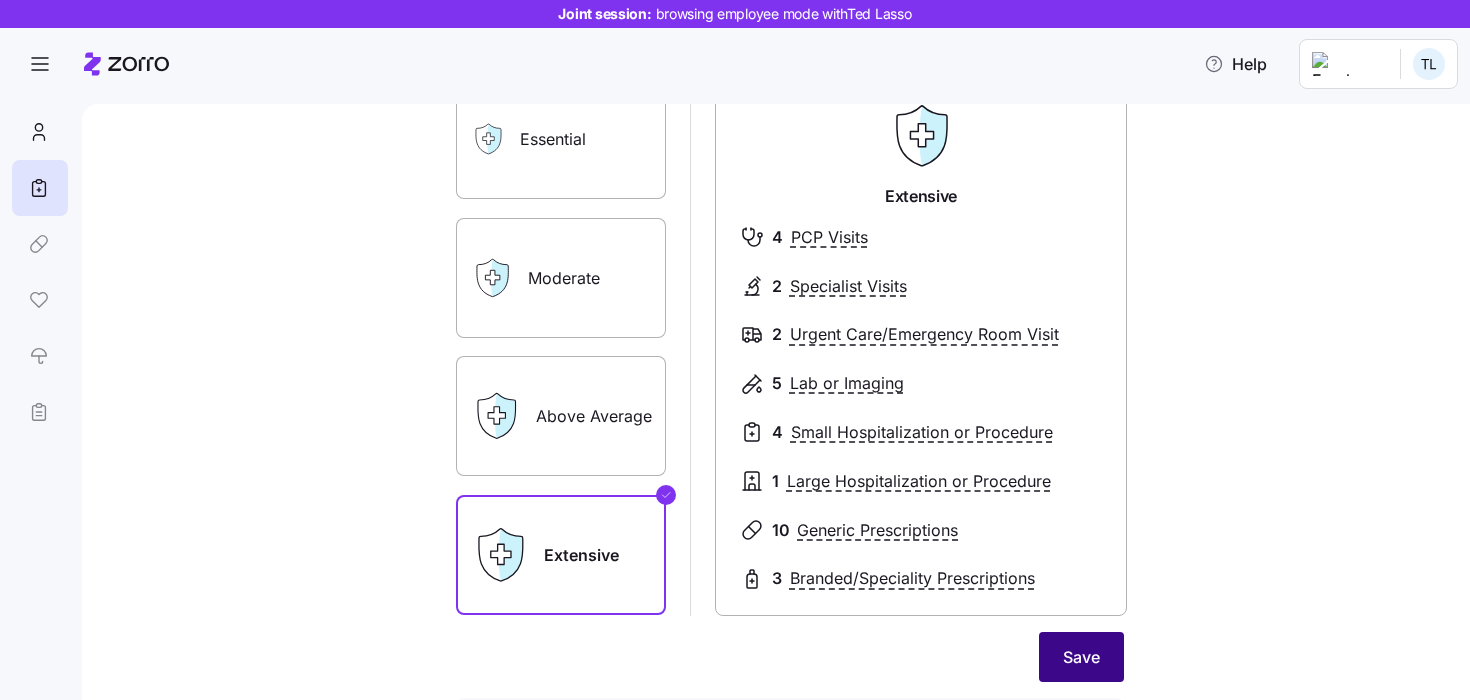 click on "Save" at bounding box center (1081, 657) 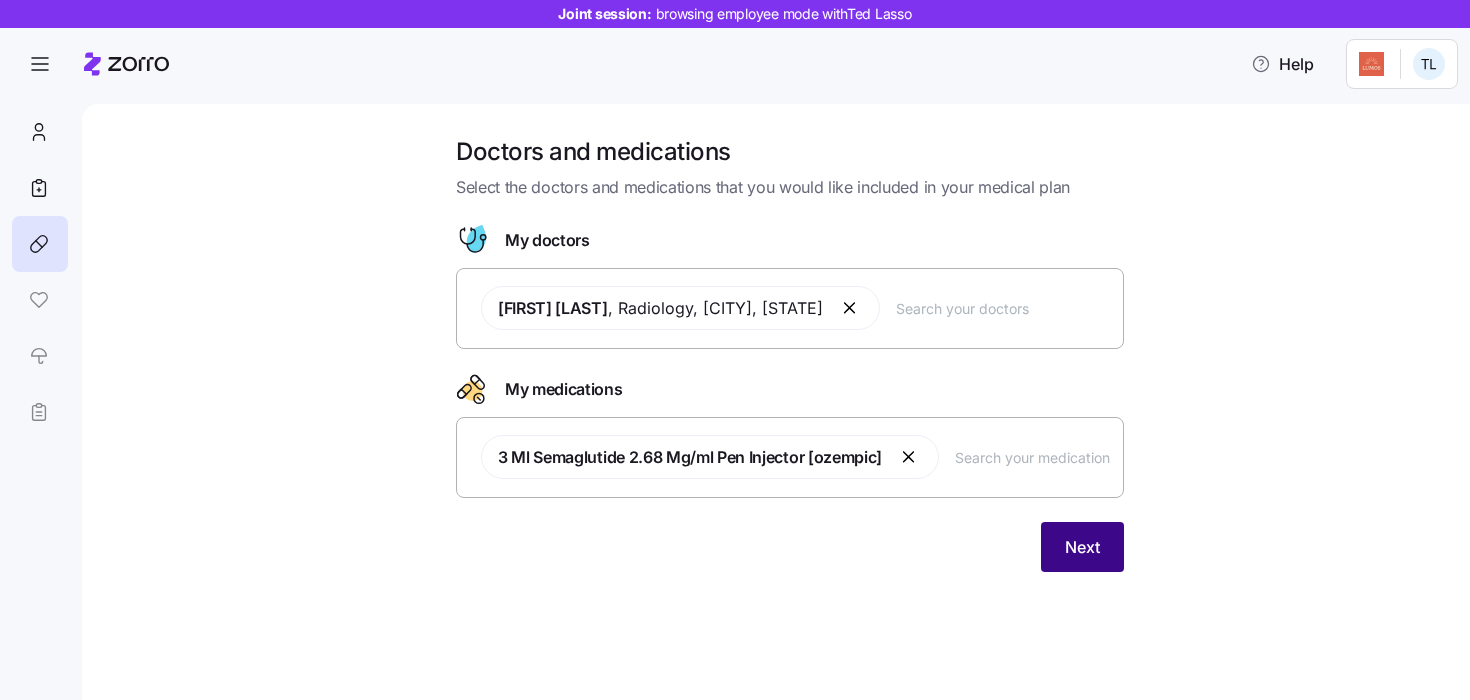 click on "Next" at bounding box center (1082, 547) 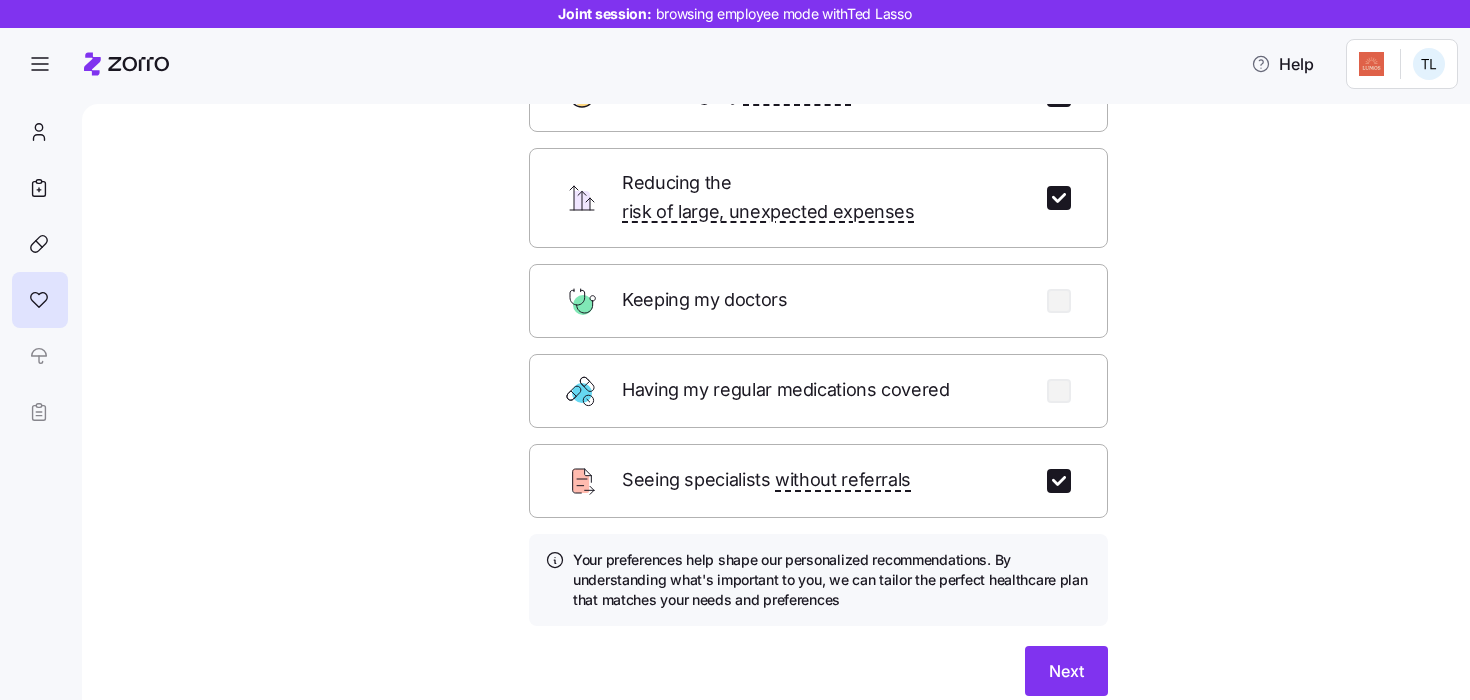 scroll, scrollTop: 216, scrollLeft: 0, axis: vertical 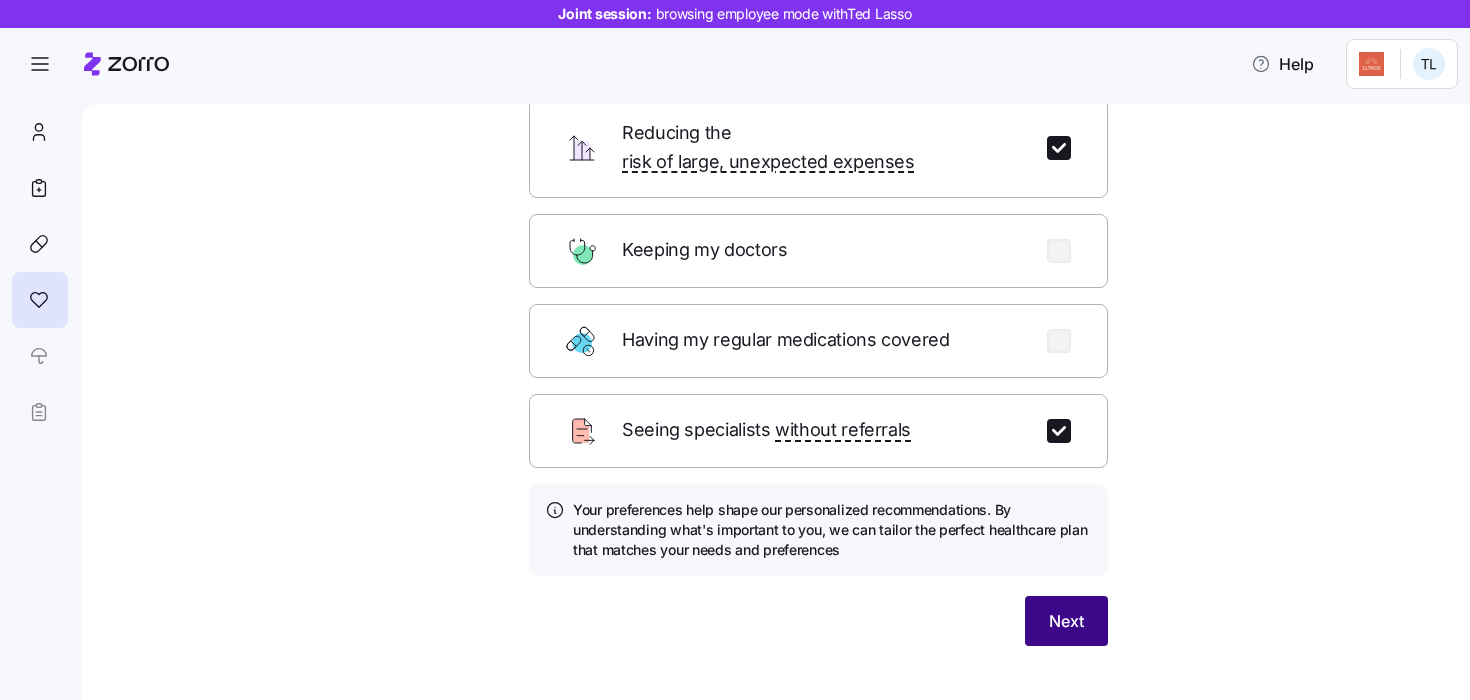 click on "Next" at bounding box center (1066, 621) 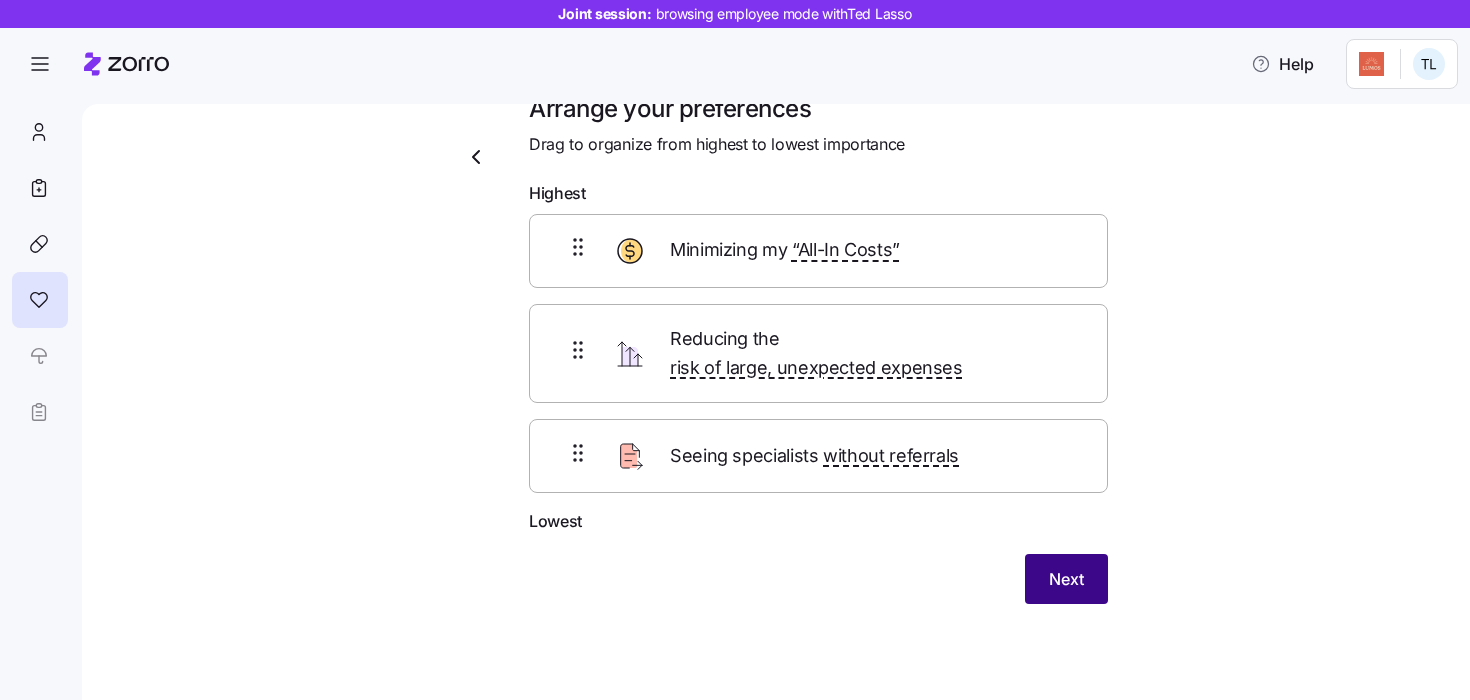 scroll, scrollTop: 17, scrollLeft: 0, axis: vertical 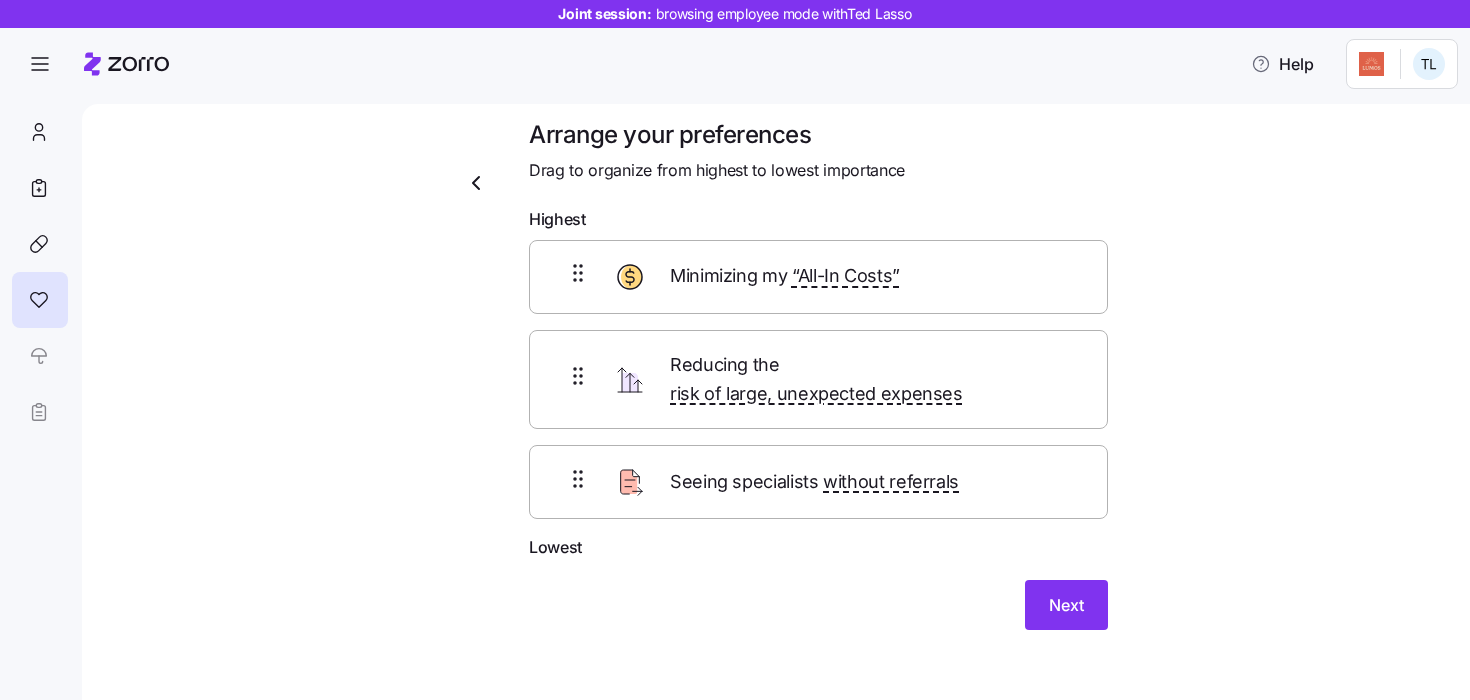 drag, startPoint x: 1072, startPoint y: 579, endPoint x: 1036, endPoint y: 478, distance: 107.22407 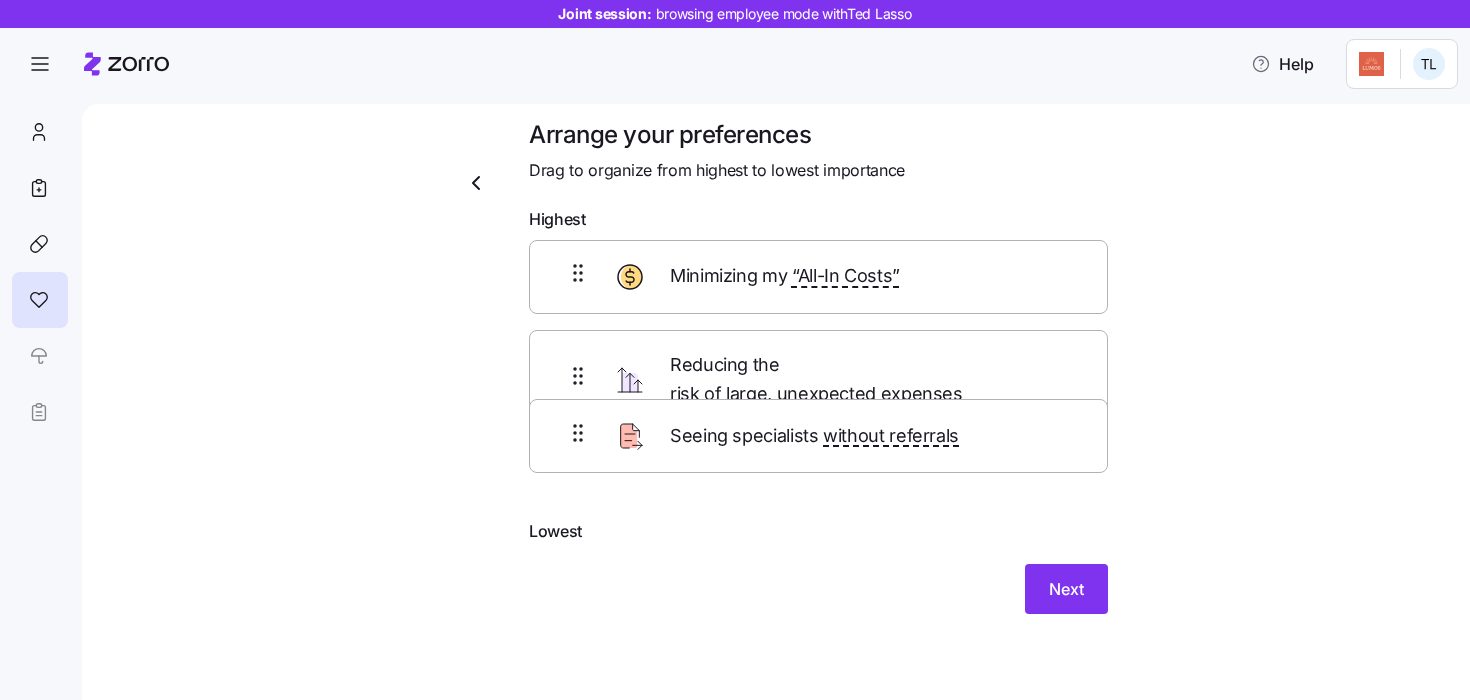 scroll, scrollTop: 1, scrollLeft: 0, axis: vertical 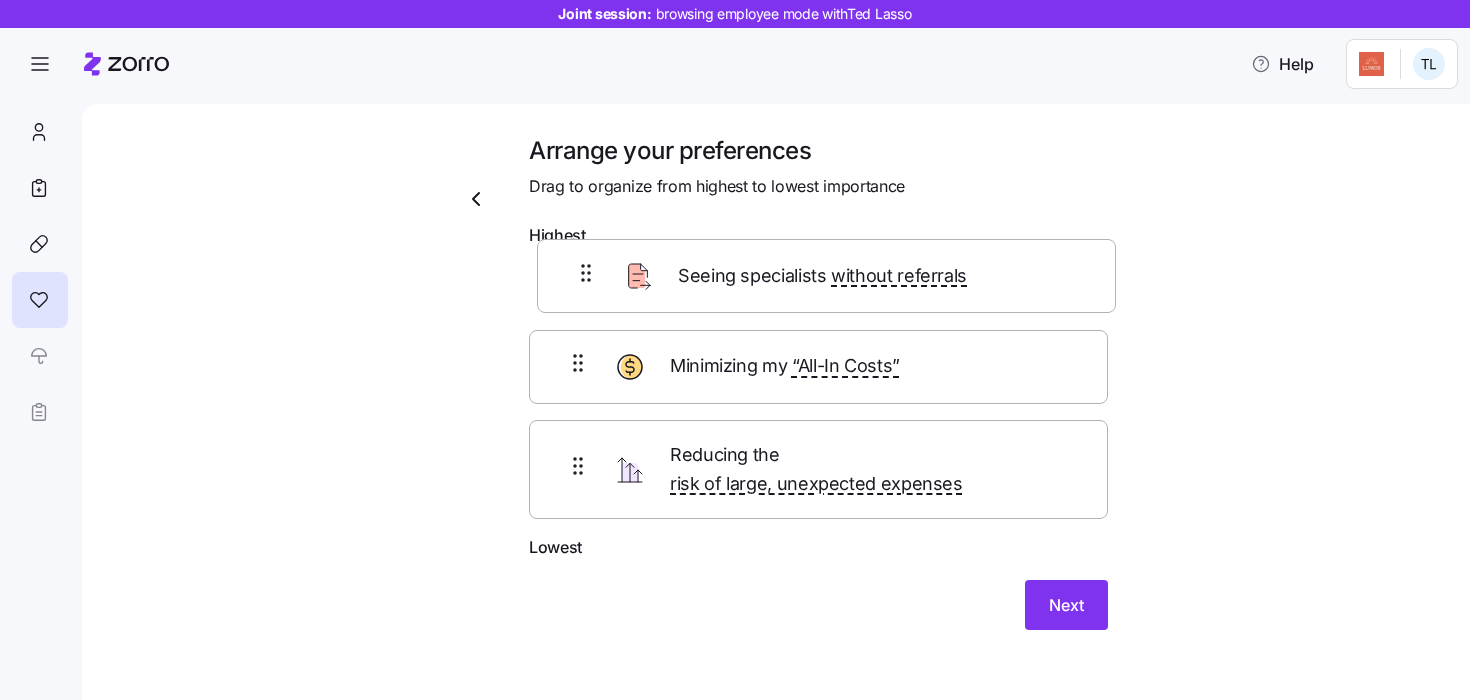 drag, startPoint x: 824, startPoint y: 464, endPoint x: 832, endPoint y: 276, distance: 188.17014 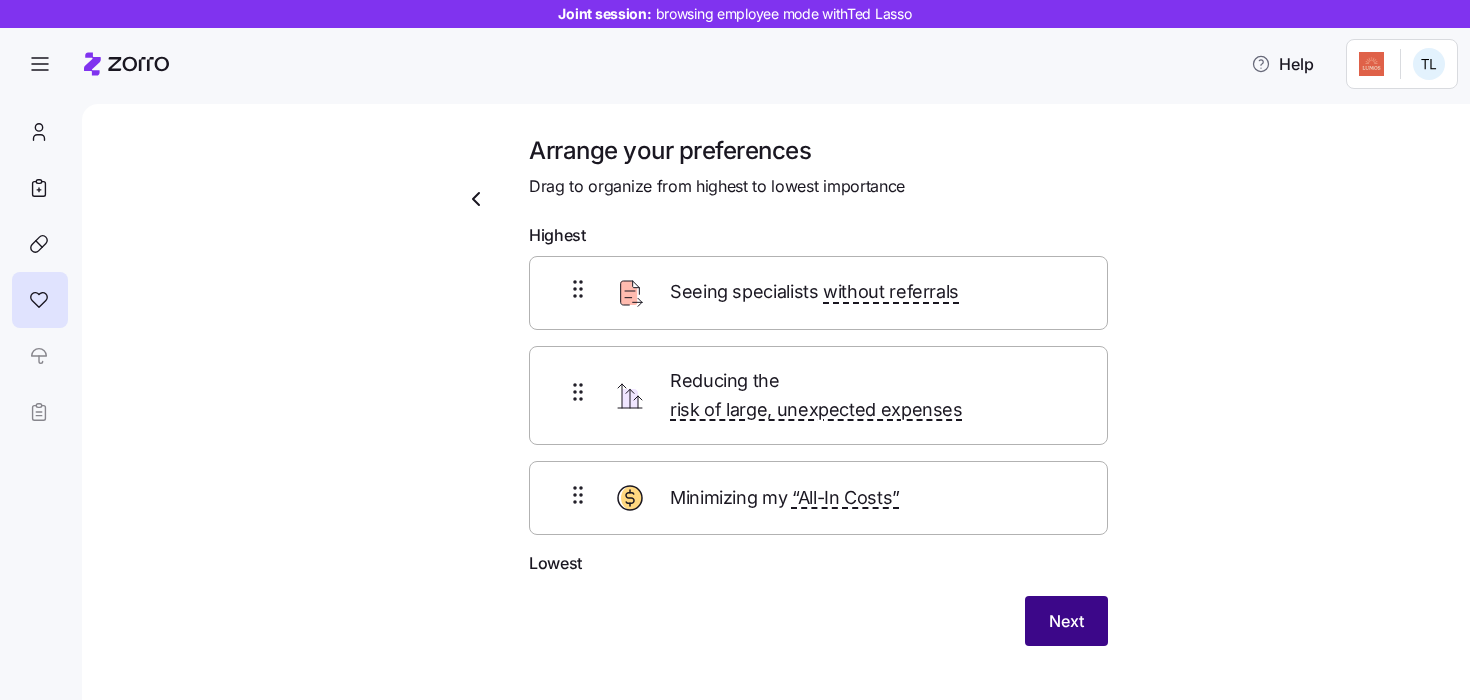 click on "Next" at bounding box center (1066, 621) 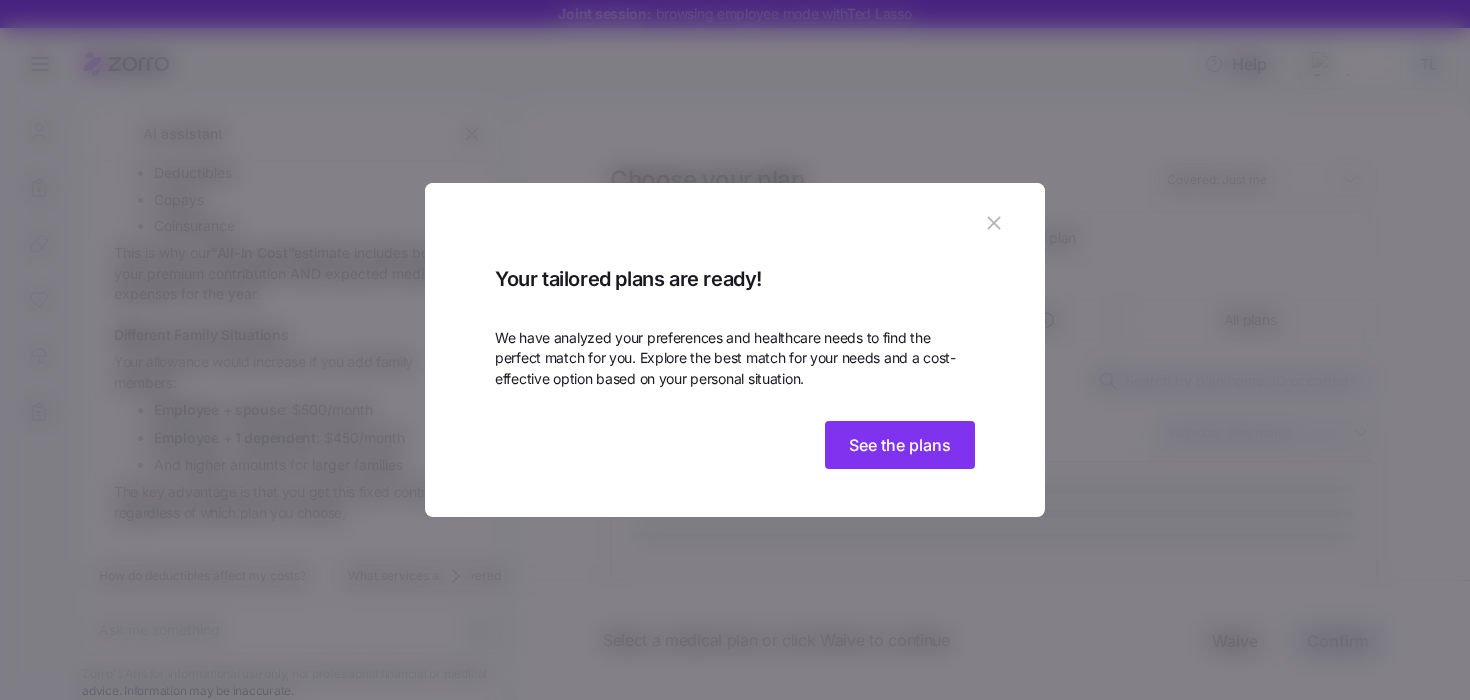 scroll, scrollTop: 833, scrollLeft: 0, axis: vertical 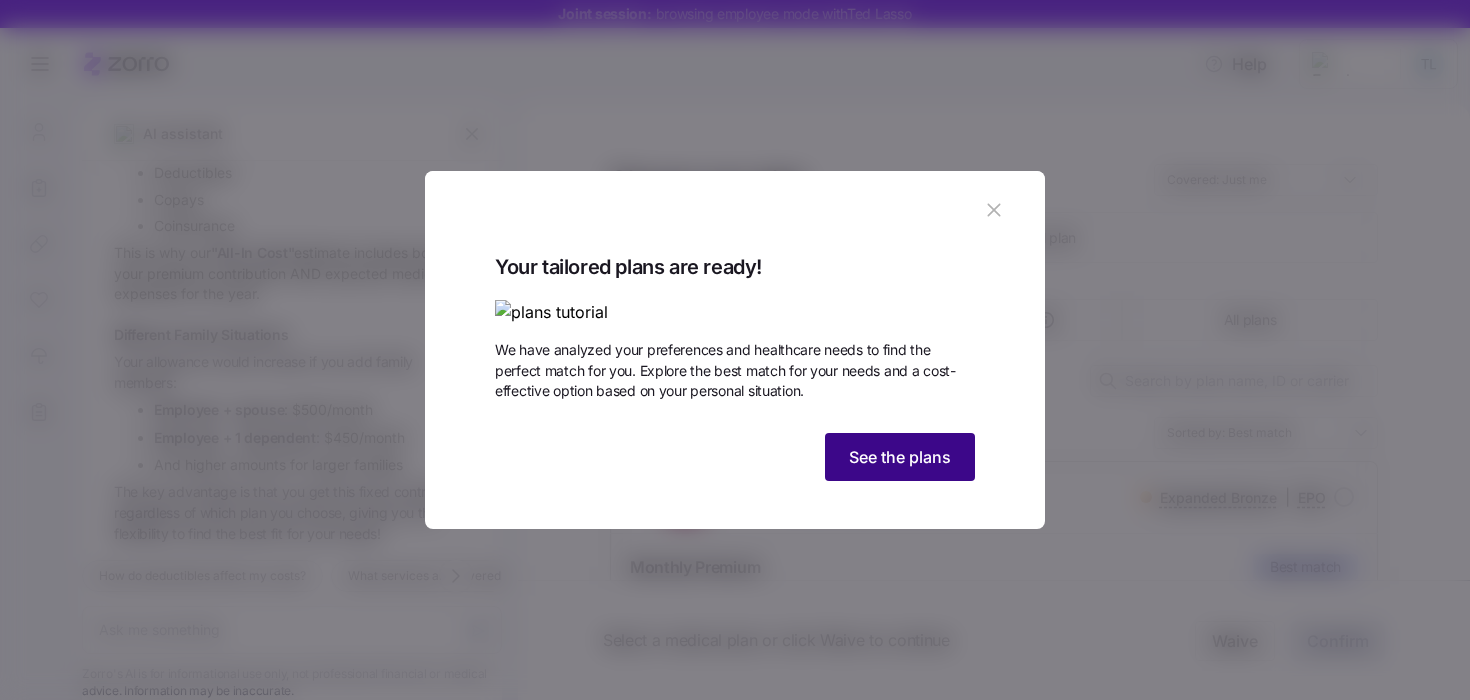 click on "See the plans" at bounding box center (900, 457) 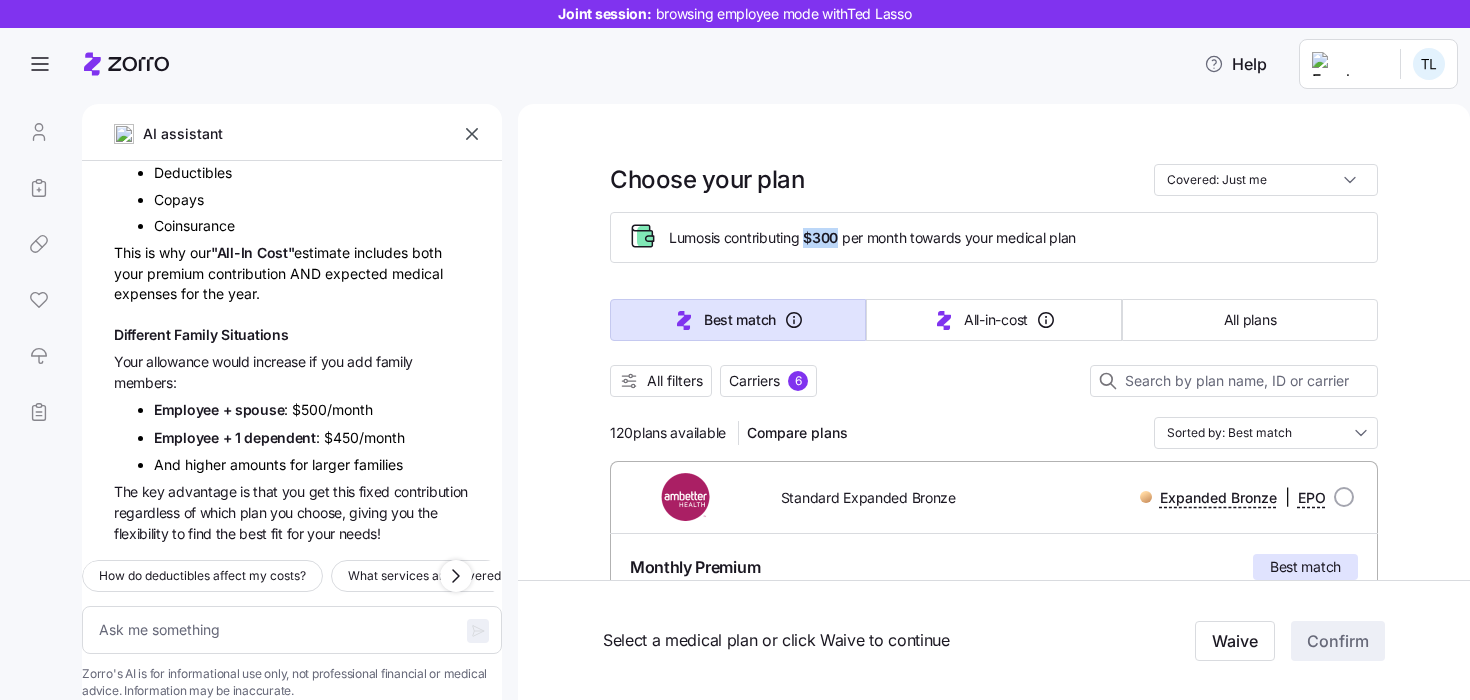 drag, startPoint x: 812, startPoint y: 240, endPoint x: 842, endPoint y: 240, distance: 30 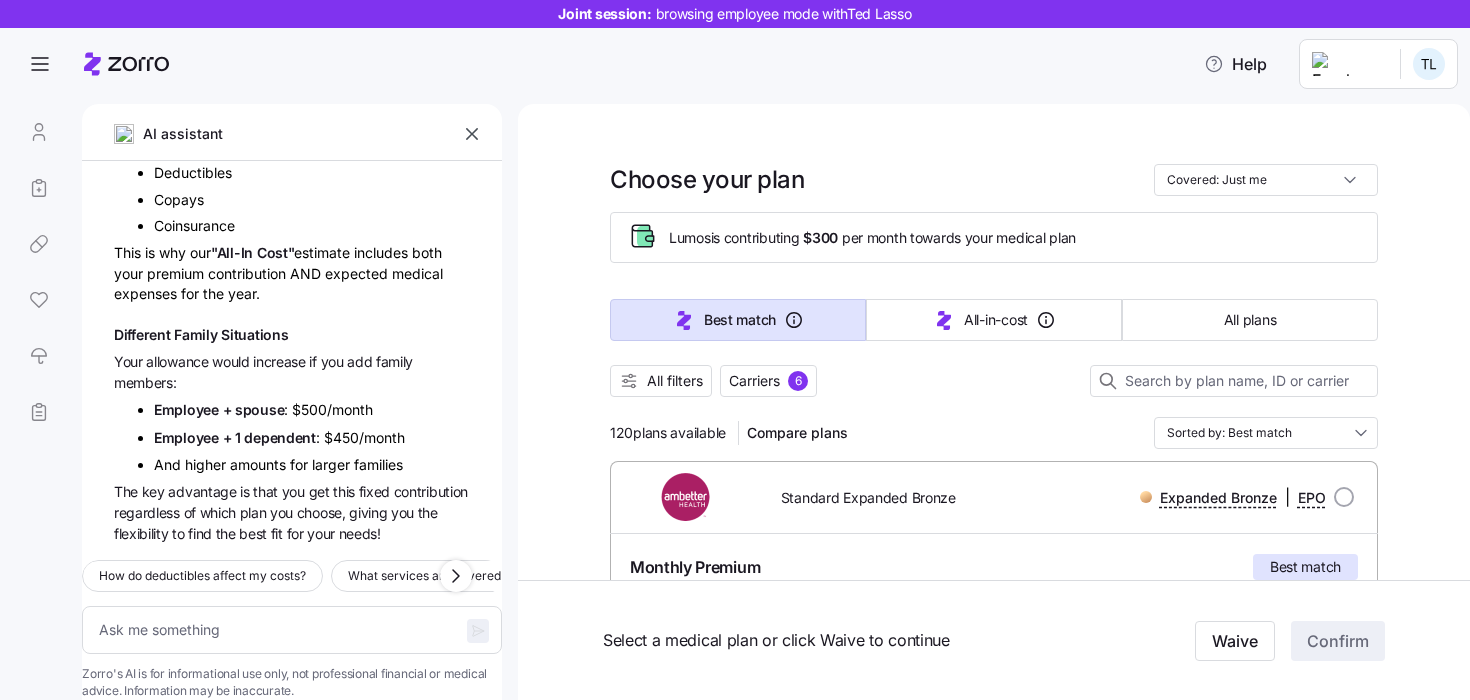 click on "Choose your plan Covered: Just me Lumos  is contributing   $300   per month towards your medical plan Best match All-in-cost All plans All filters Carriers 6 120  plans available Compare plans Sorted by: Best match Standard Expanded Bronze   Expanded Bronze | EPO Monthly Premium Best match You $50.38 Employer $300 Total $350.38 Plan Information Deductible $7,500 Max-out-of-pocket $9,200 All-In-Cost $$ $$ Not HSA eligible Referral-free Ted   Lasso ,  01/01/1990 ,   1460 East River Front Drive, Kansas City, MO 64120-1596, USA ; Who is covered:   Me ;   Employer contribution:  up to $300 Medical Plan Standard Expanded Bronze   Expanded Bronze  |  EPO Summary of benefits Select Best match Premium Total Premium $350.38 After allowance $50.38 Deductible Individual: Medical $7,500 Individual: Drug 0 Family: Medical $15,000 Family: Drug 0 Max Out of Pocket Individual: Medical $9,200 Individual: Drug 0 Family: Medical $18,400 Family: Drug 0 HSA Eligible HSA Eligible No Doctor visits Primary Care Specialist Ambulance" at bounding box center (994, 1854) 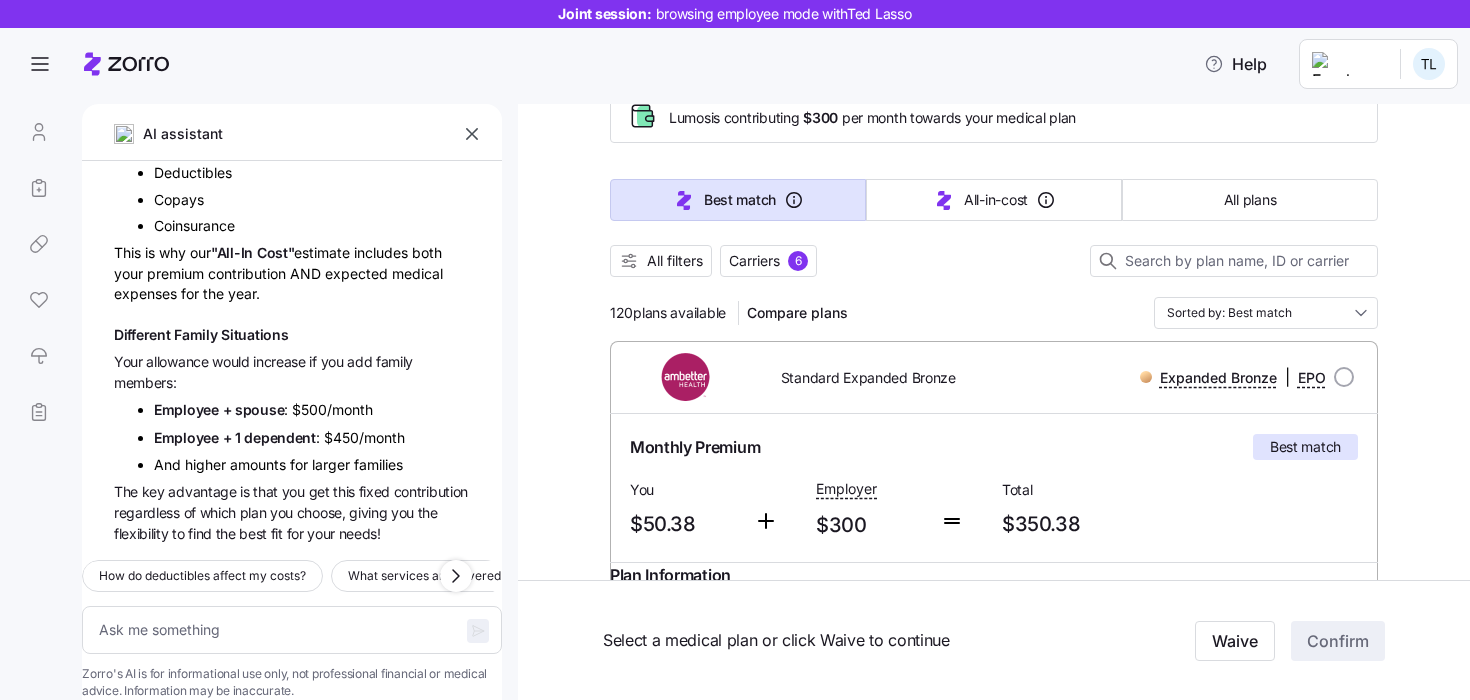scroll, scrollTop: 124, scrollLeft: 0, axis: vertical 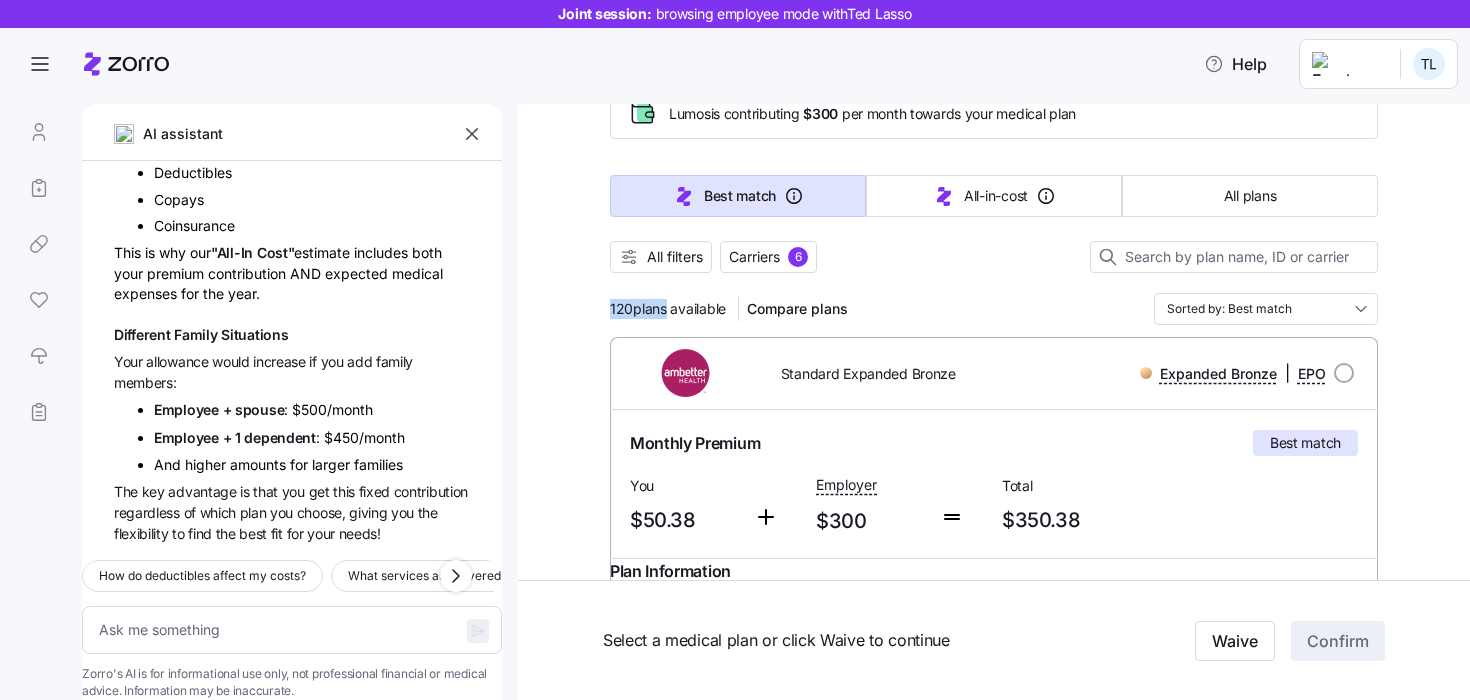 drag, startPoint x: 609, startPoint y: 310, endPoint x: 662, endPoint y: 309, distance: 53.009434 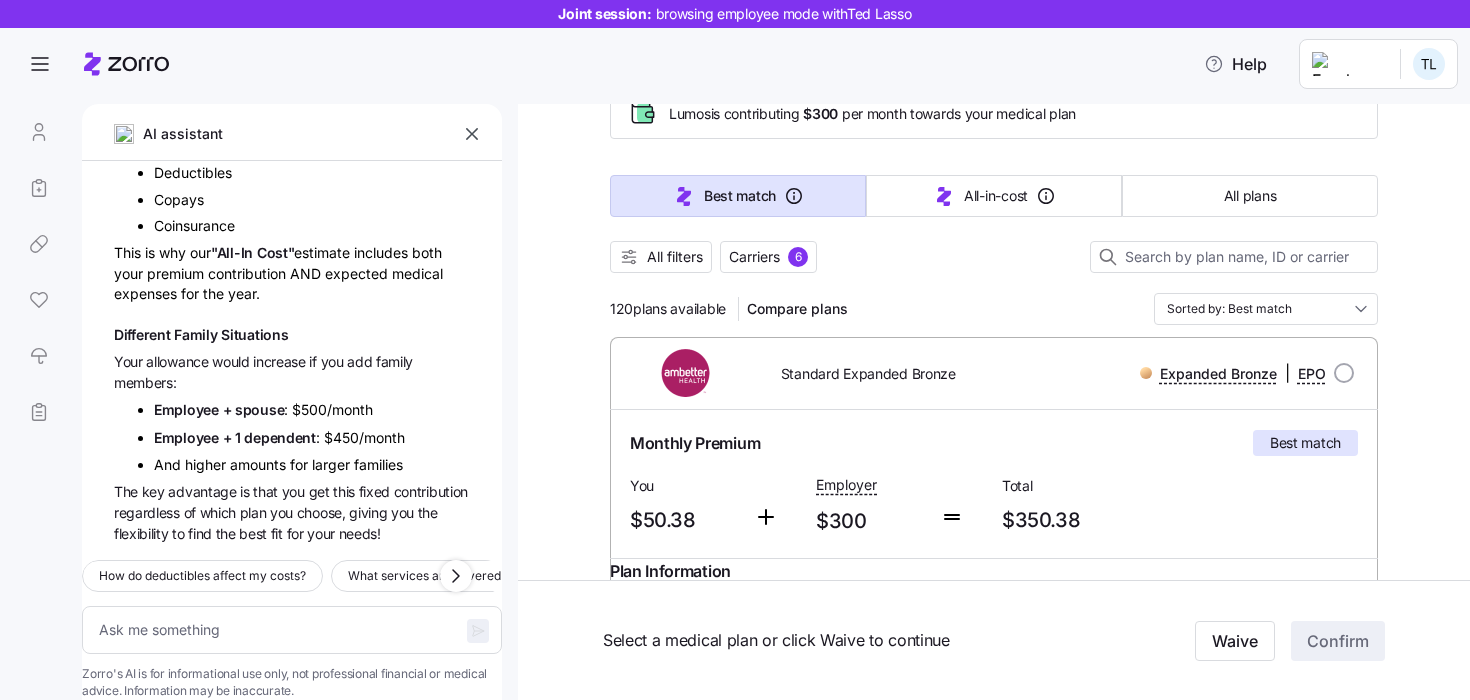 click on "120  plans available Compare plans Sorted by: Best match" at bounding box center [994, 309] 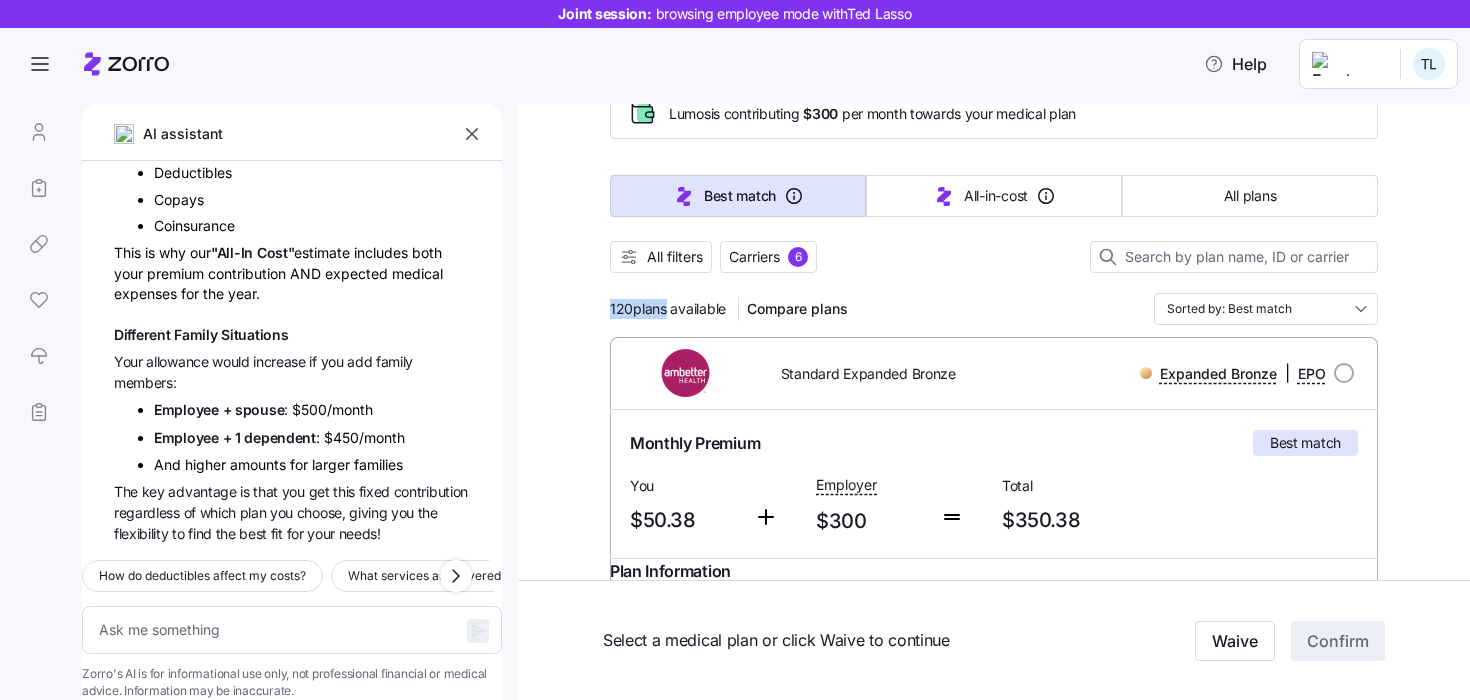 drag, startPoint x: 605, startPoint y: 309, endPoint x: 691, endPoint y: 309, distance: 86 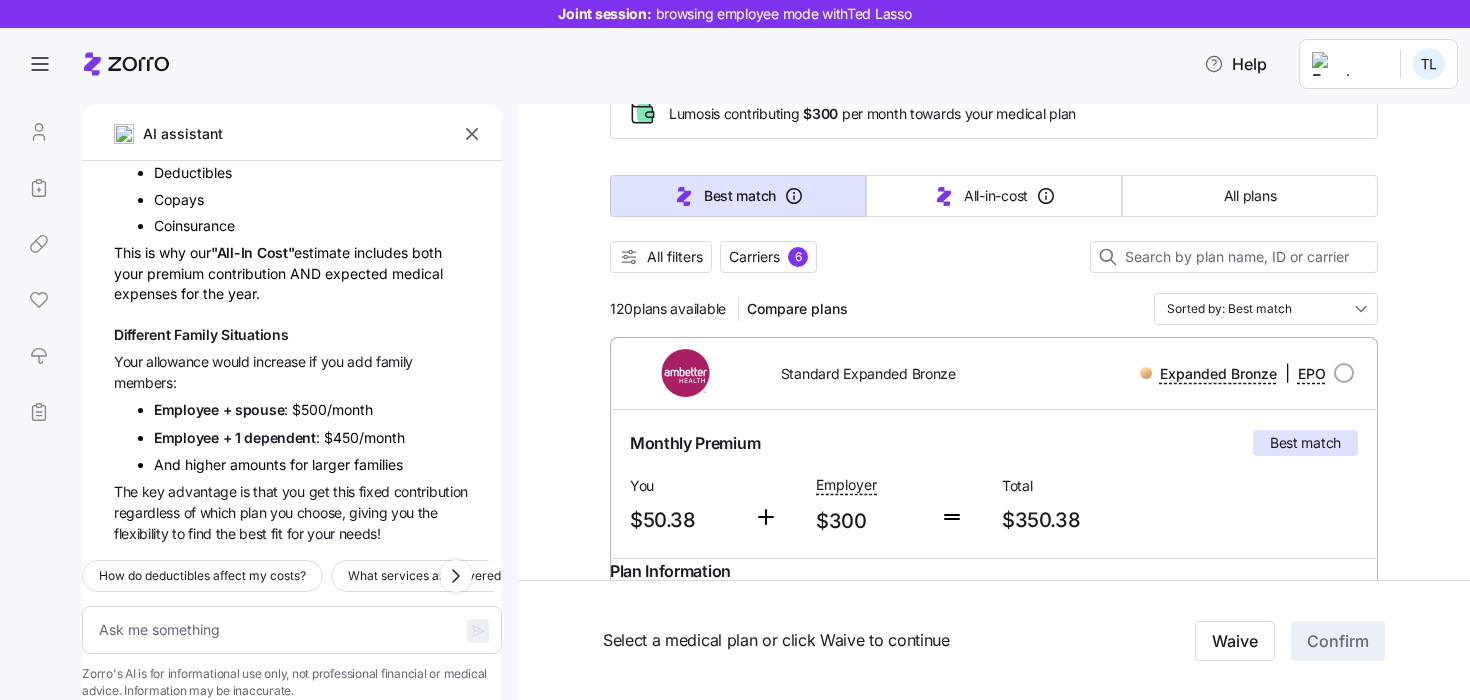 click on "120  plans available Compare plans Sorted by: Best match" at bounding box center (994, 309) 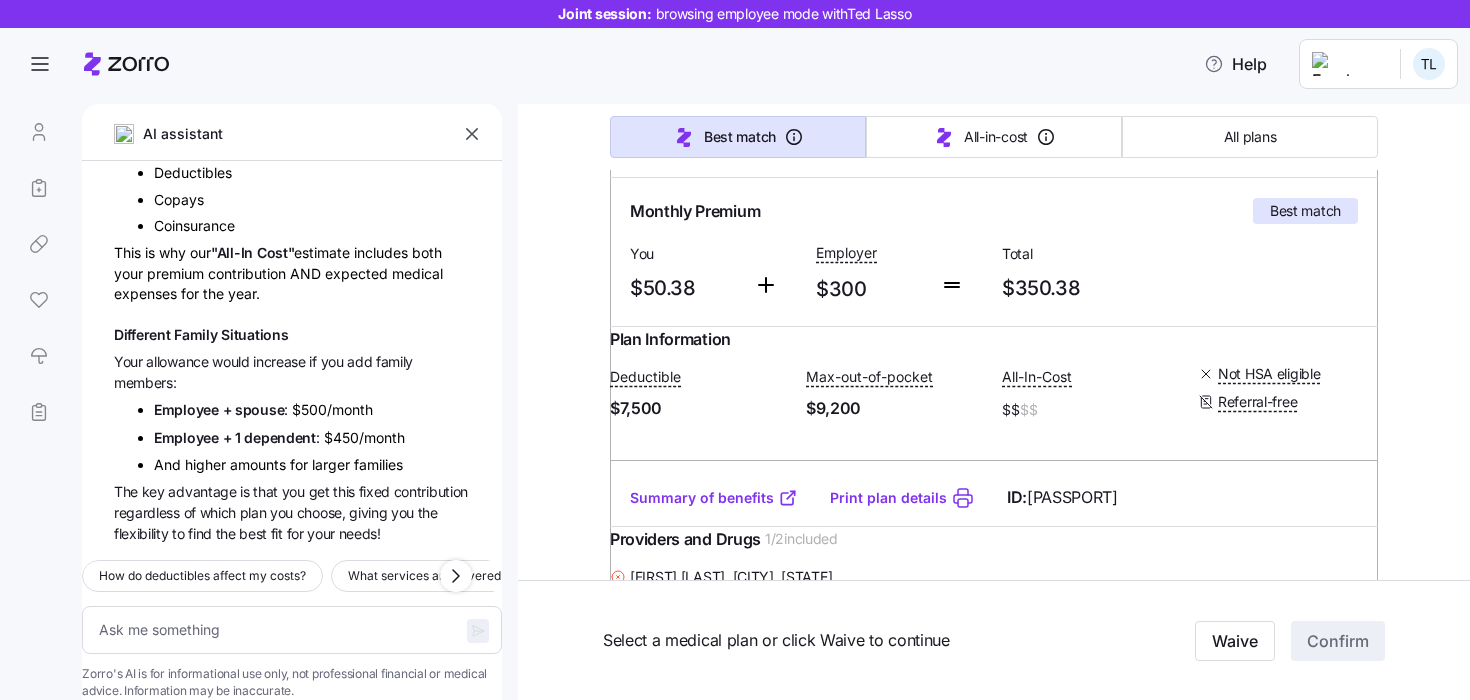 scroll, scrollTop: 358, scrollLeft: 0, axis: vertical 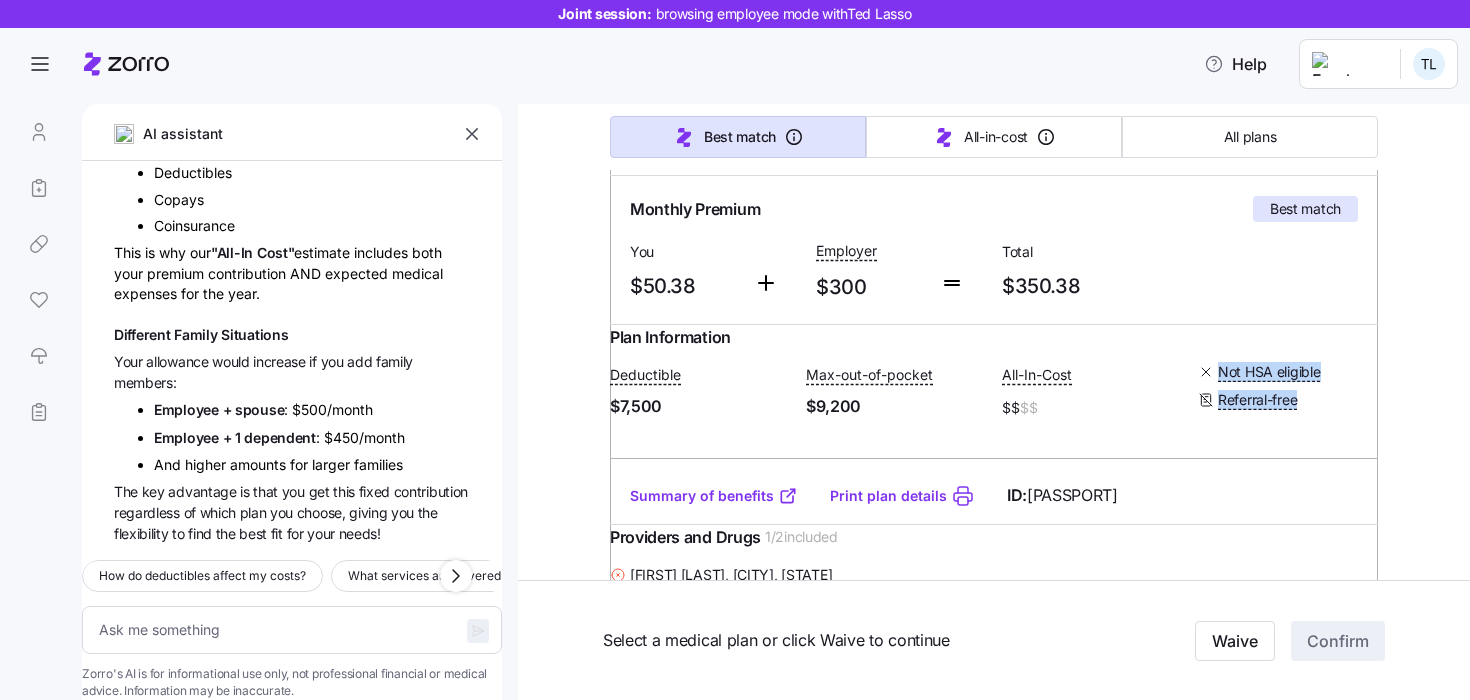 drag, startPoint x: 1289, startPoint y: 423, endPoint x: 1155, endPoint y: 423, distance: 134 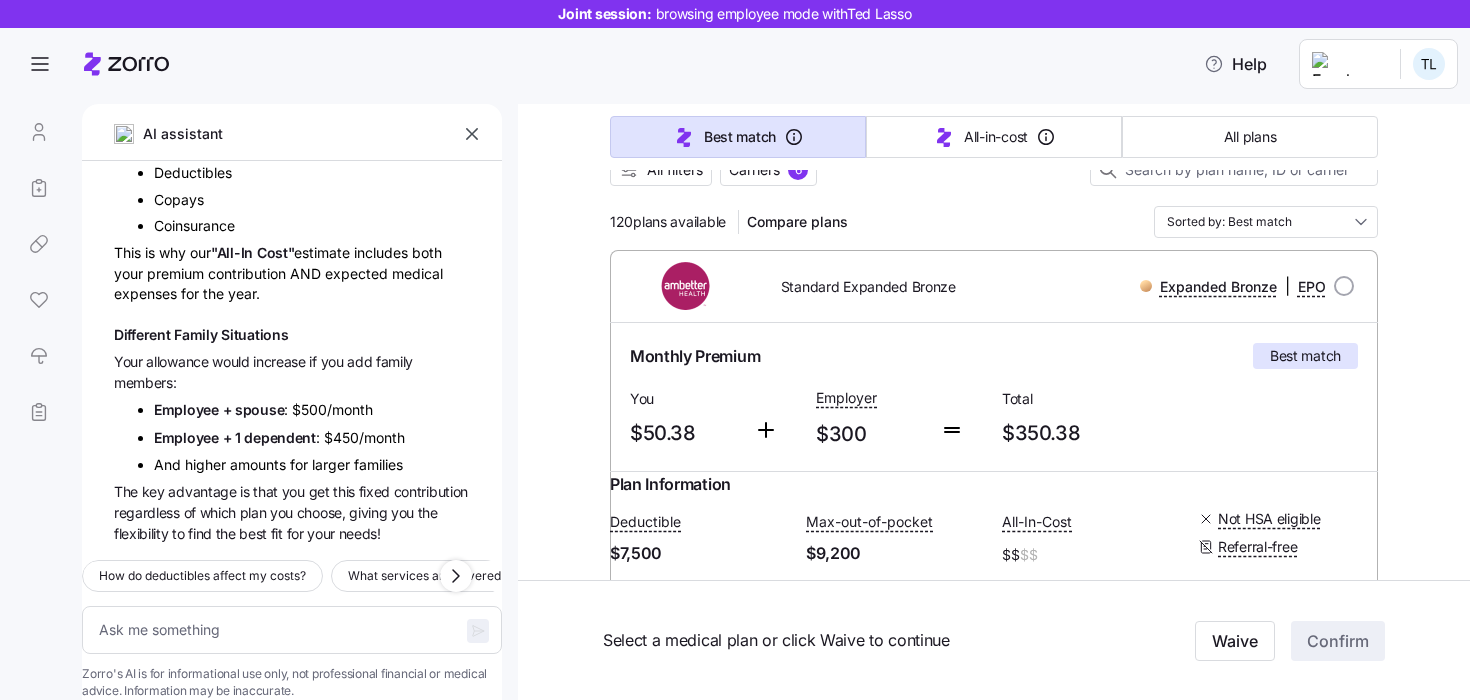scroll, scrollTop: 107, scrollLeft: 0, axis: vertical 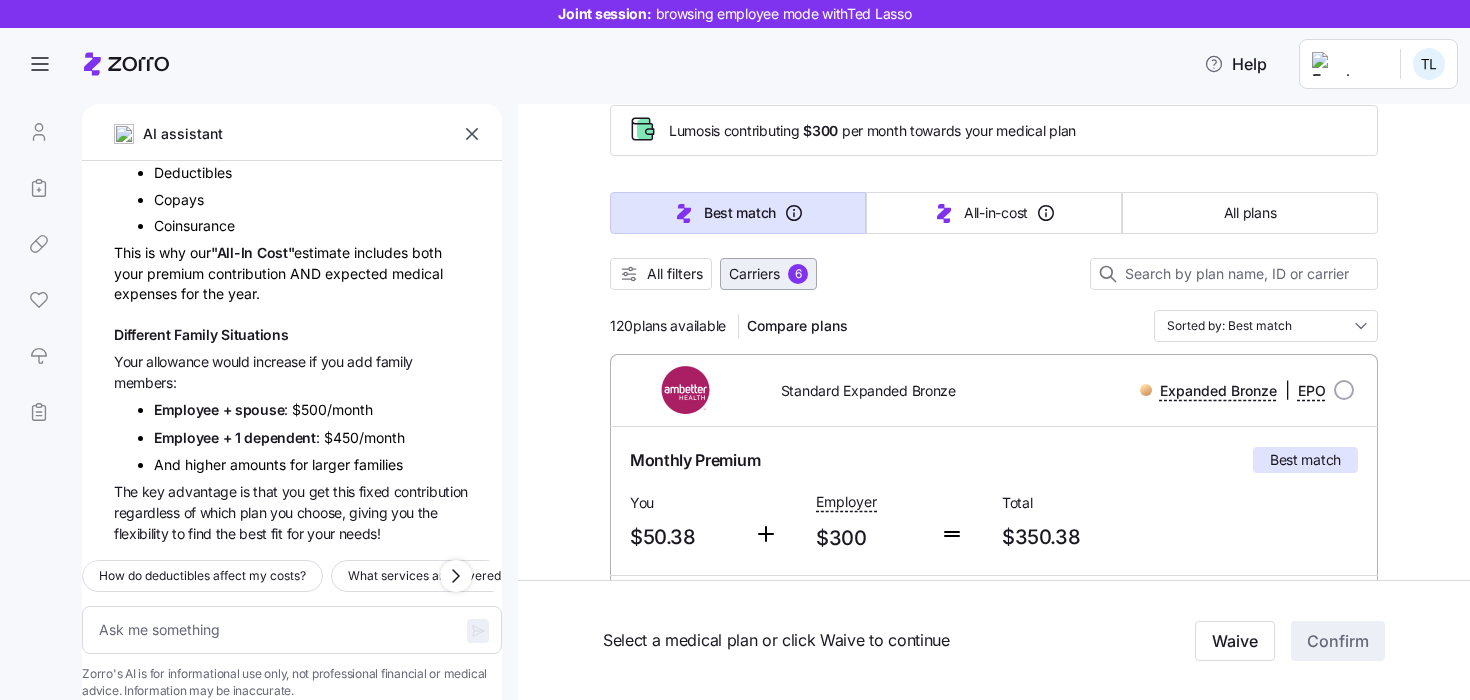 click on "Carriers" at bounding box center (754, 274) 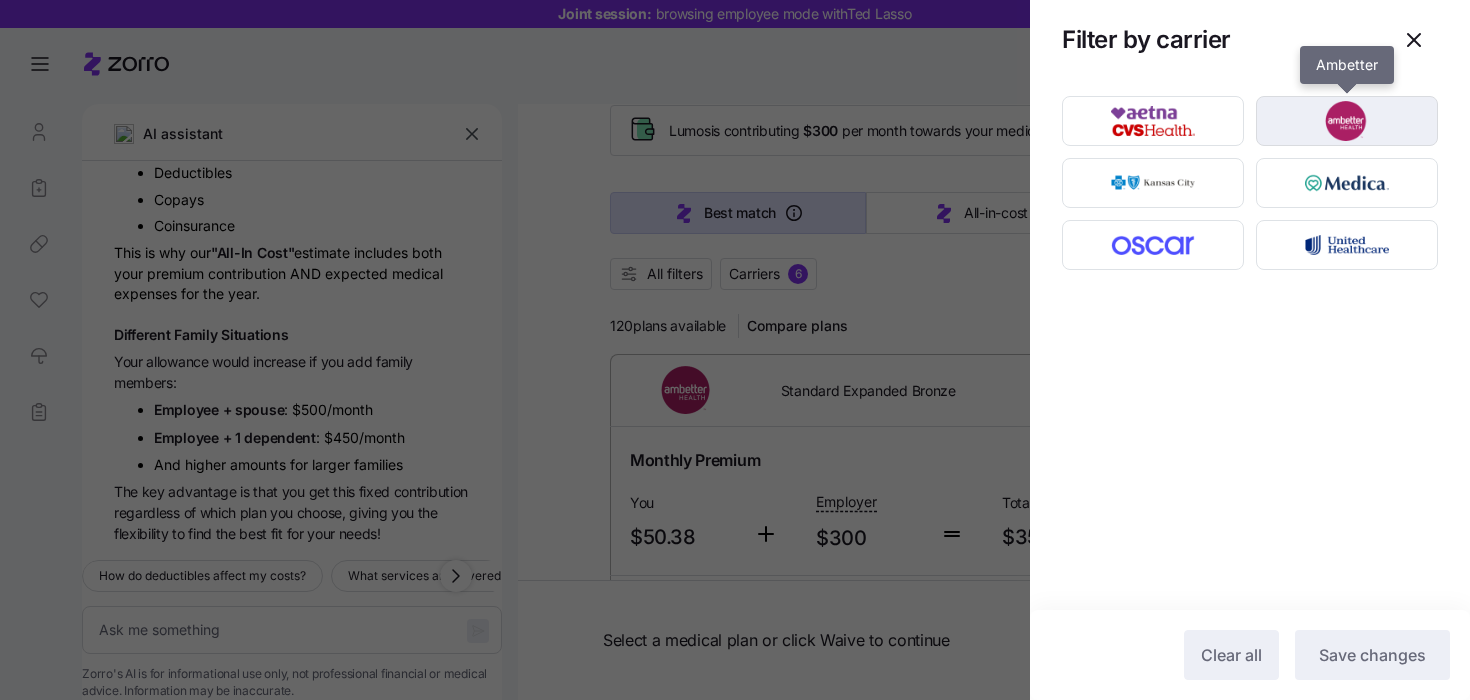 click at bounding box center [1347, 121] 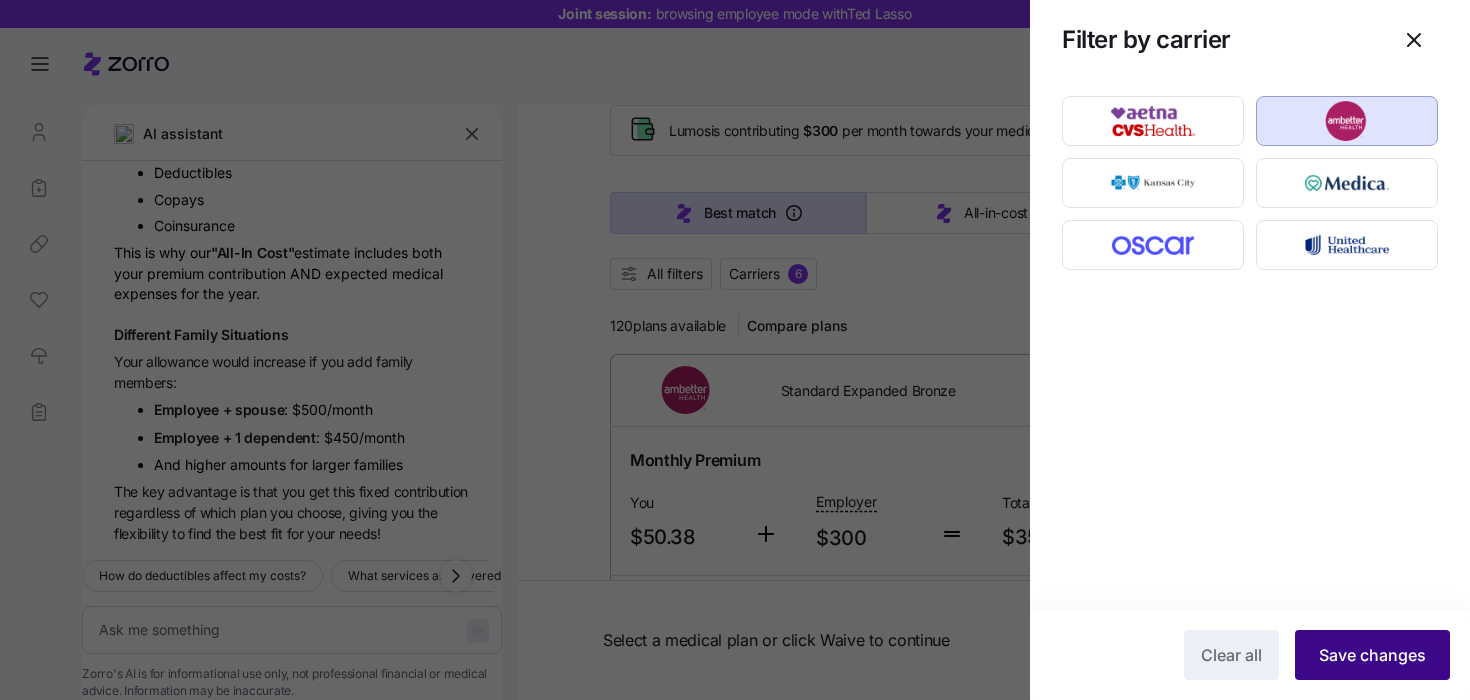 click on "Save changes" at bounding box center [1372, 655] 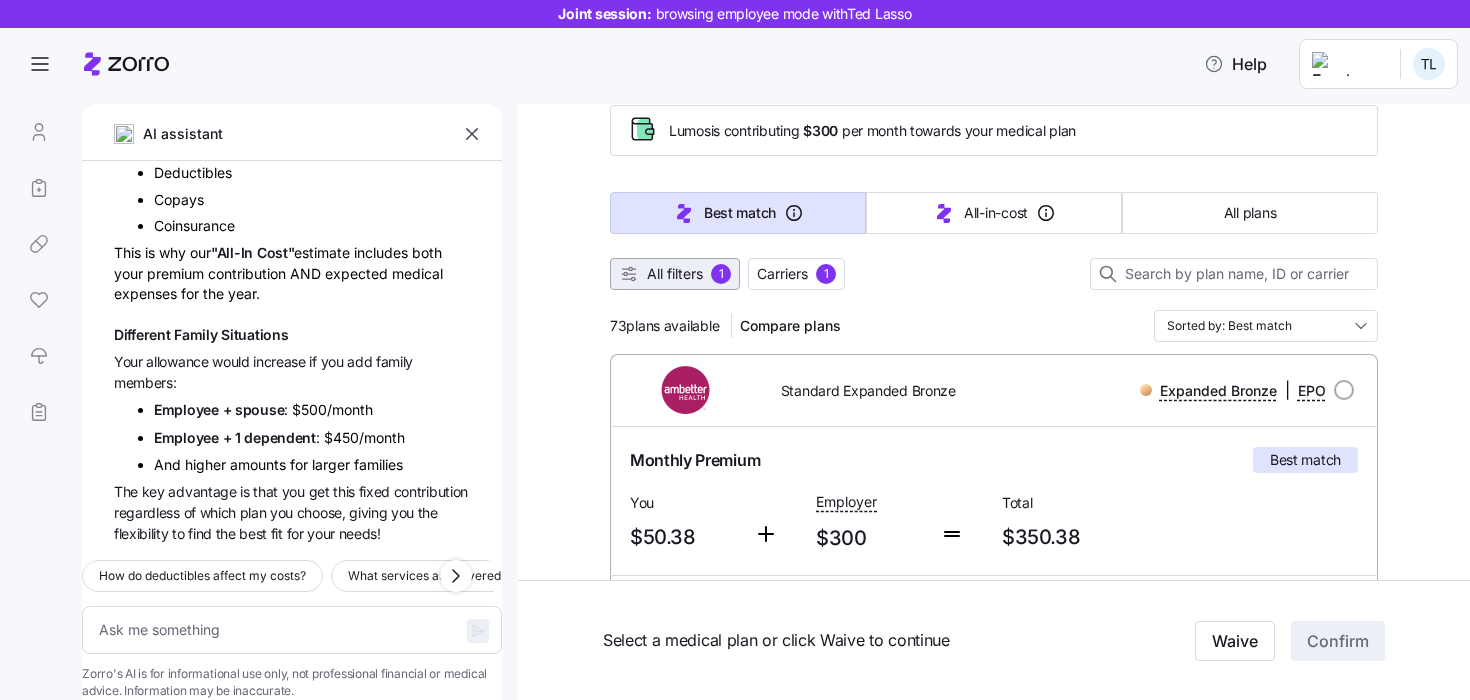 click on "All filters 1" at bounding box center [675, 274] 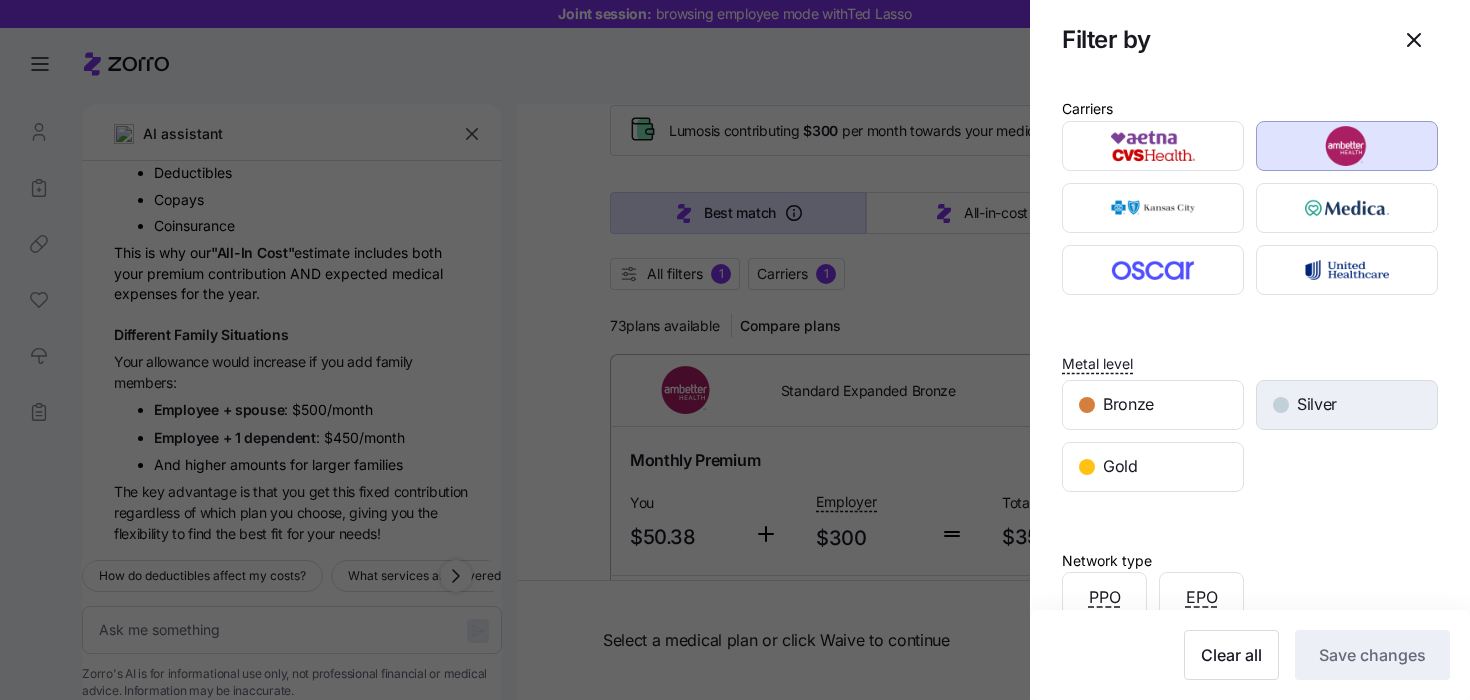 scroll, scrollTop: 54, scrollLeft: 0, axis: vertical 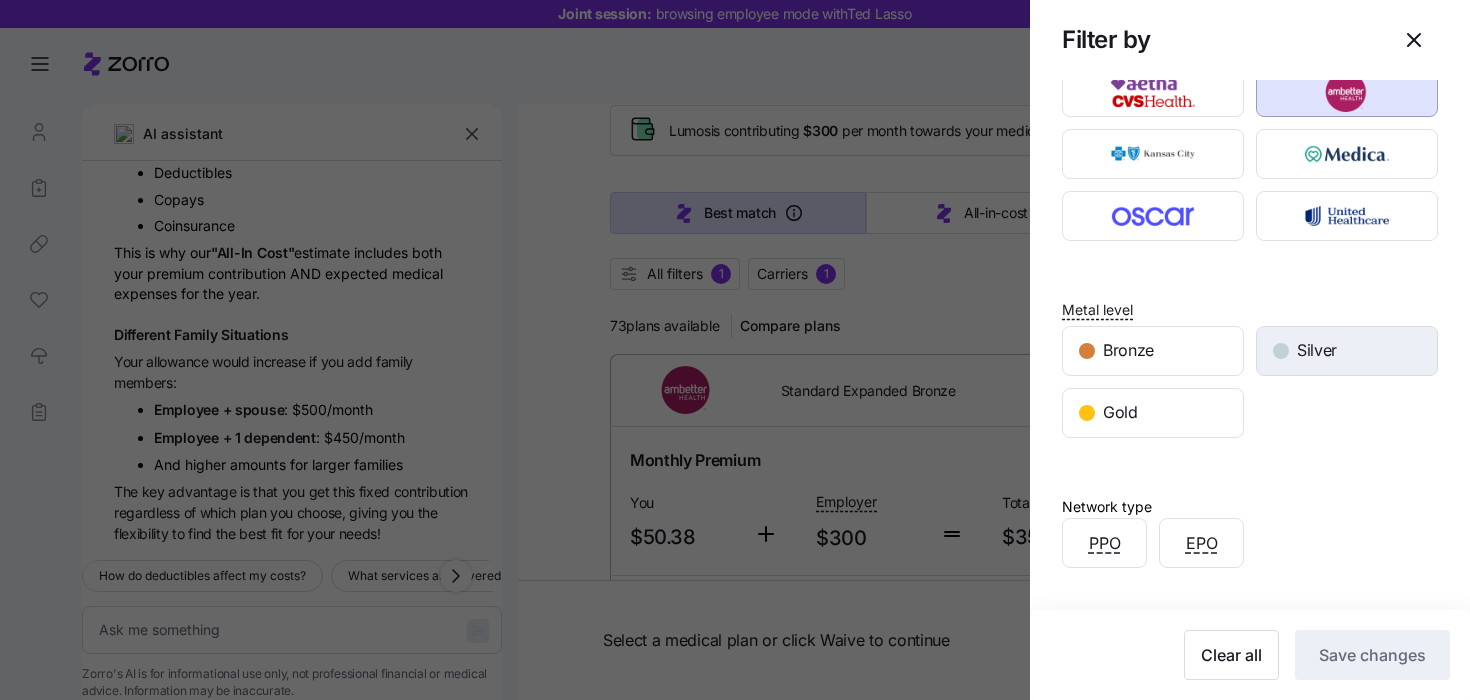 click on "Silver" at bounding box center (1347, 351) 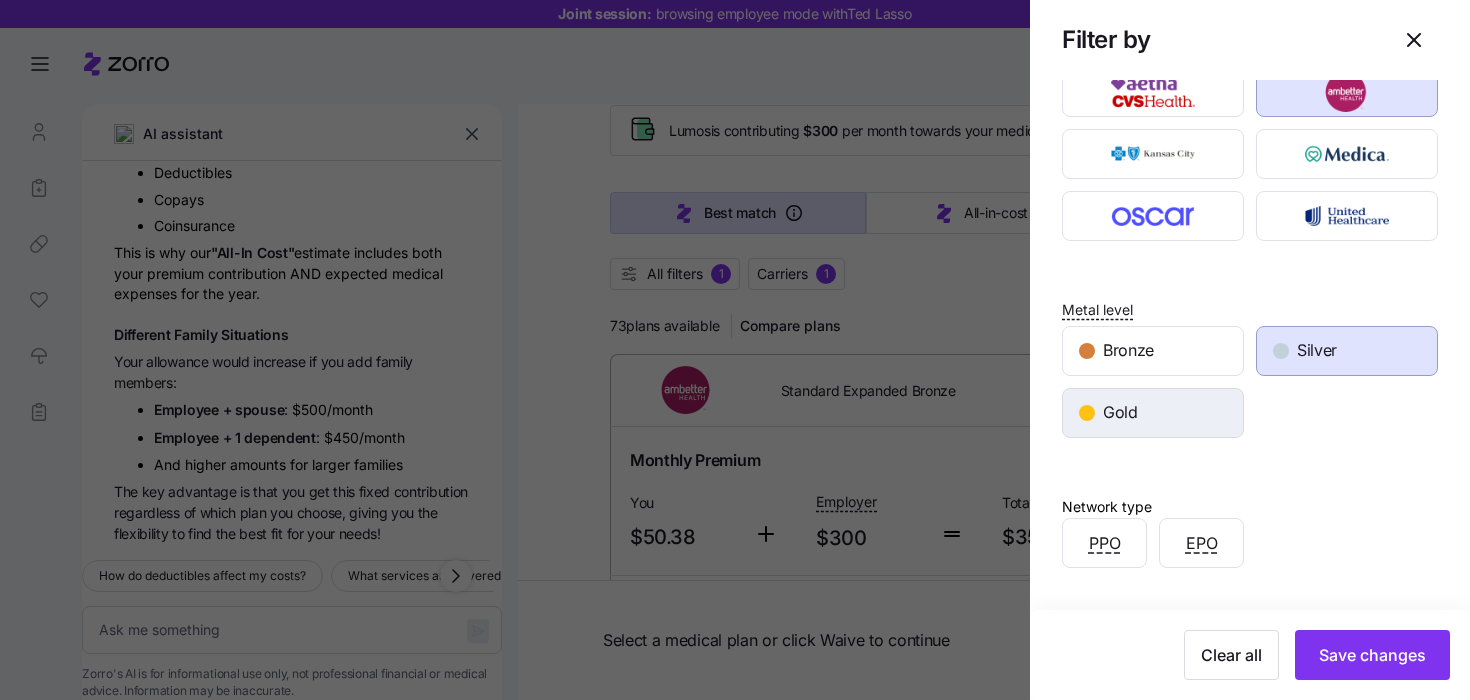 click on "Gold" at bounding box center (1153, 413) 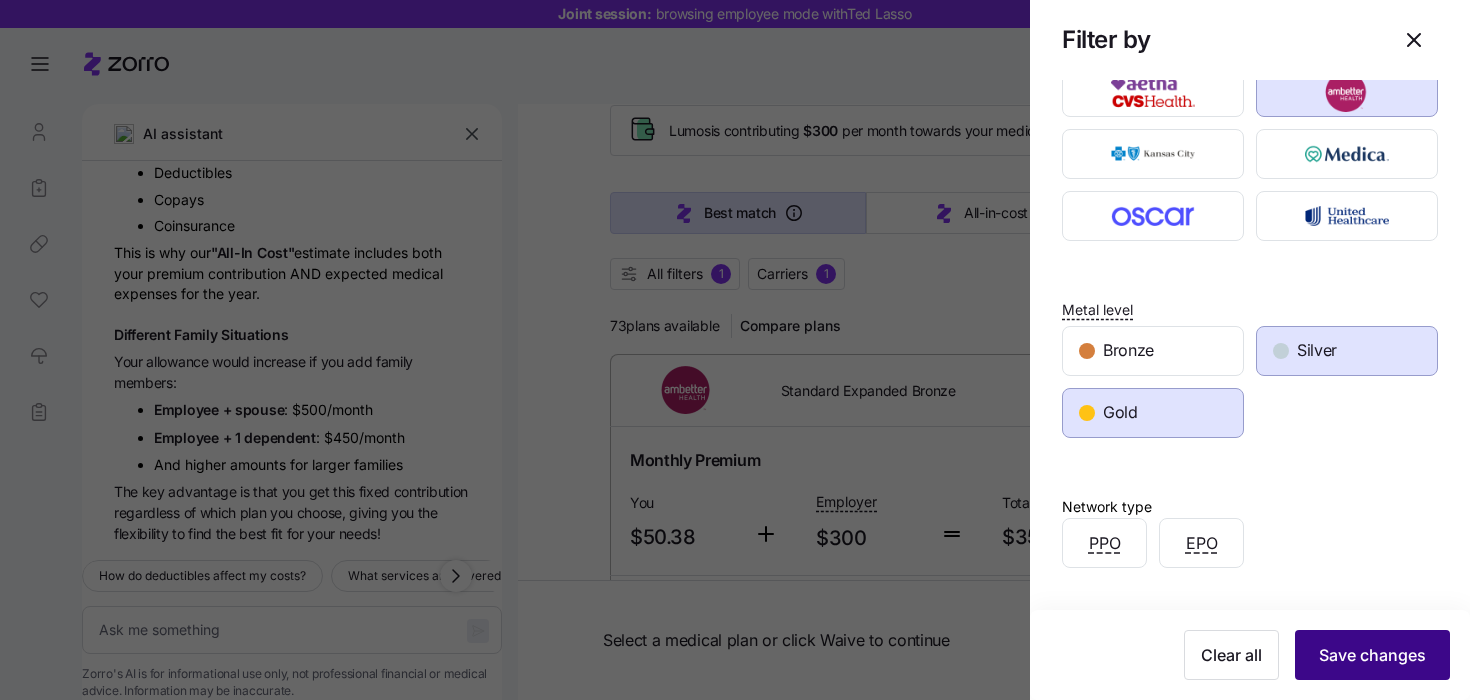 click on "Save changes" at bounding box center (1372, 655) 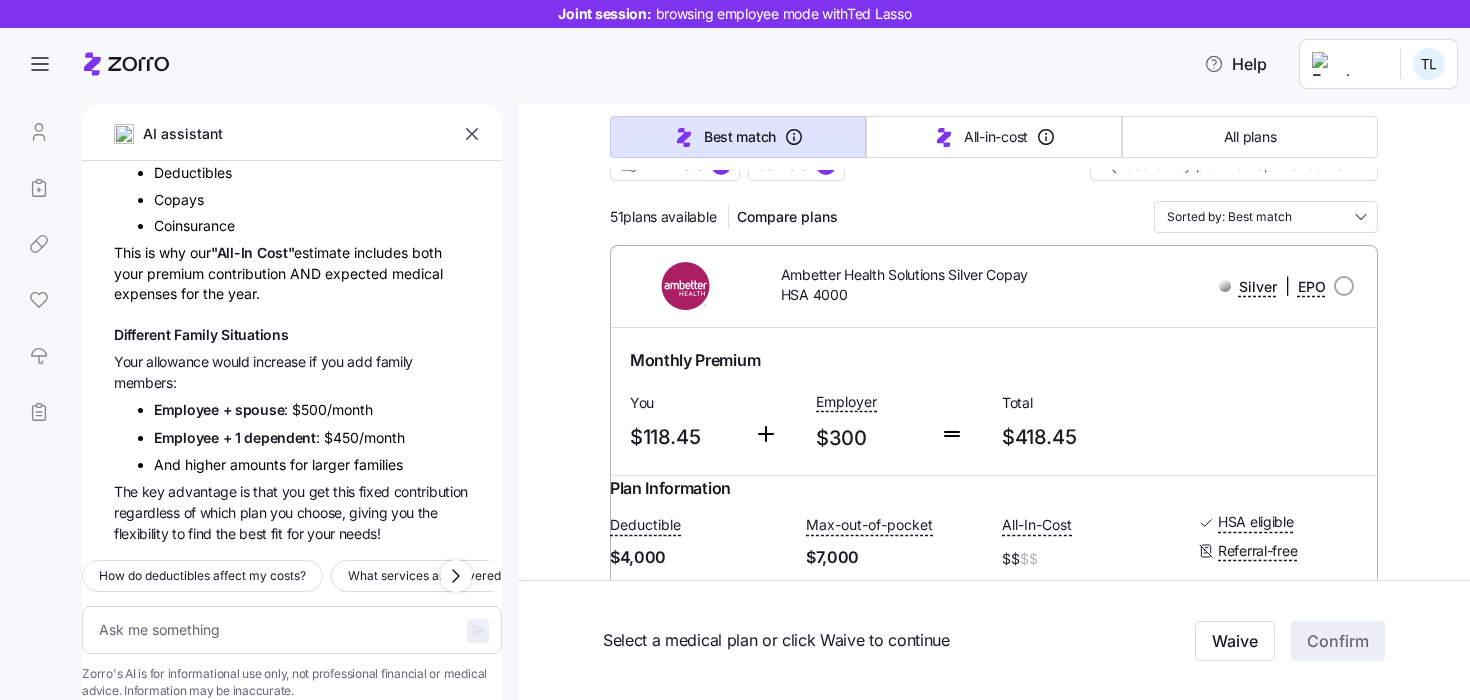 scroll, scrollTop: 219, scrollLeft: 0, axis: vertical 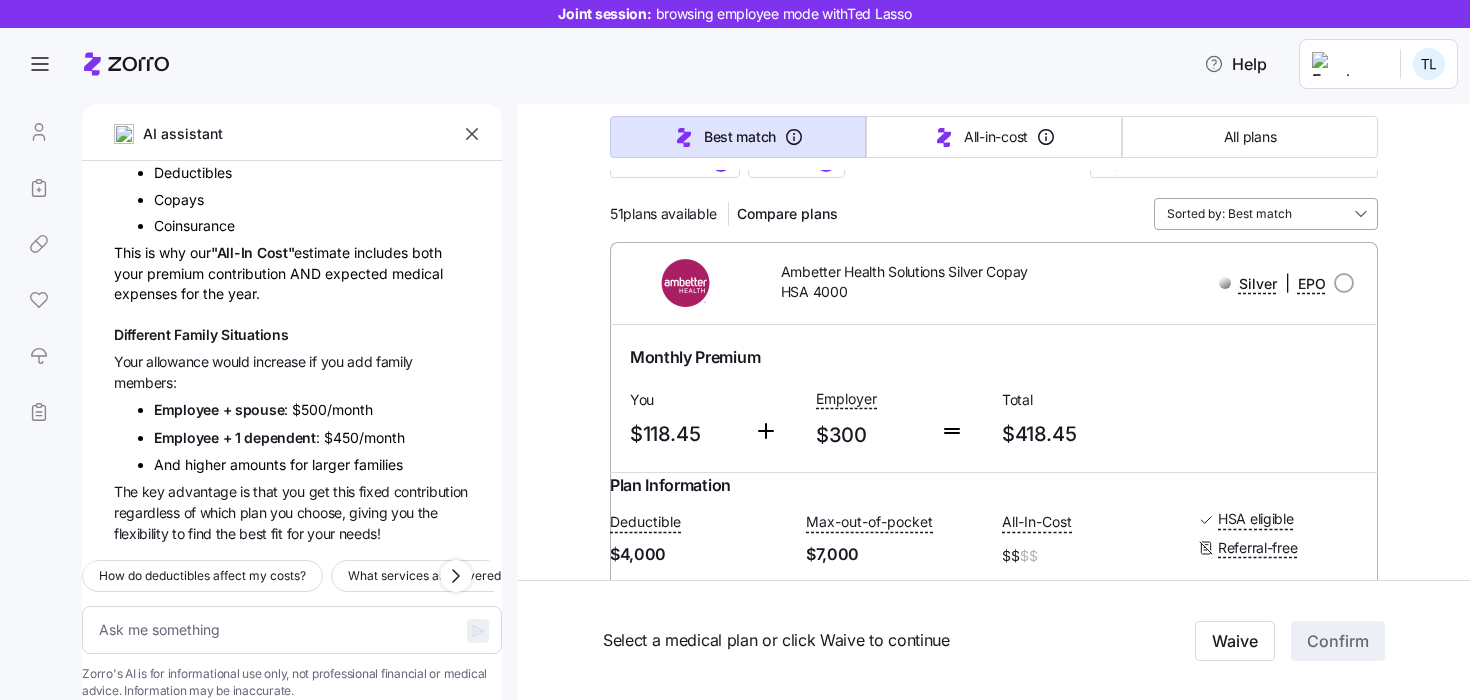 click on "Sorted by: Best match" at bounding box center [1266, 214] 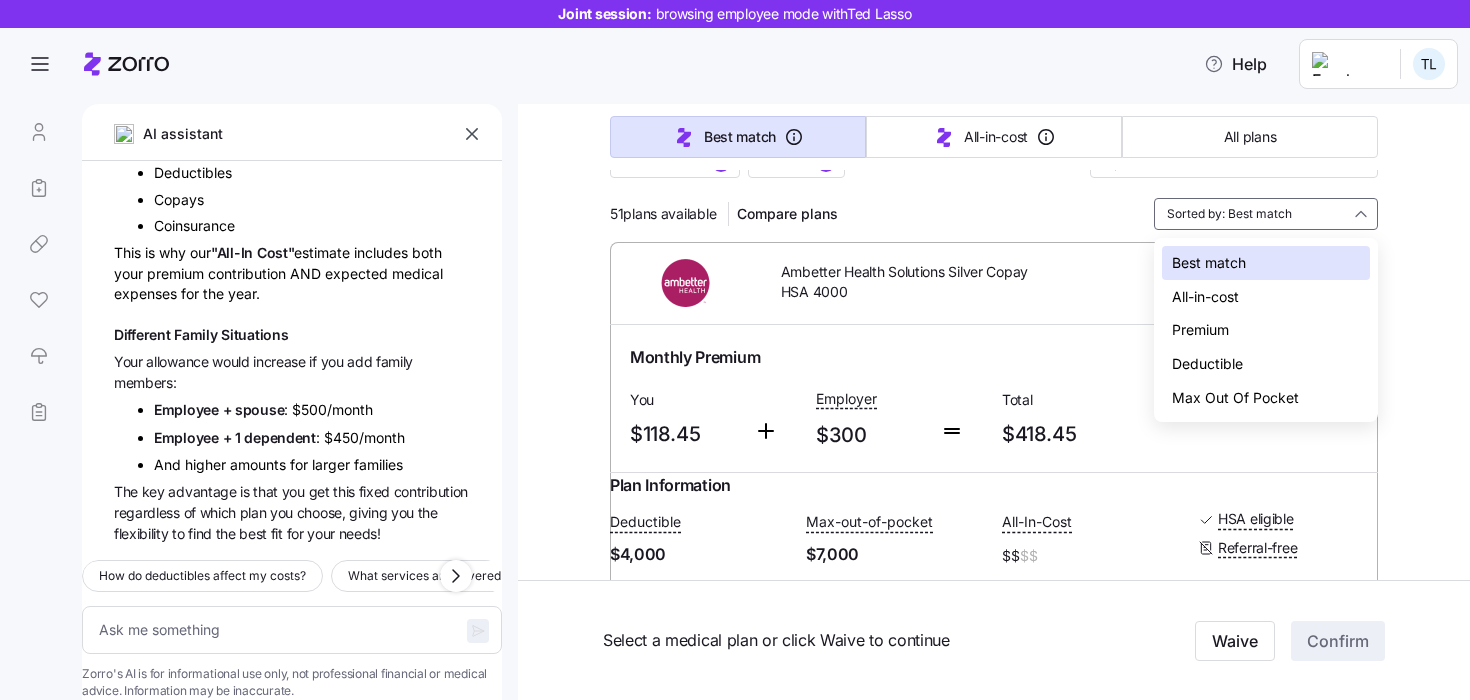 click on "Premium" at bounding box center [1266, 330] 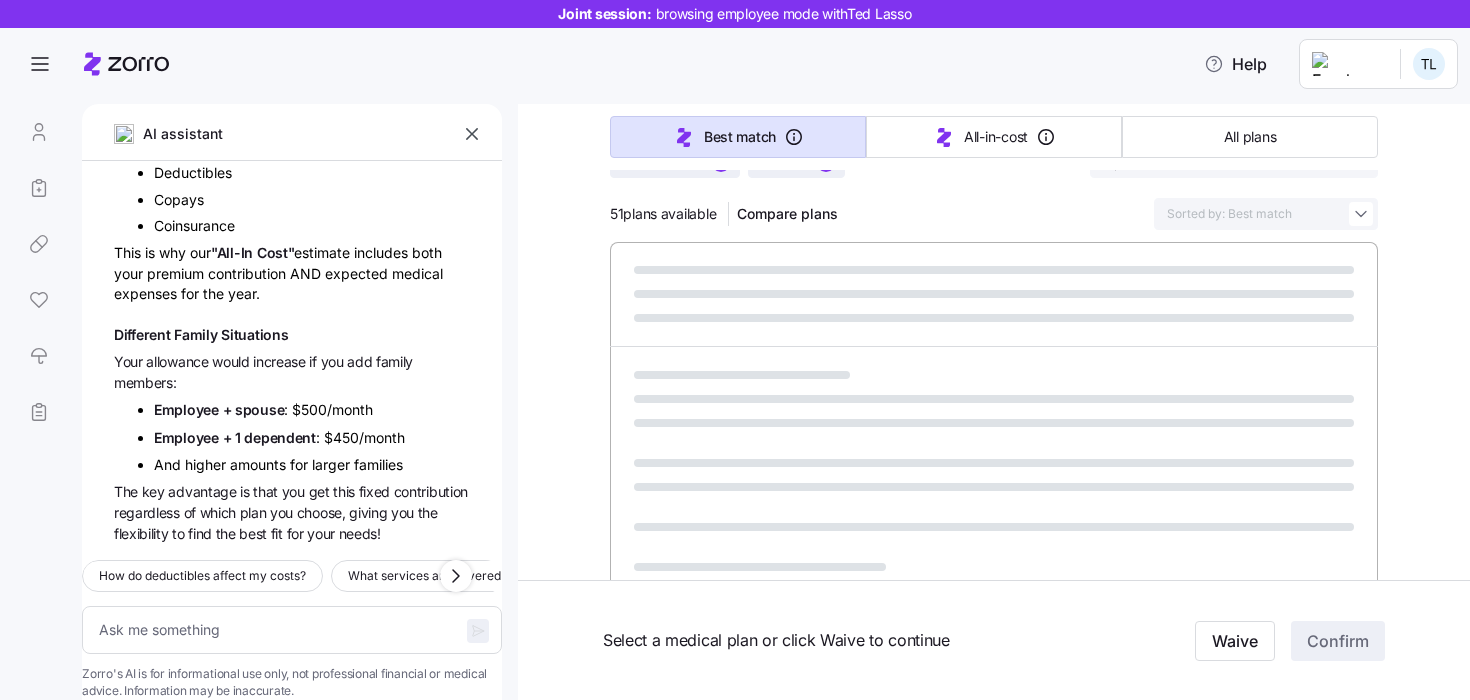 type on "x" 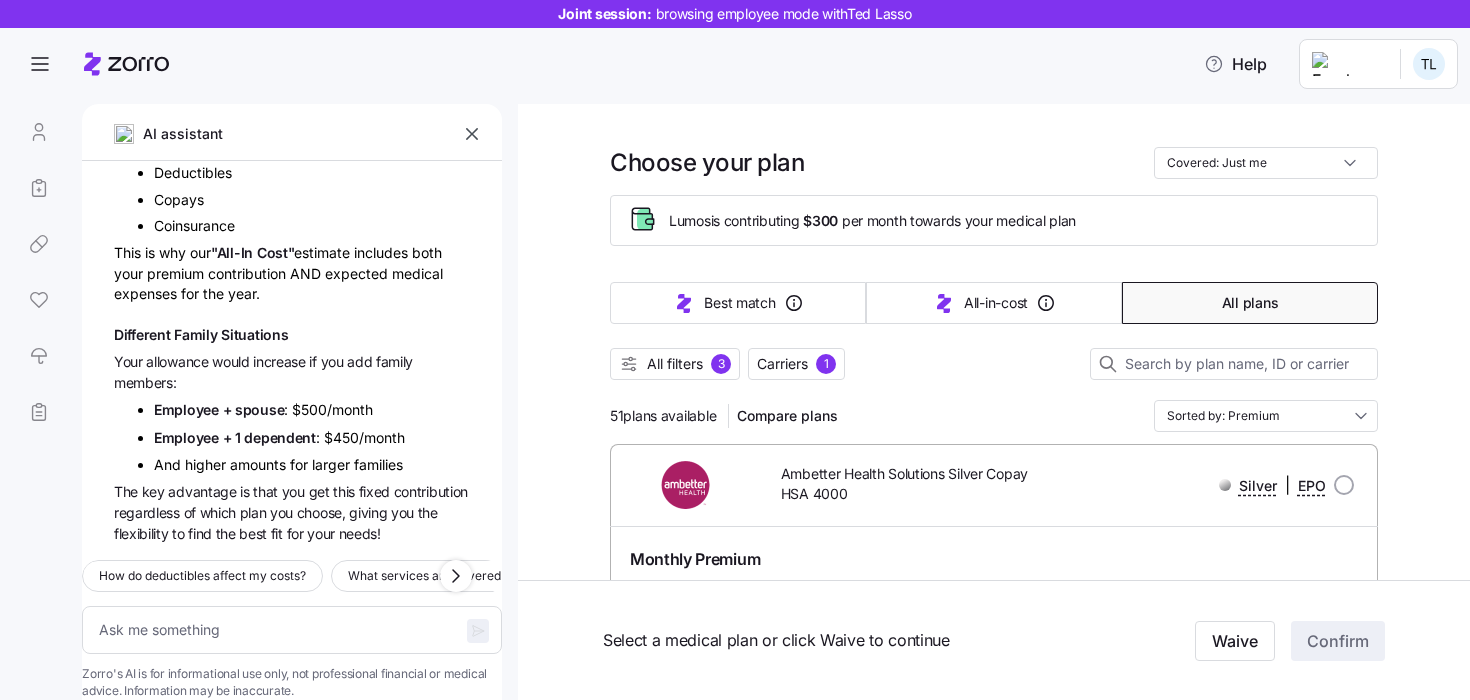 scroll, scrollTop: 11, scrollLeft: 0, axis: vertical 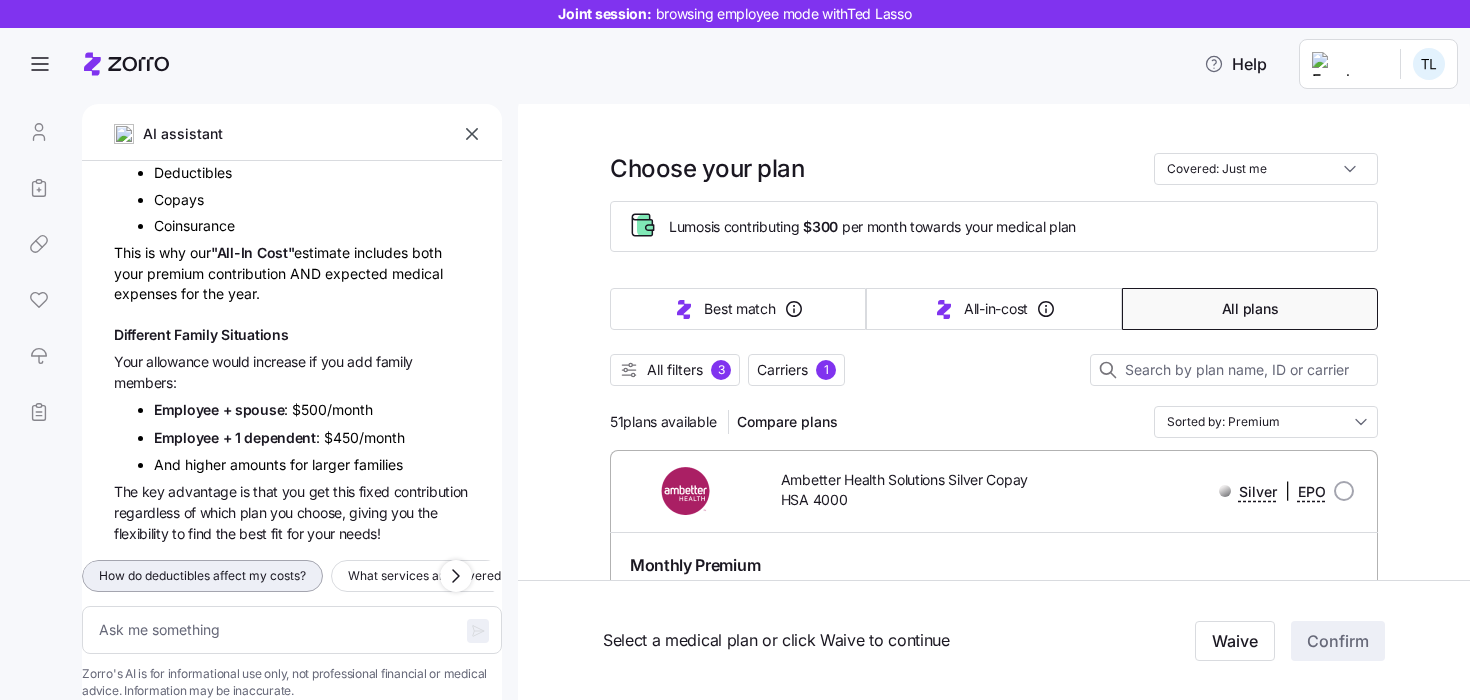 click on "How do deductibles affect my costs?" at bounding box center (202, 576) 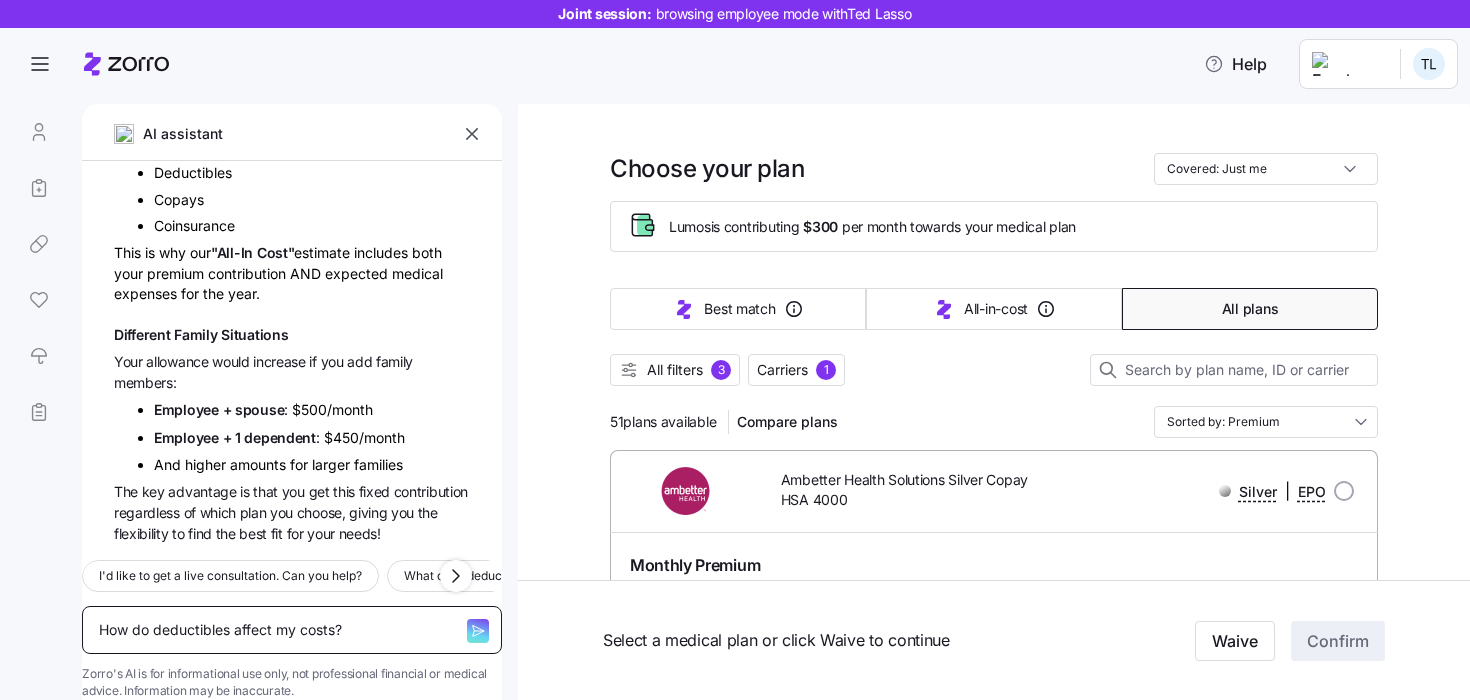click on "How do deductibles affect my costs?" at bounding box center (292, 630) 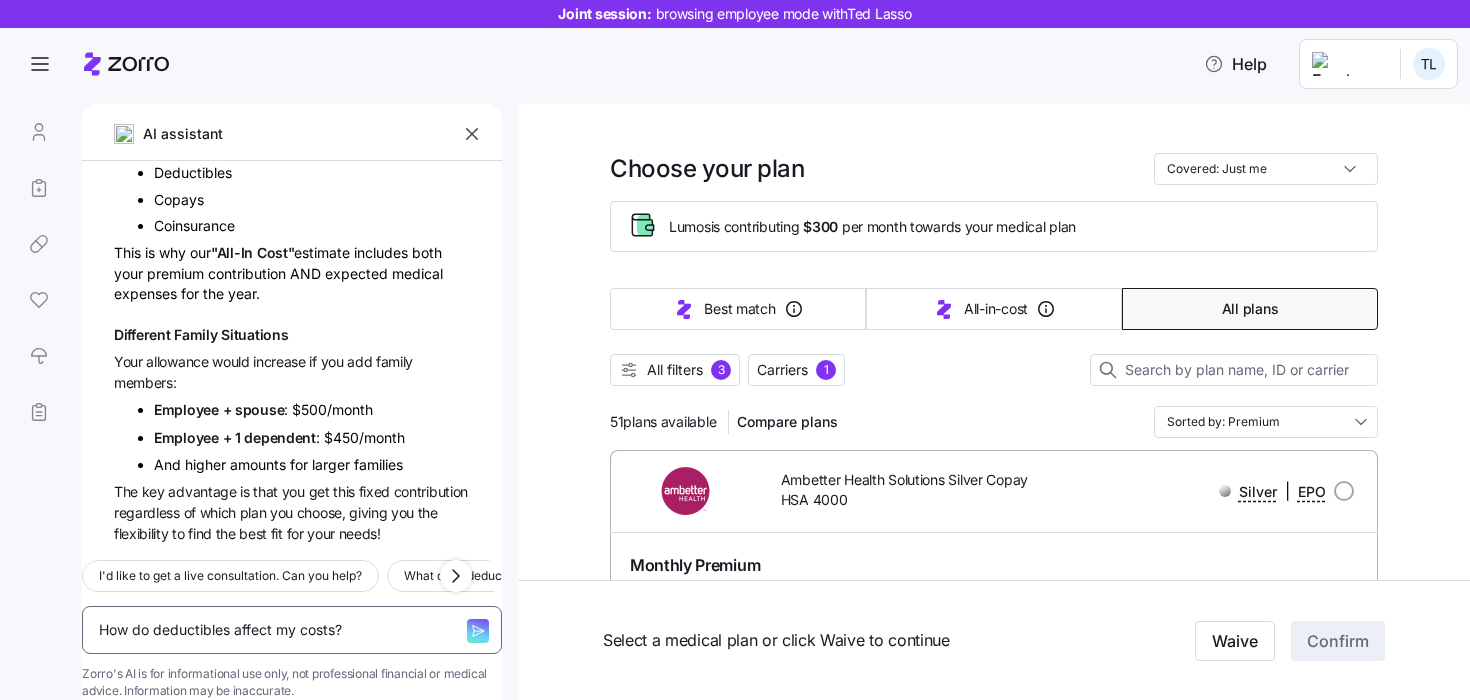 type on "x" 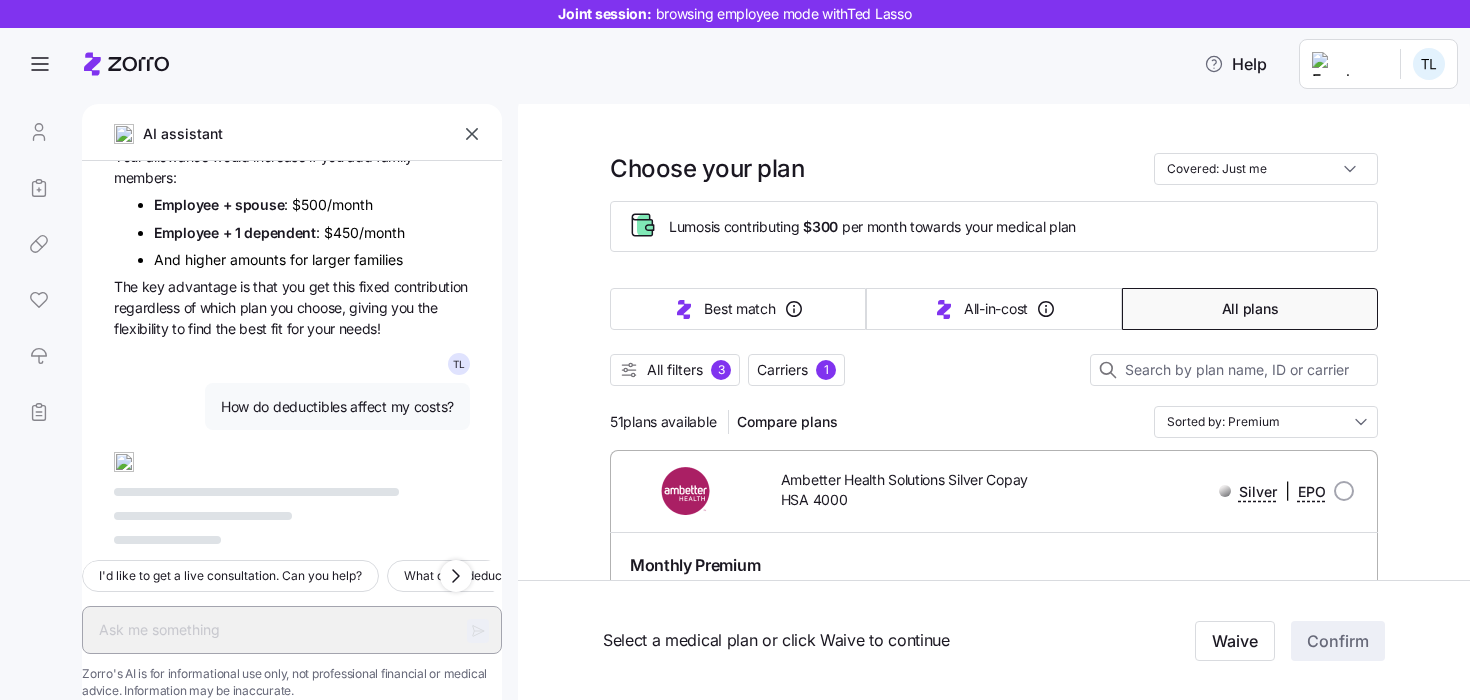 scroll, scrollTop: 1038, scrollLeft: 0, axis: vertical 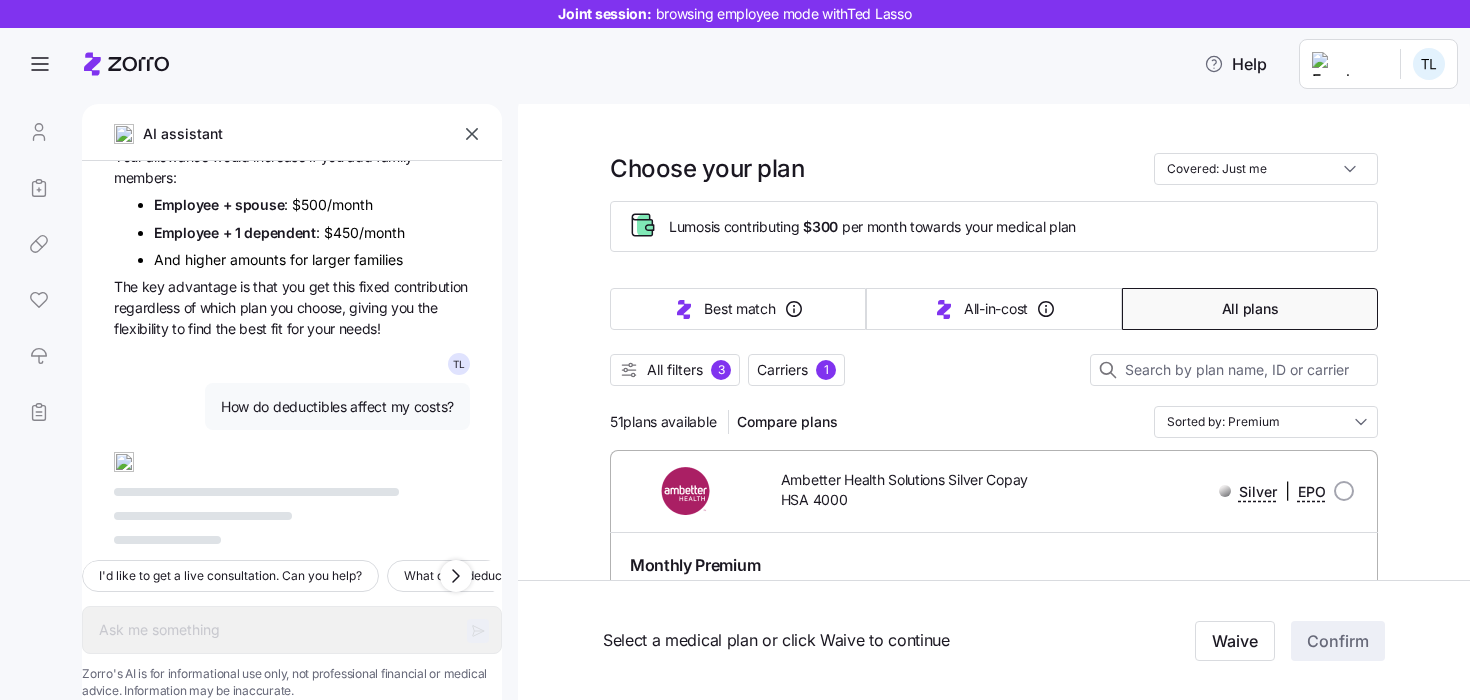 type on "x" 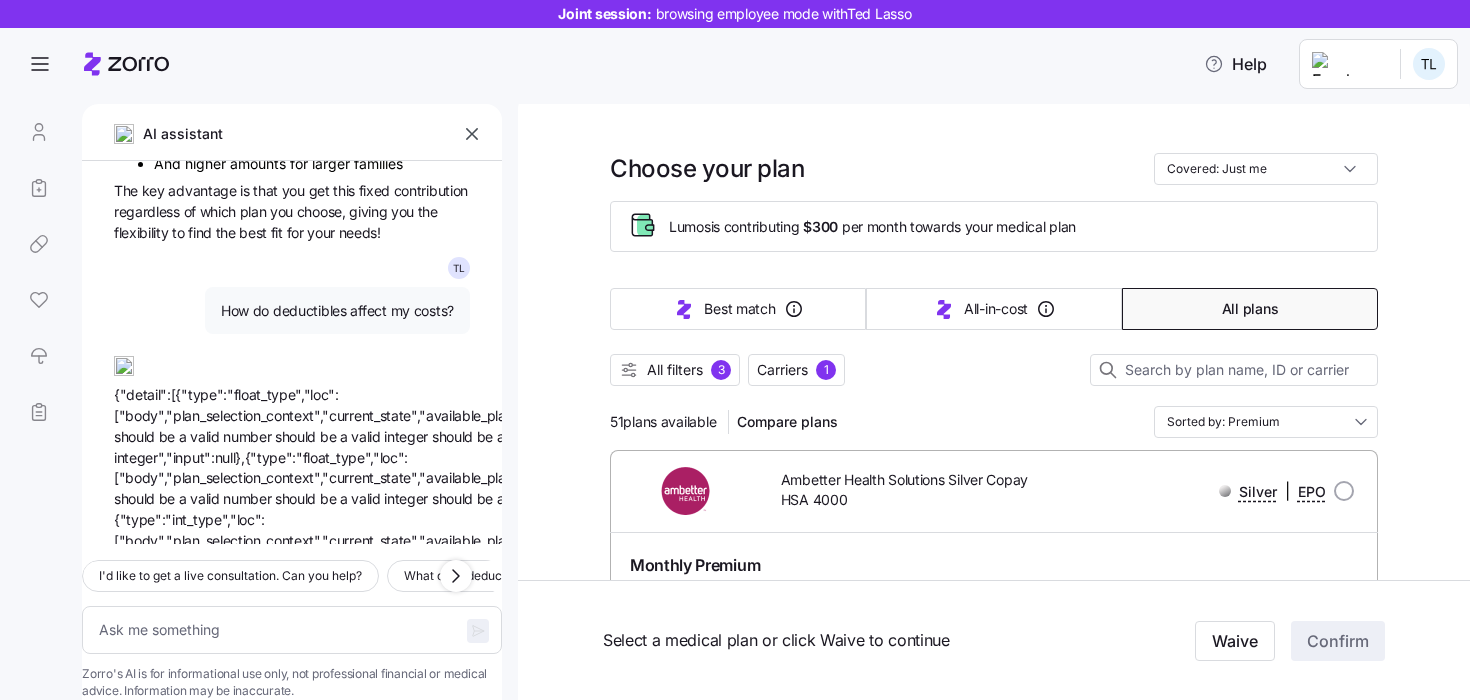 scroll, scrollTop: 1081, scrollLeft: 0, axis: vertical 